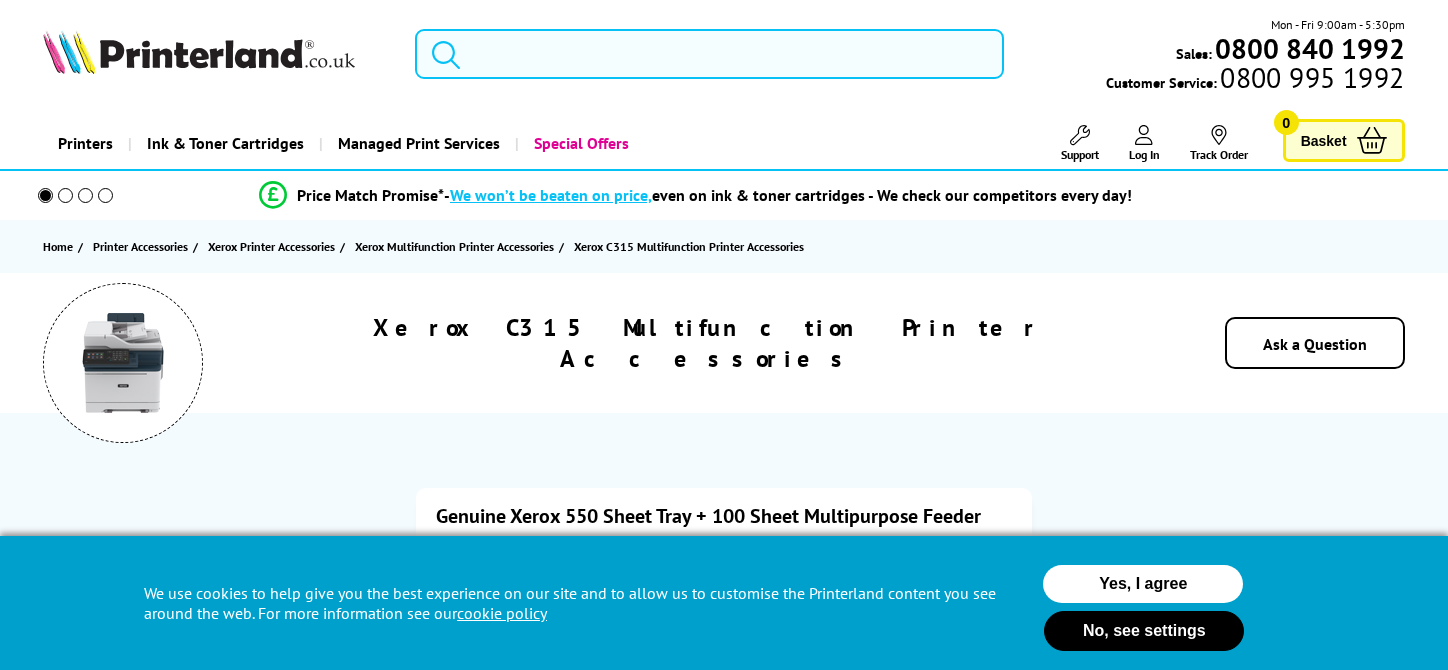 scroll, scrollTop: 0, scrollLeft: 0, axis: both 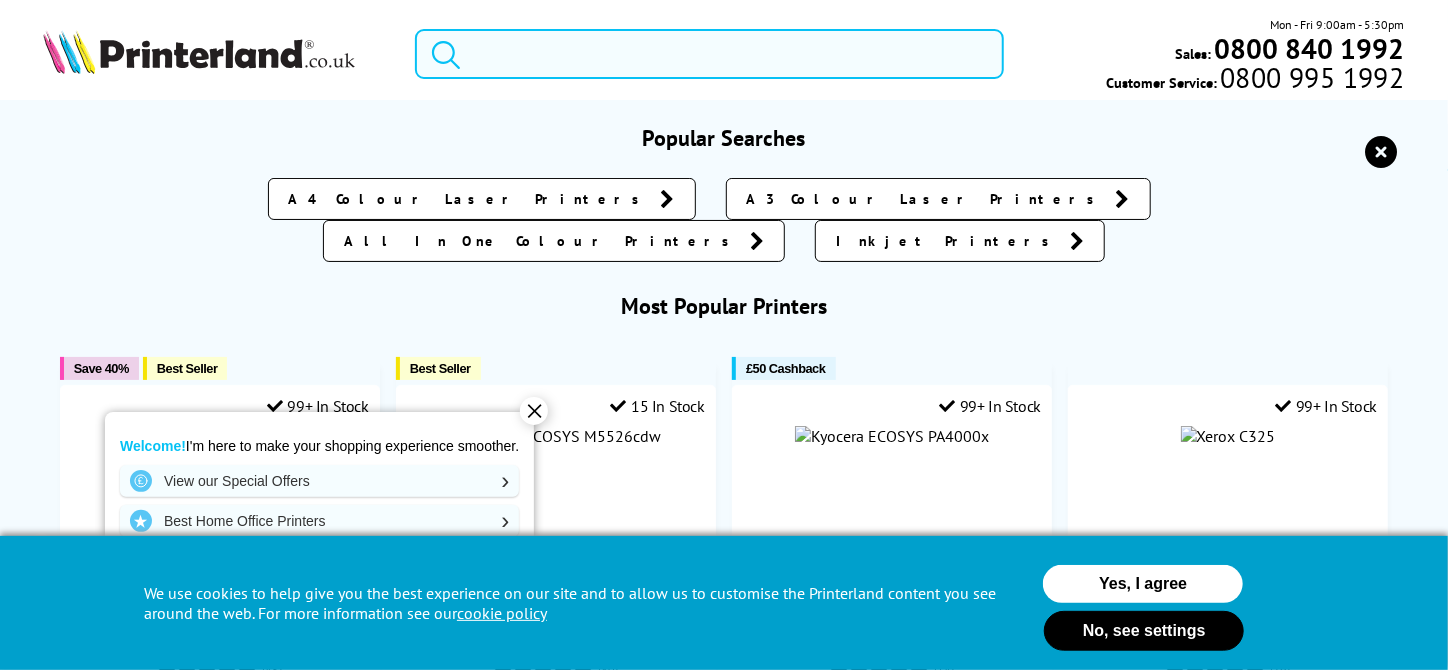 click at bounding box center [709, 54] 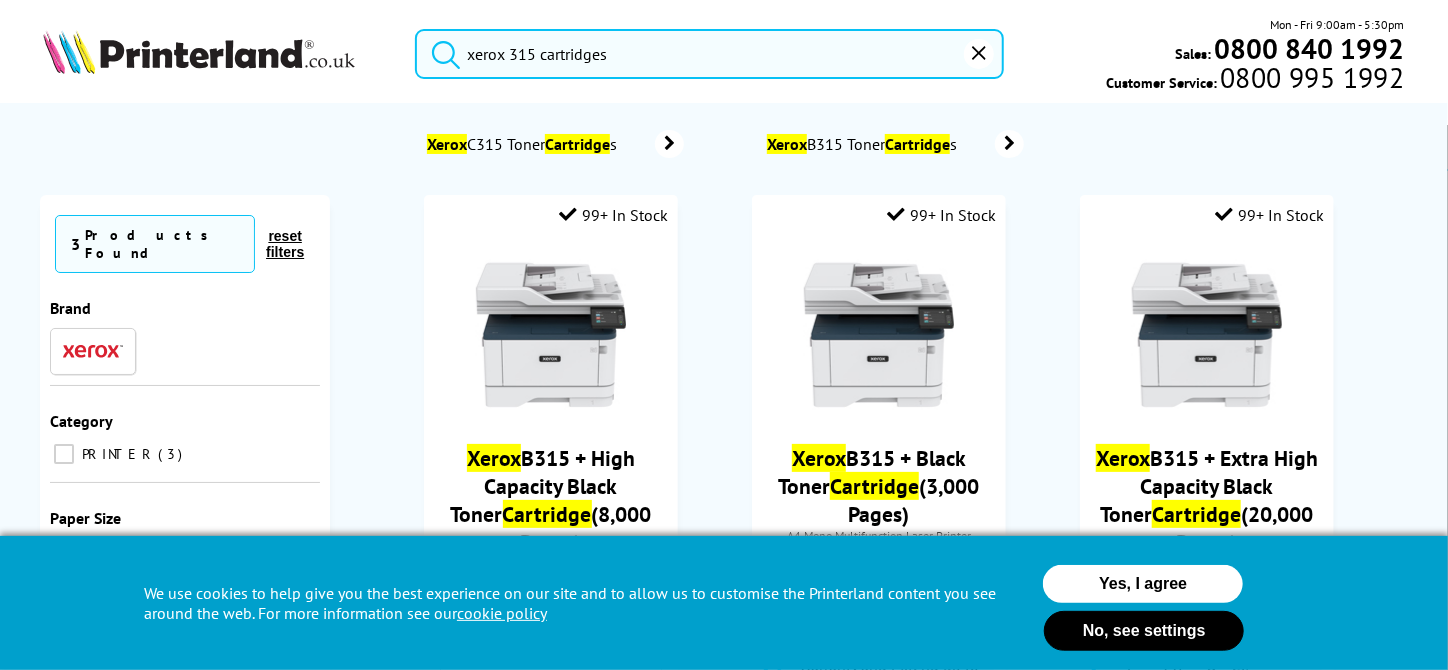 type on "xerox 315 cartridges" 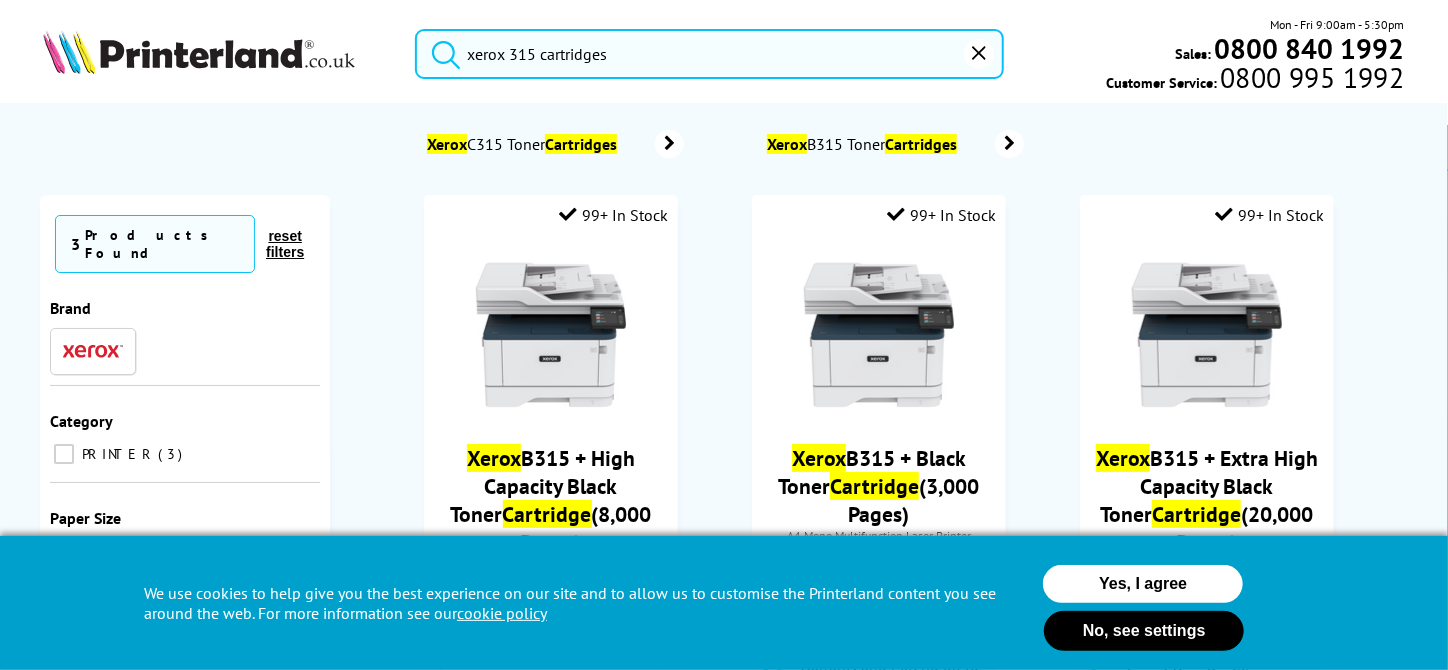click on "Xerox  C315 Toner  Cartridges" at bounding box center [524, 144] 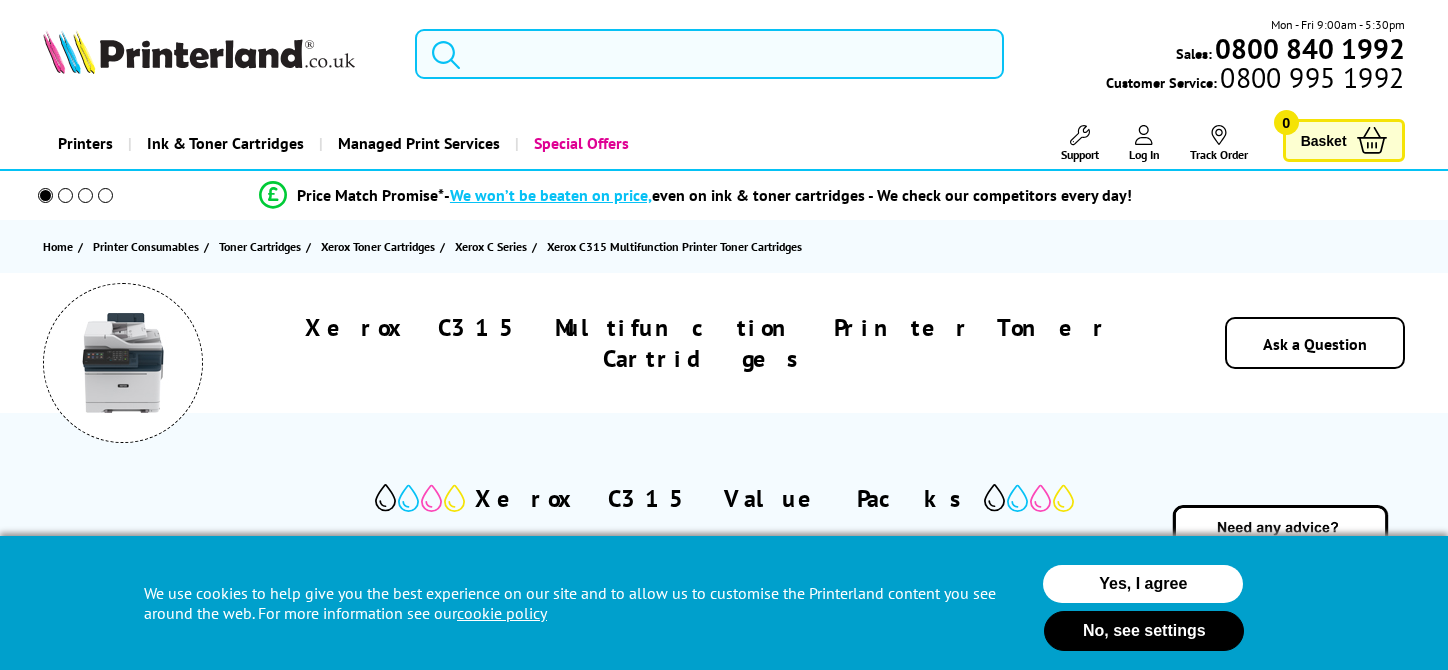 scroll, scrollTop: 0, scrollLeft: 0, axis: both 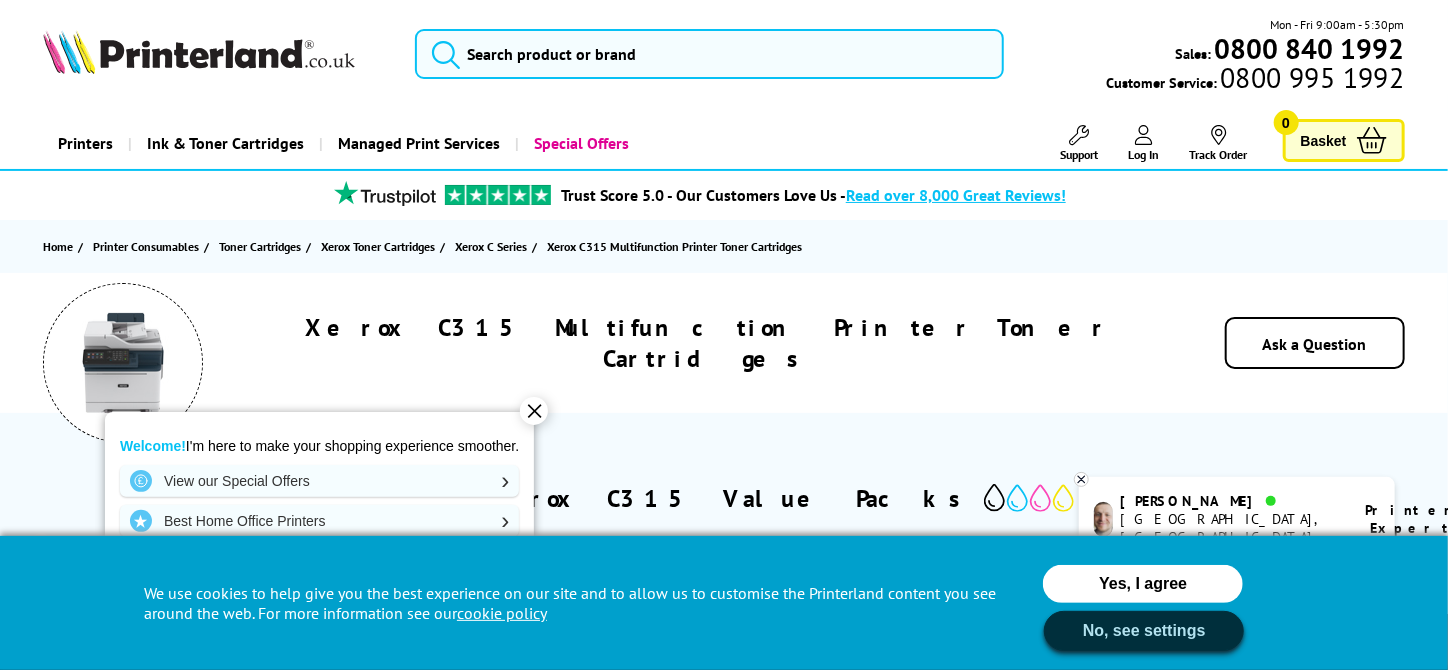 click on "No, see settings" at bounding box center (1144, 631) 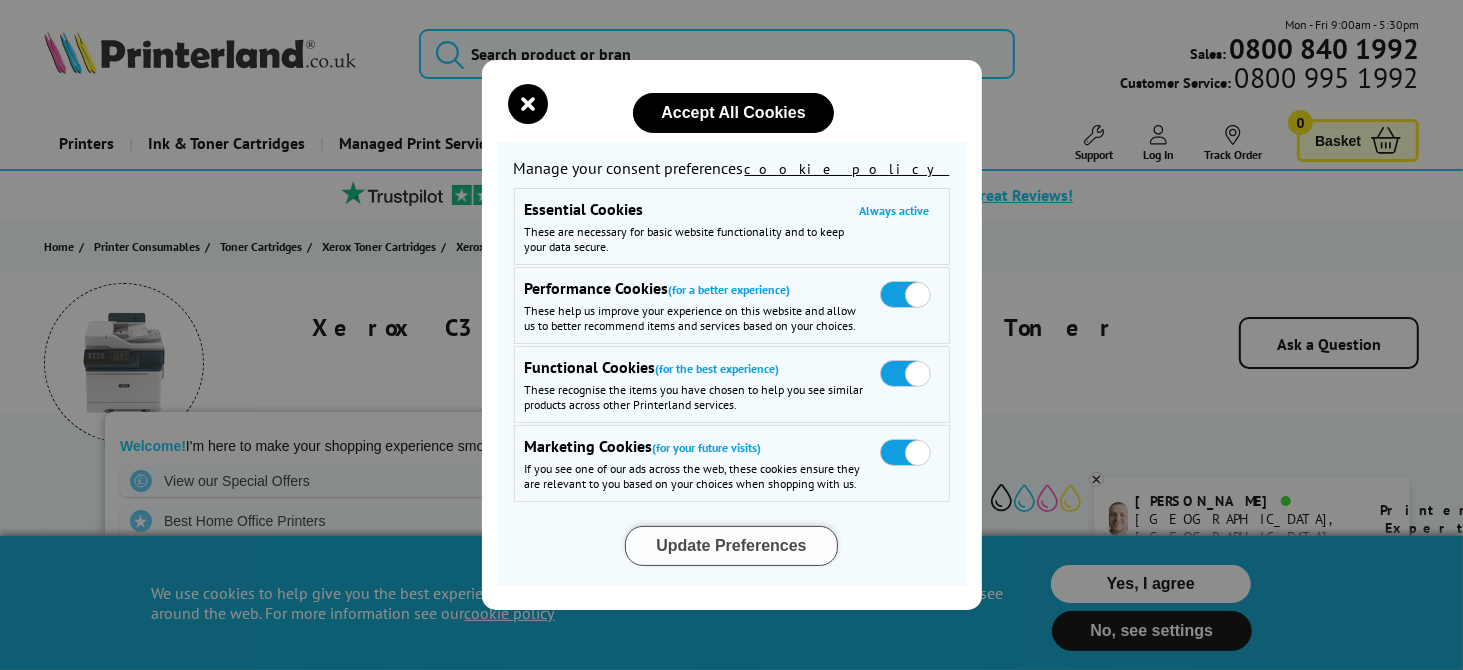 click on "Update Preferences" at bounding box center (731, 546) 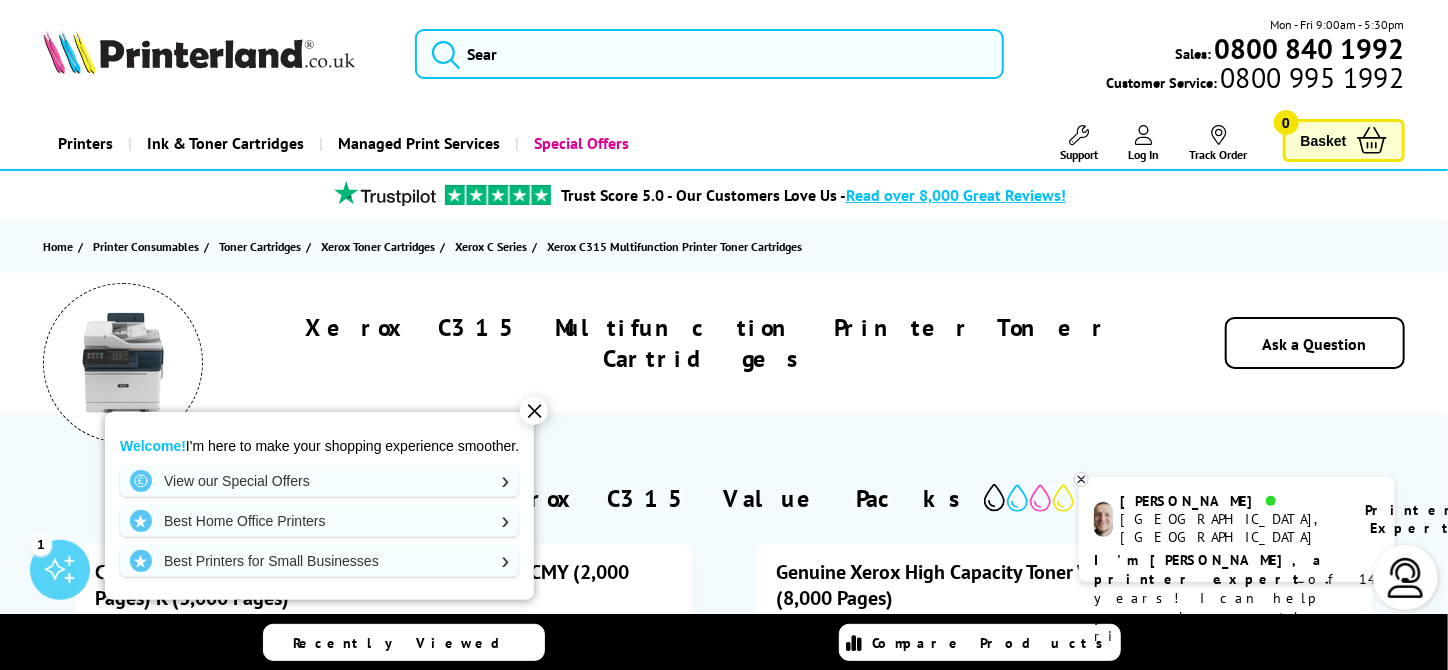 click on "✕" at bounding box center (534, 411) 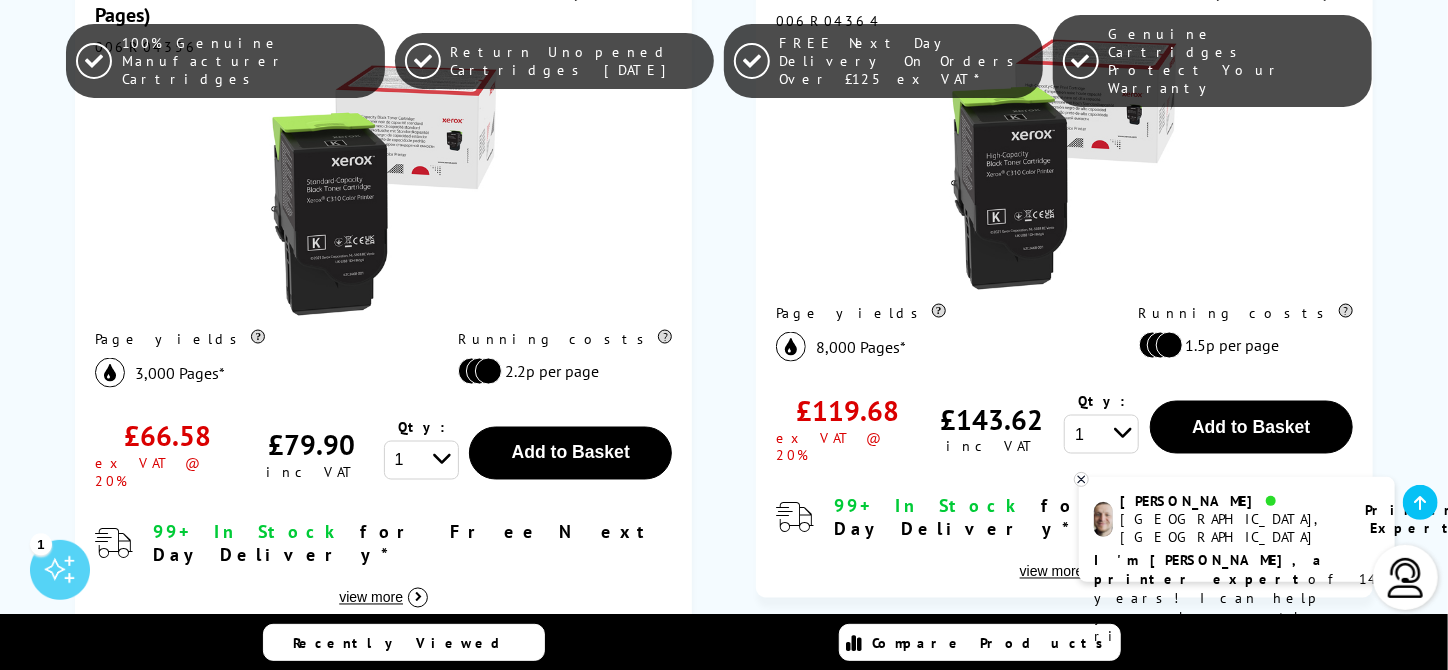 scroll, scrollTop: 1500, scrollLeft: 0, axis: vertical 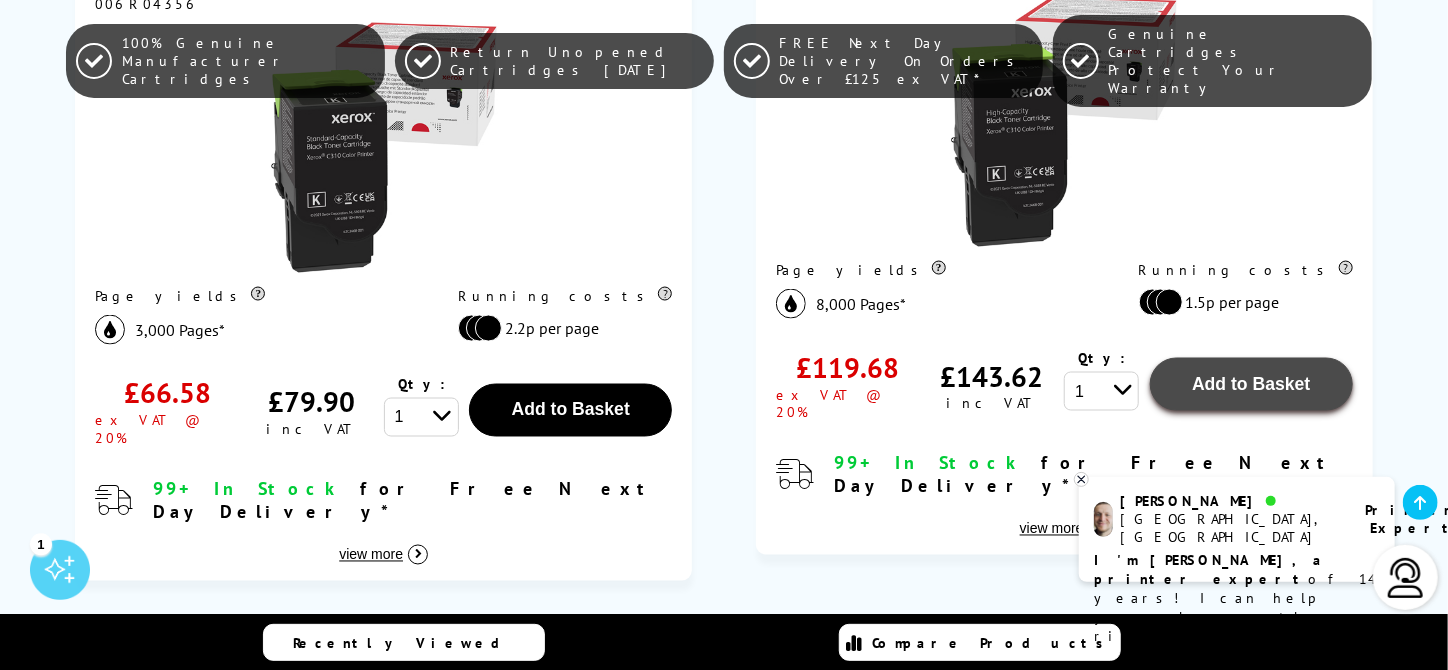 click on "Add to Basket" at bounding box center (571, -364) 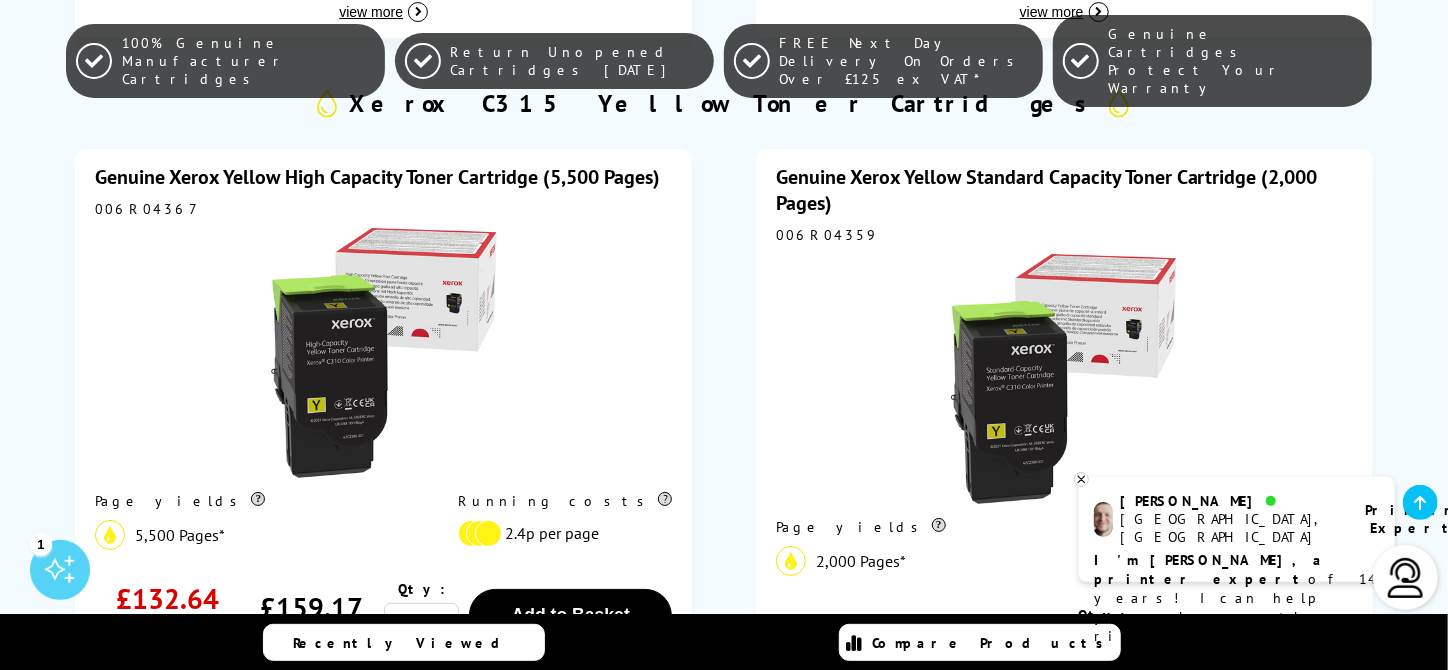 scroll, scrollTop: 3700, scrollLeft: 0, axis: vertical 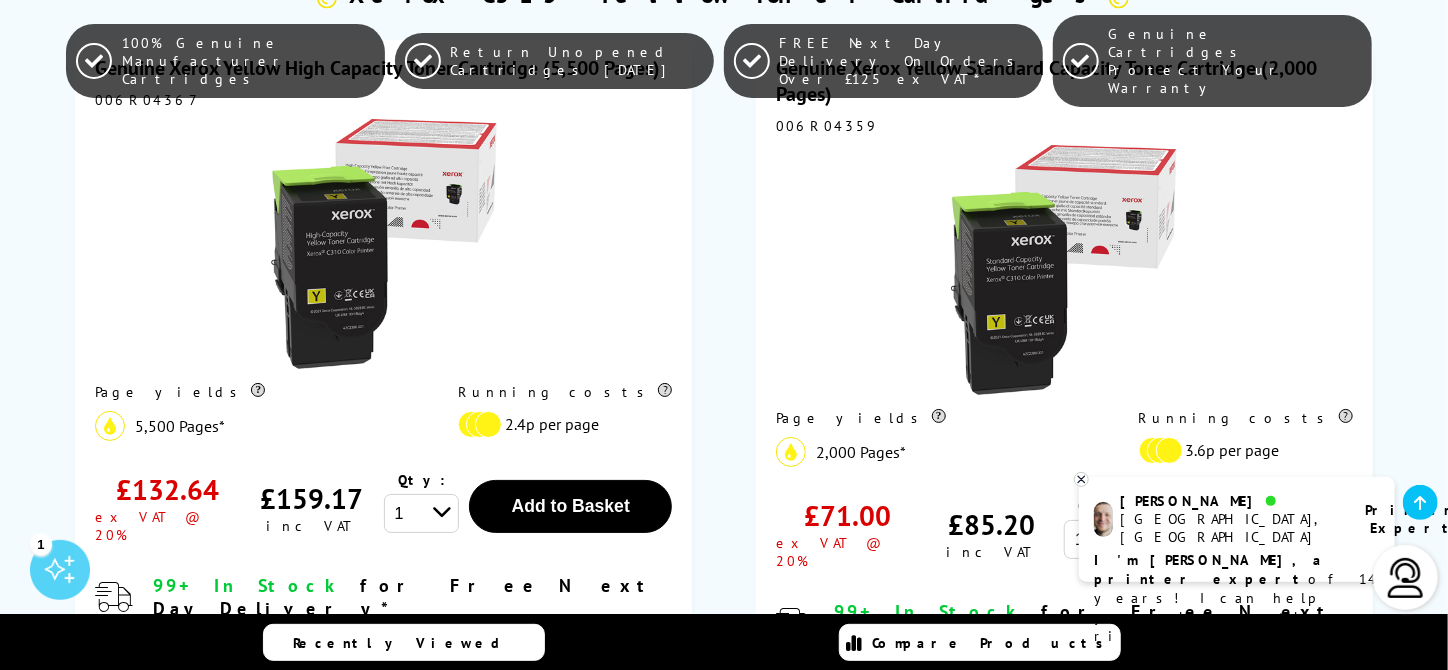 click on "Add to Basket" at bounding box center [571, -2564] 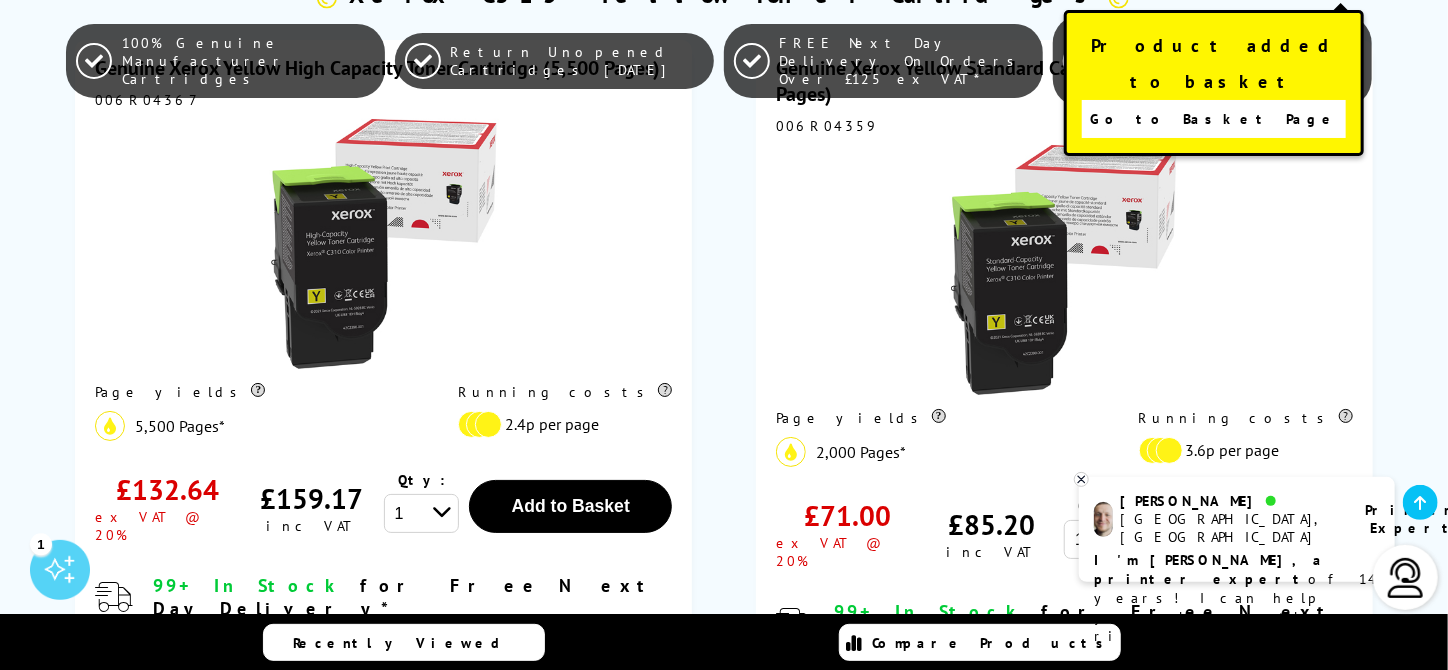click on "Go to Basket Page" at bounding box center (1214, 119) 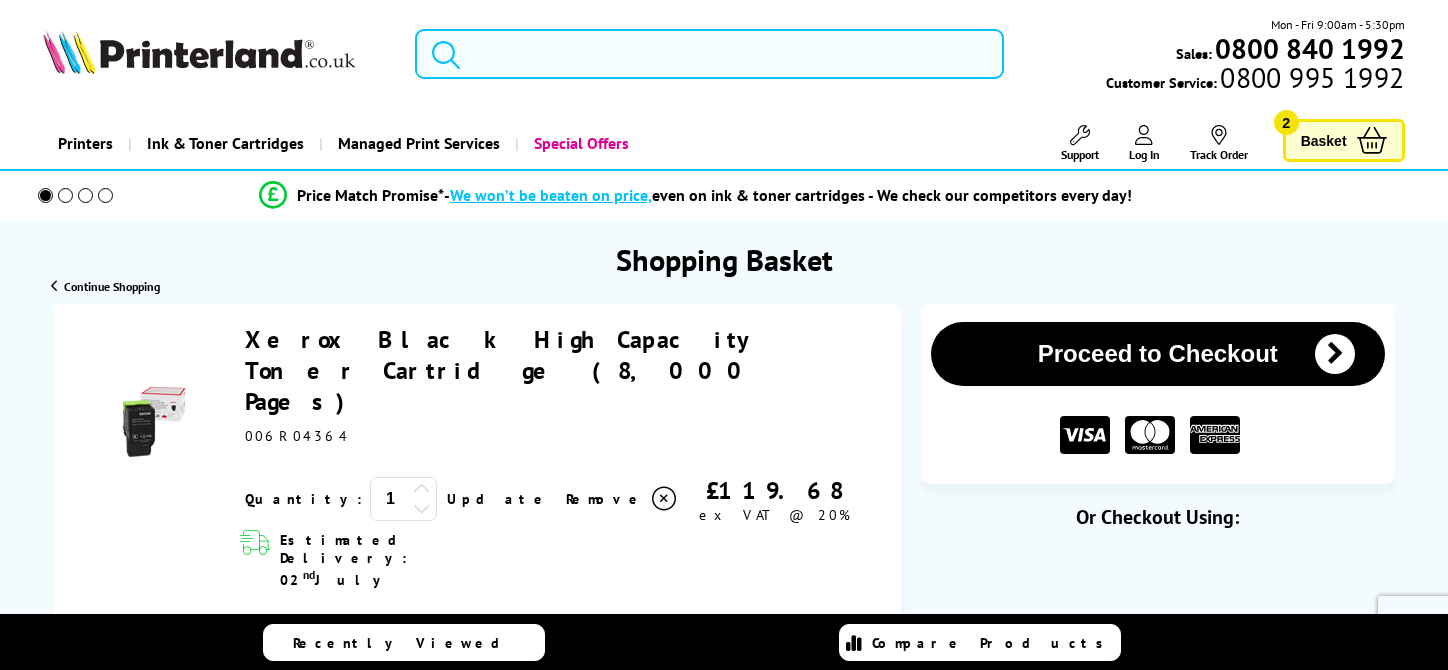 scroll, scrollTop: 0, scrollLeft: 0, axis: both 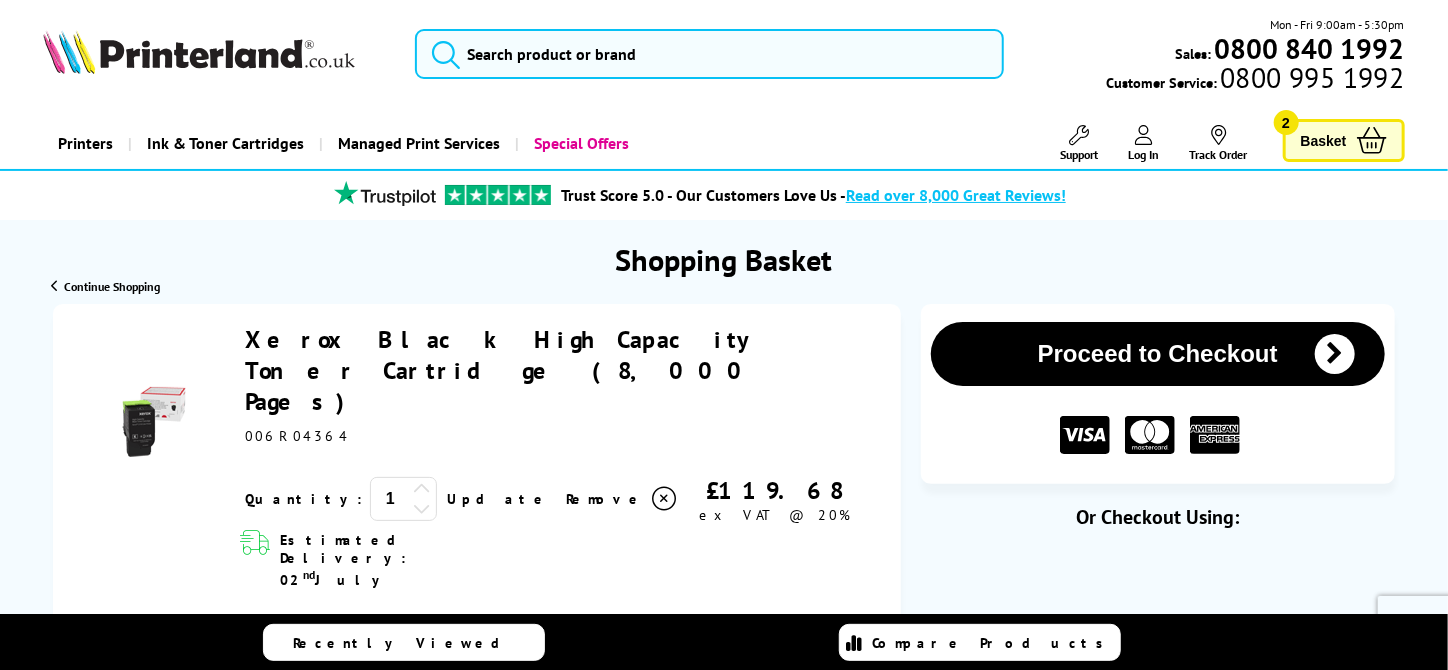 click on "Basket" at bounding box center (1324, 140) 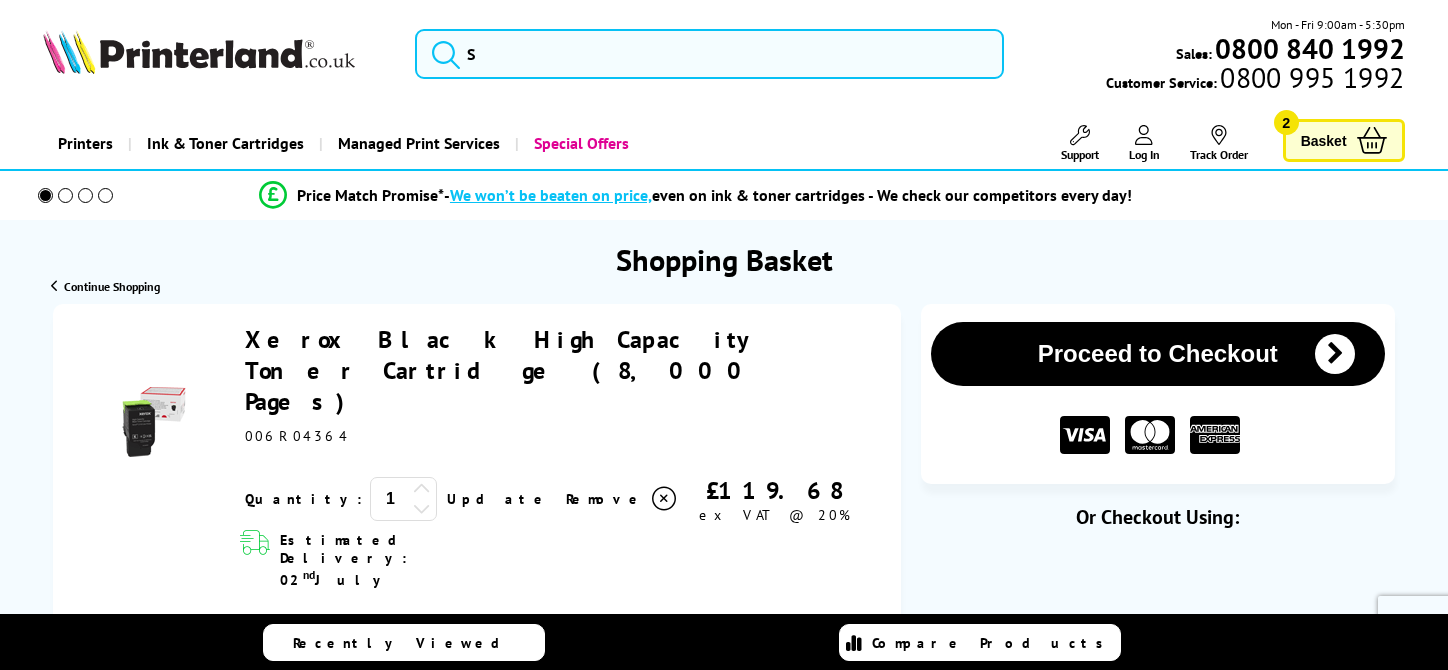 scroll, scrollTop: 0, scrollLeft: 0, axis: both 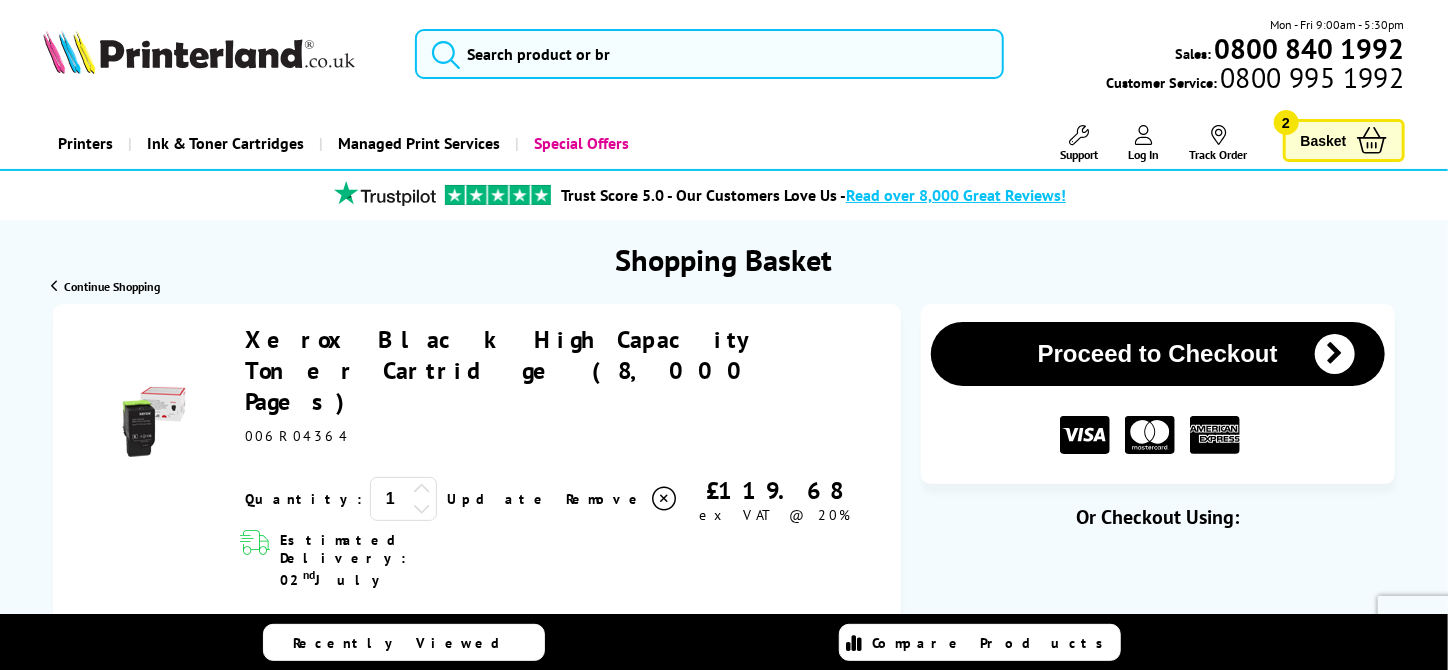 click on "Basket
2" at bounding box center [1344, 140] 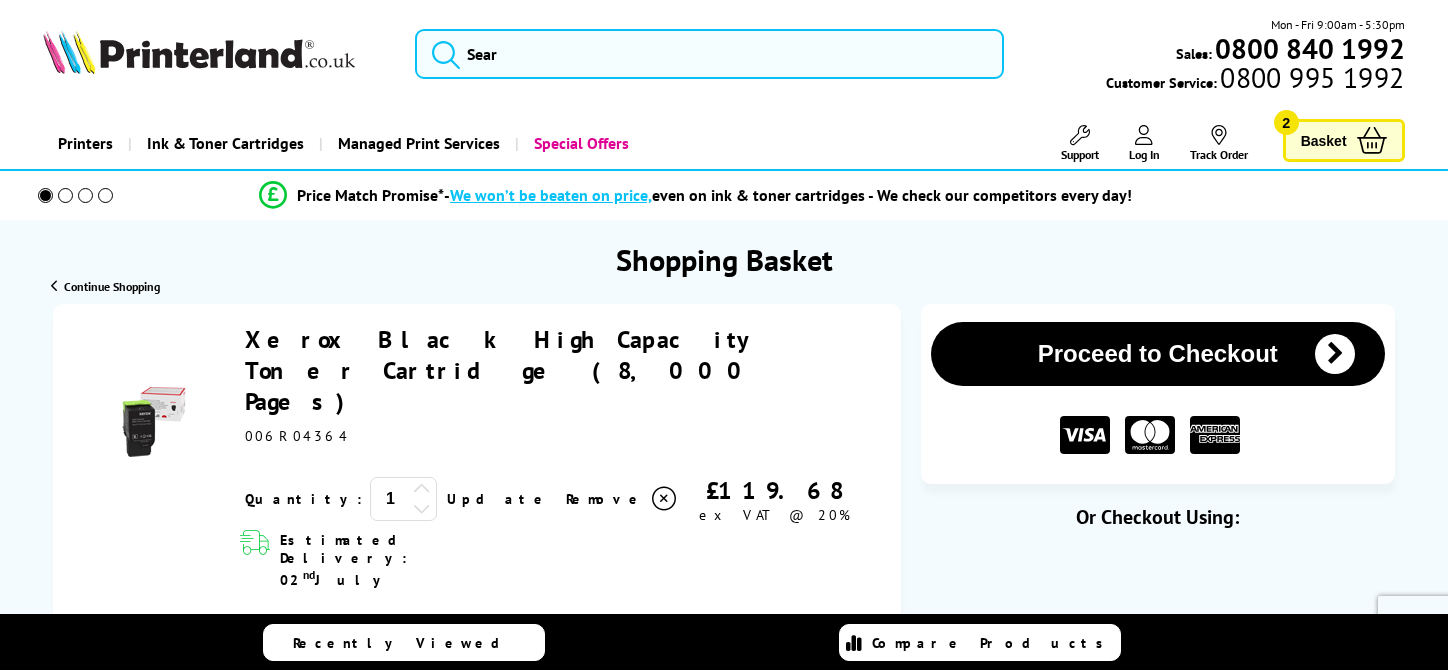 click 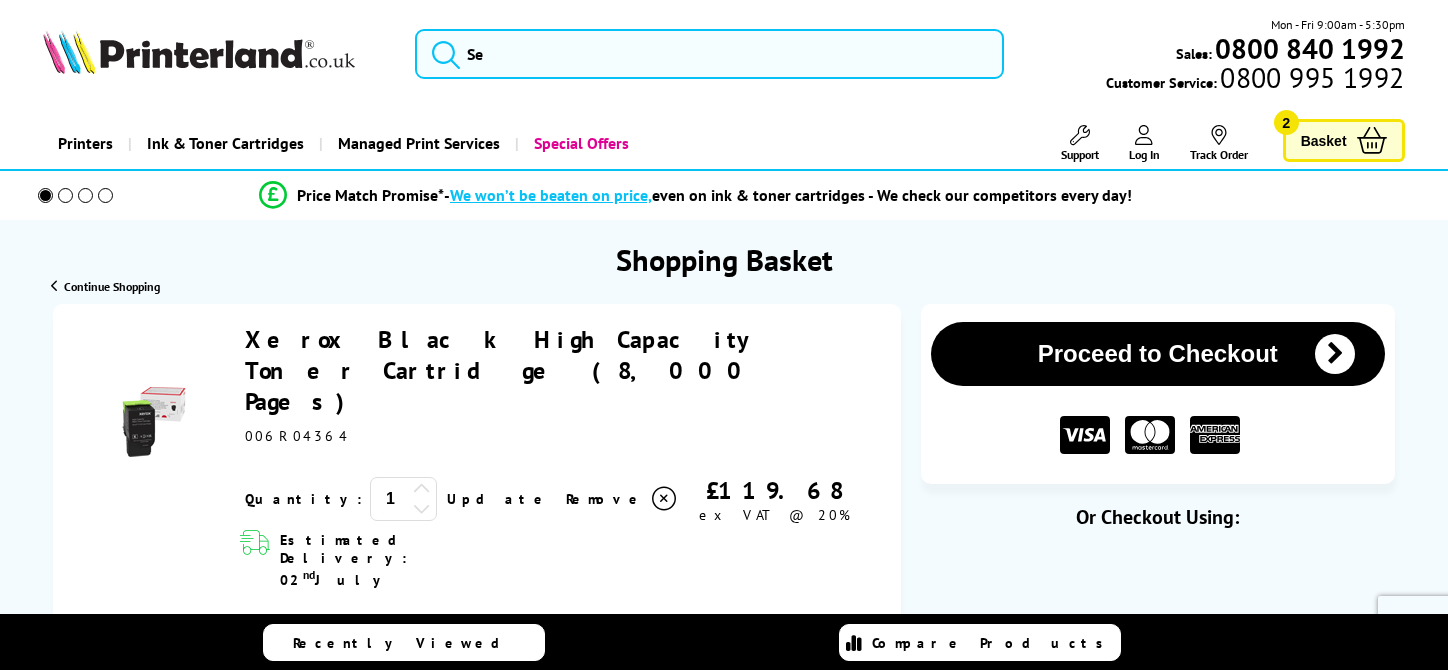 scroll, scrollTop: 0, scrollLeft: 0, axis: both 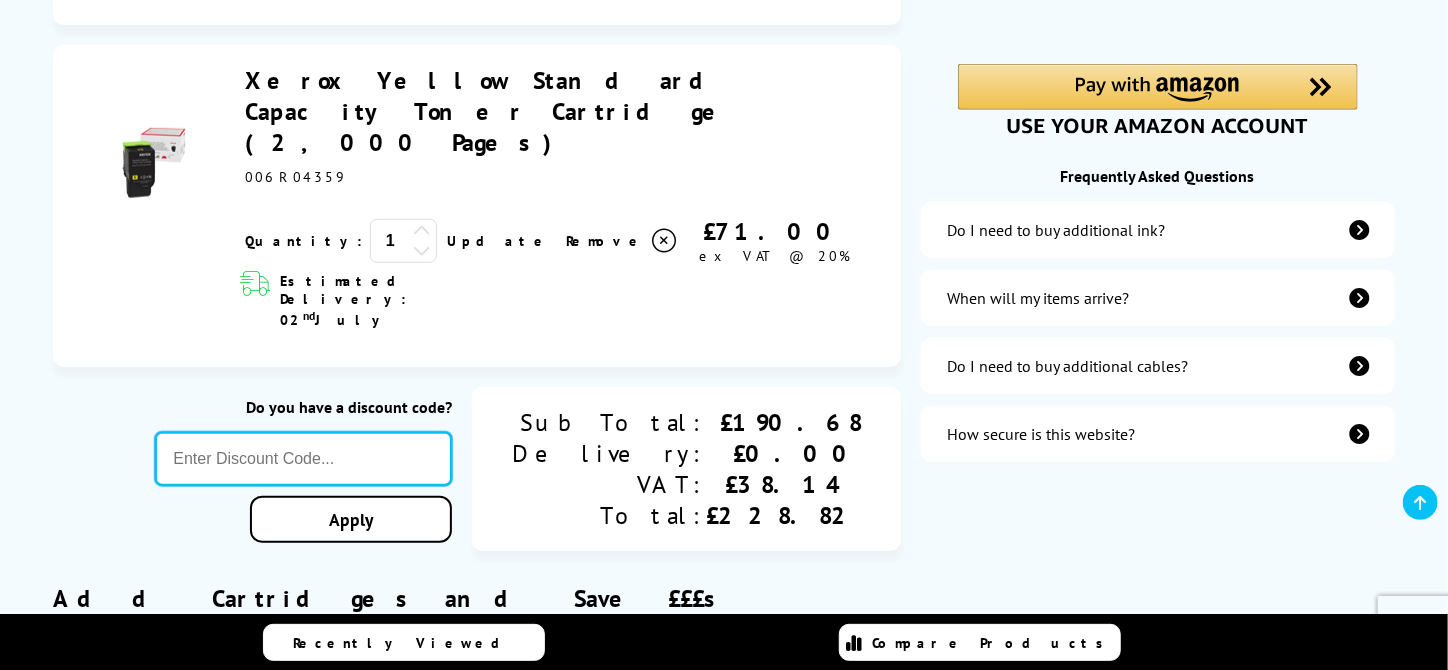 click at bounding box center (303, 459) 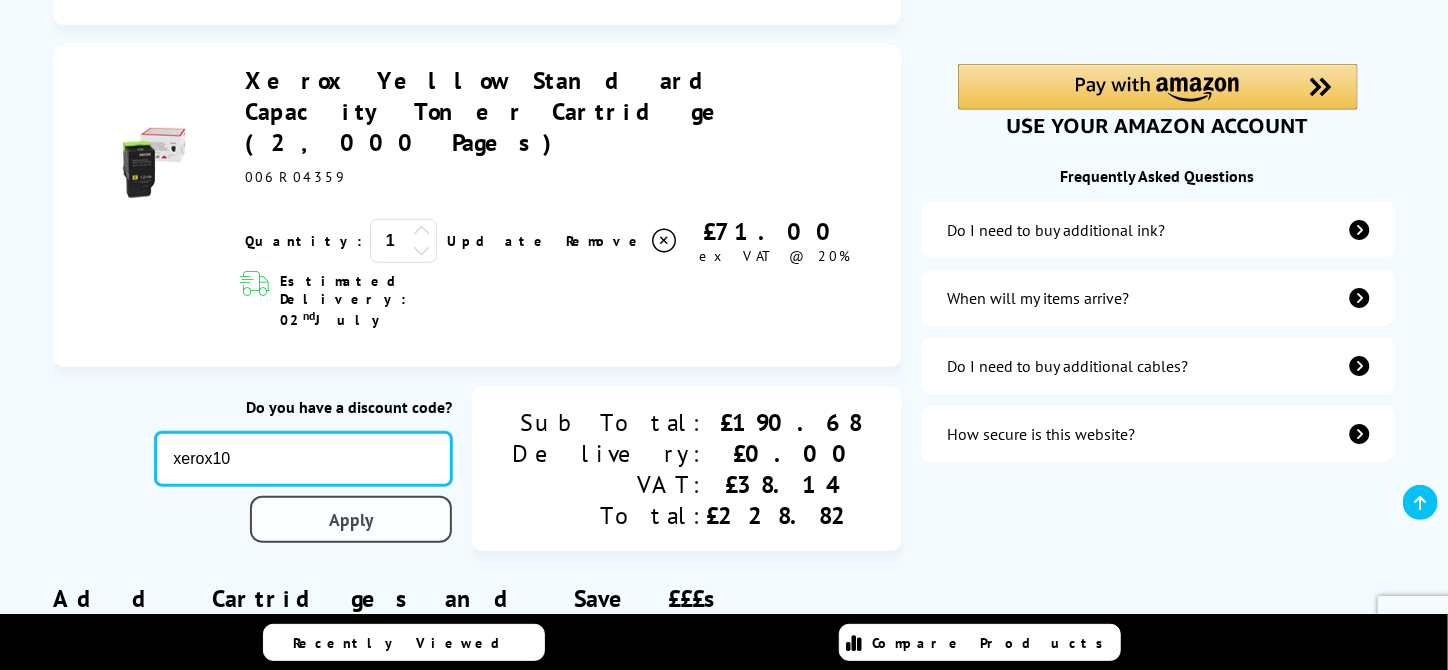 type on "xerox10" 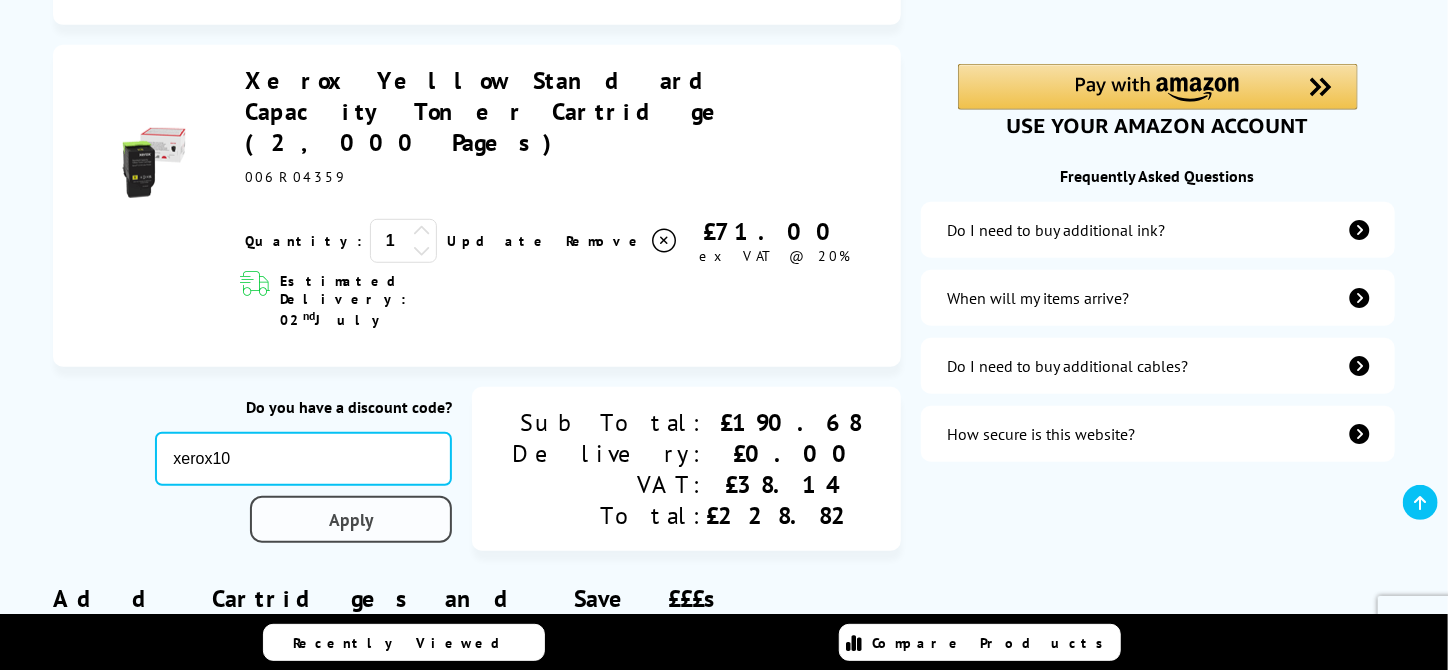 click on "Apply" at bounding box center [351, 519] 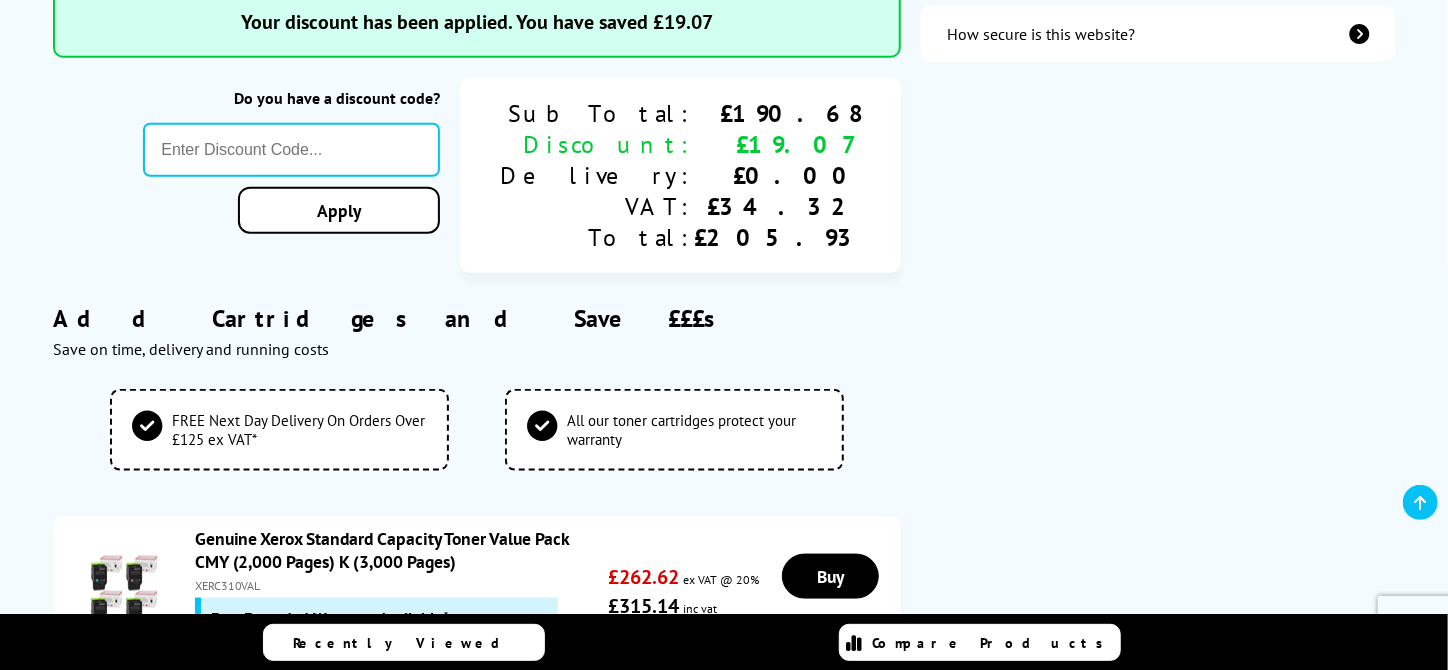 scroll, scrollTop: 300, scrollLeft: 0, axis: vertical 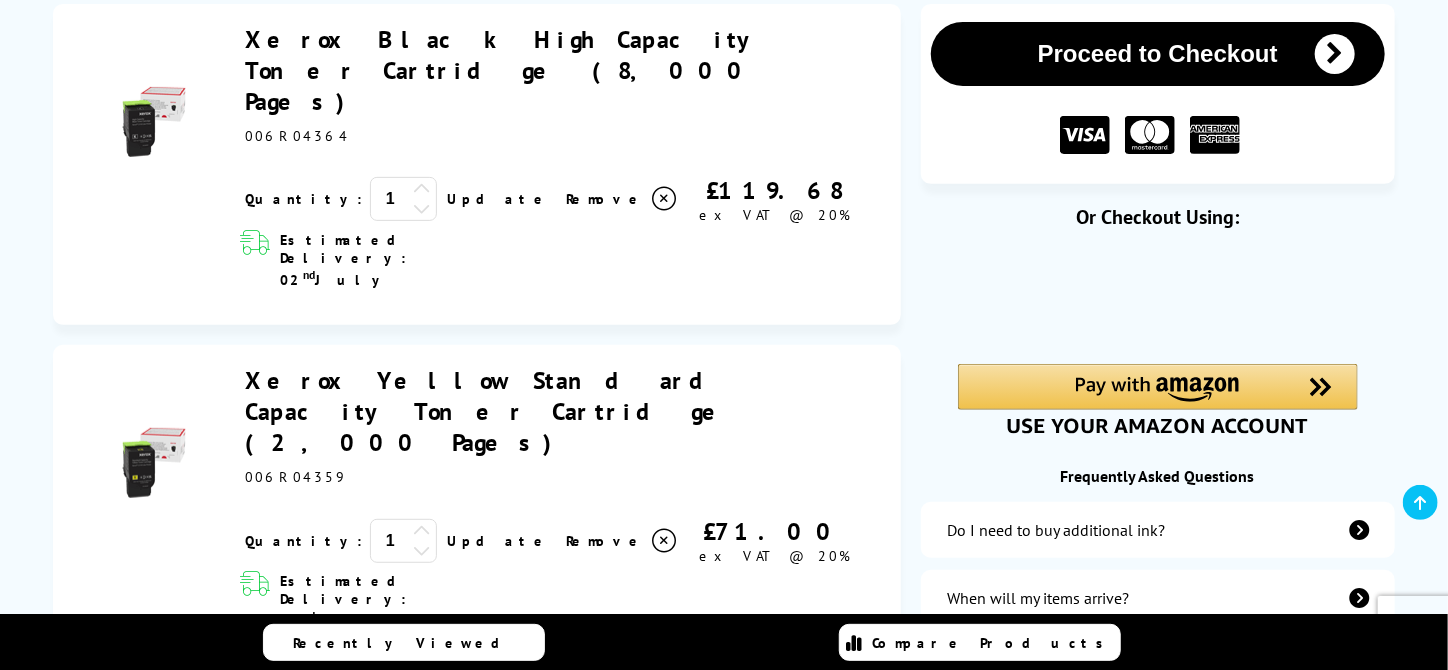 click on "Proceed to Checkout" at bounding box center (1158, 54) 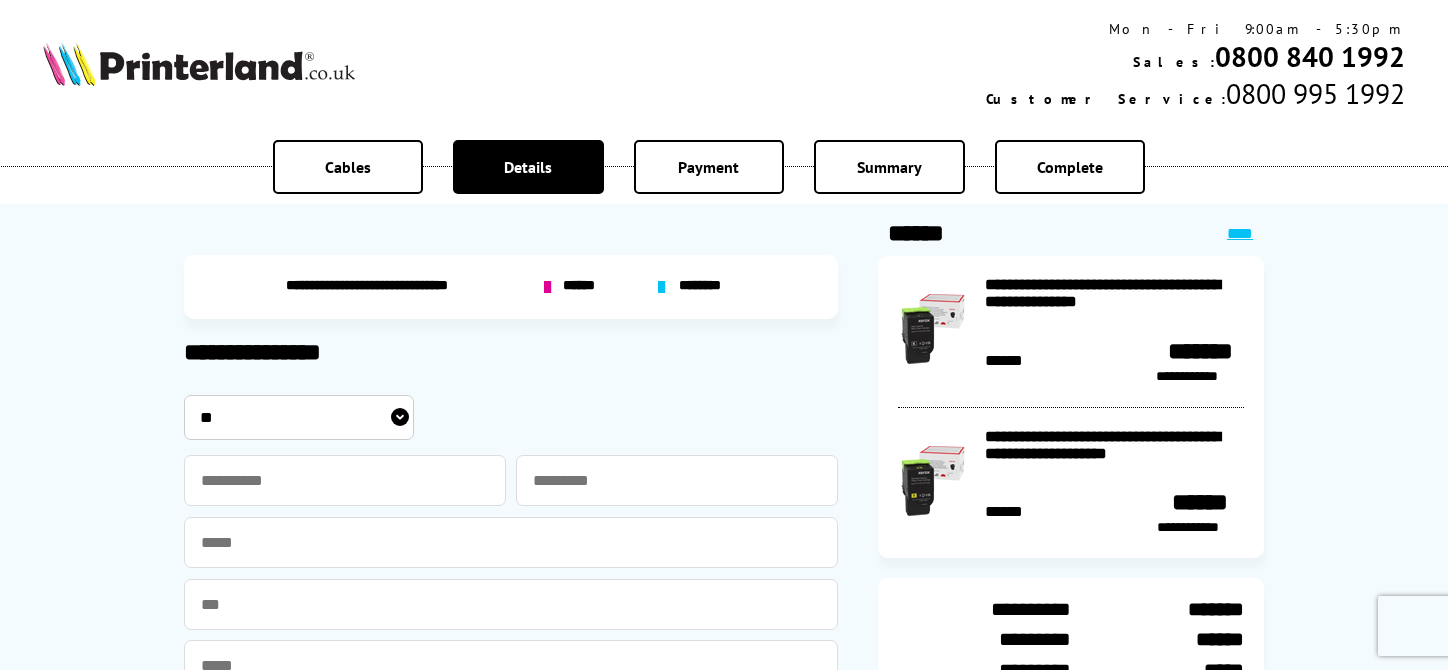 scroll, scrollTop: 0, scrollLeft: 0, axis: both 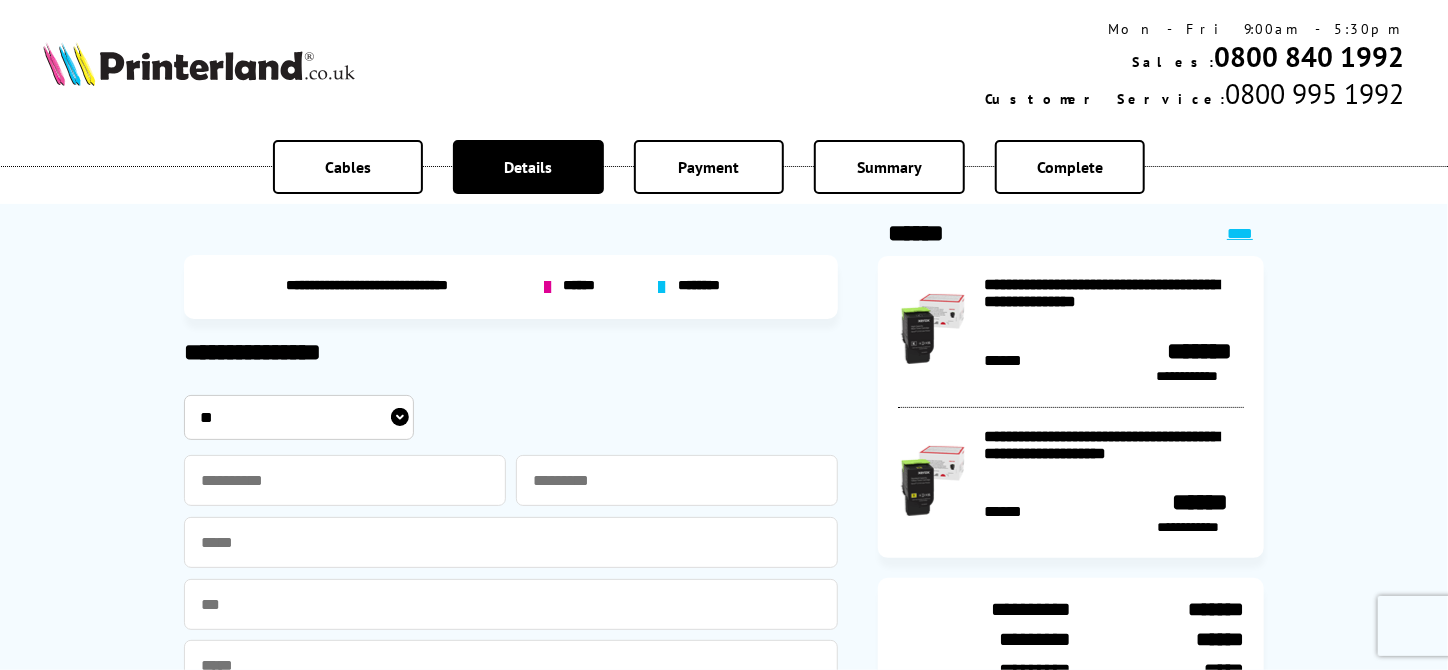 click on "******" at bounding box center (582, 287) 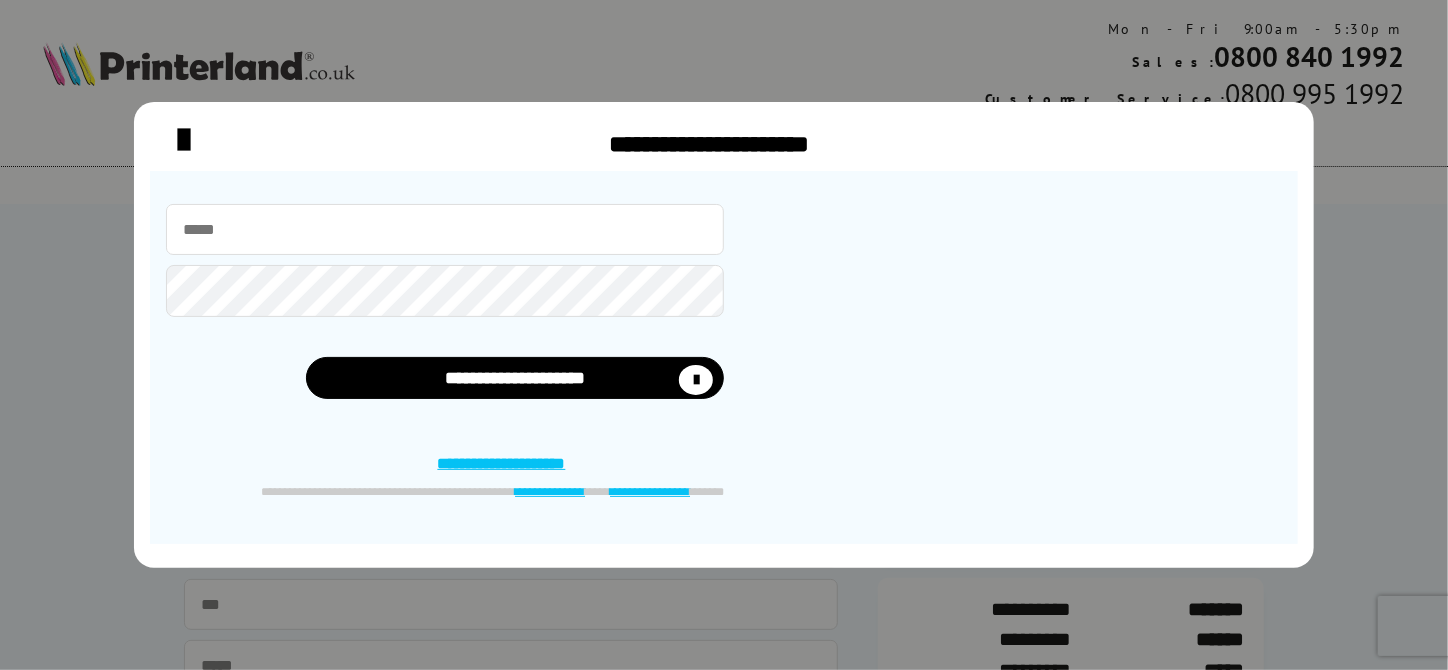 type on "**********" 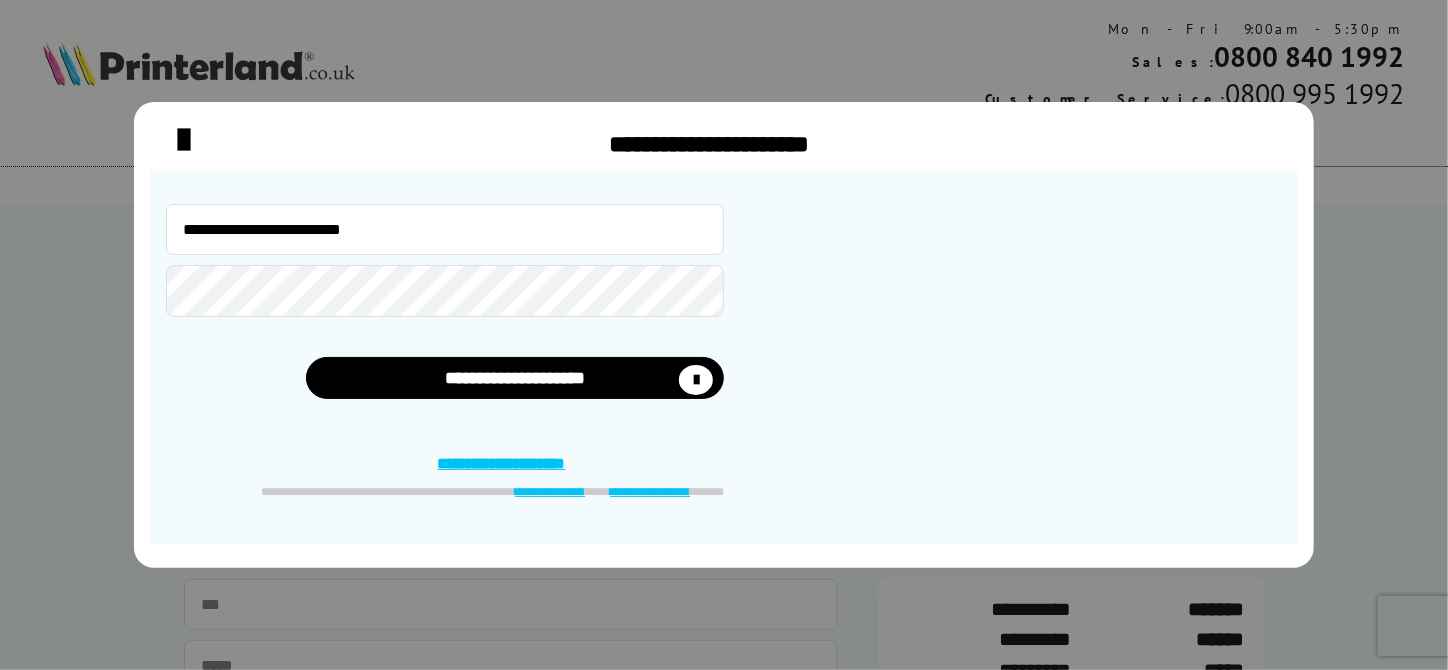 click on "**********" at bounding box center (445, 229) 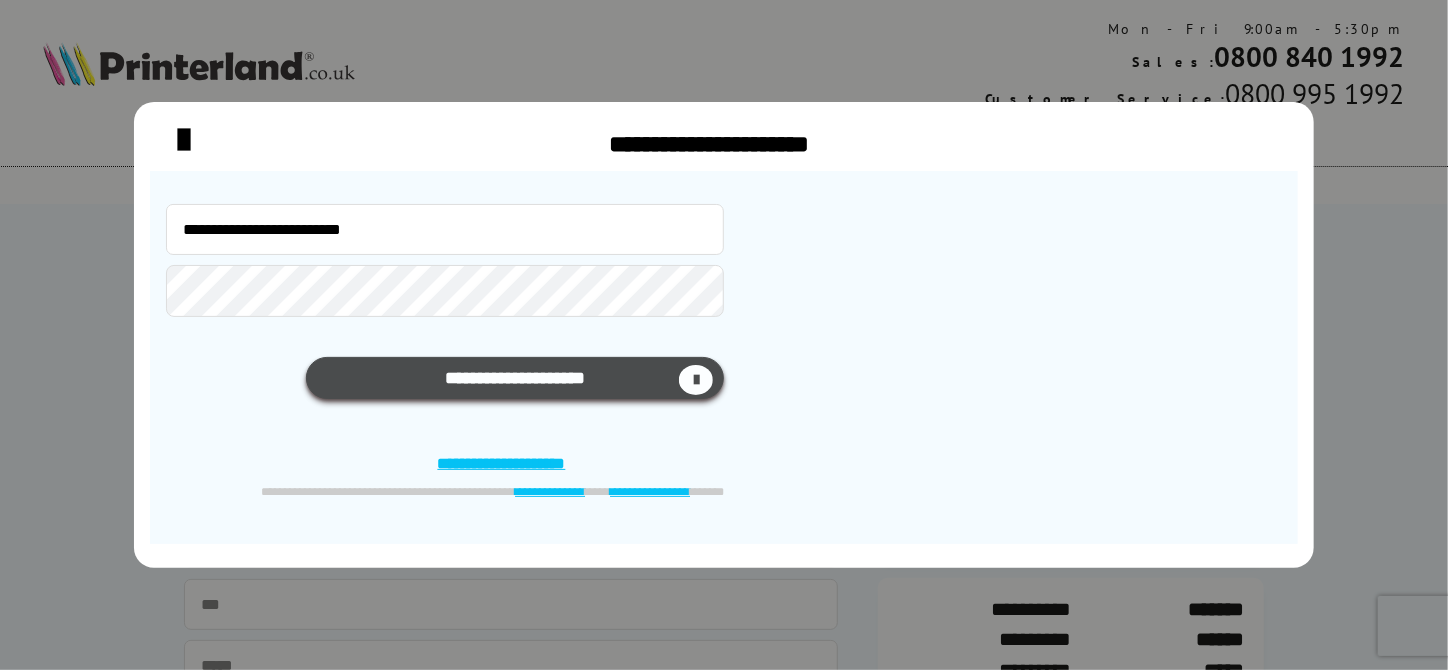 click on "**********" at bounding box center [515, 378] 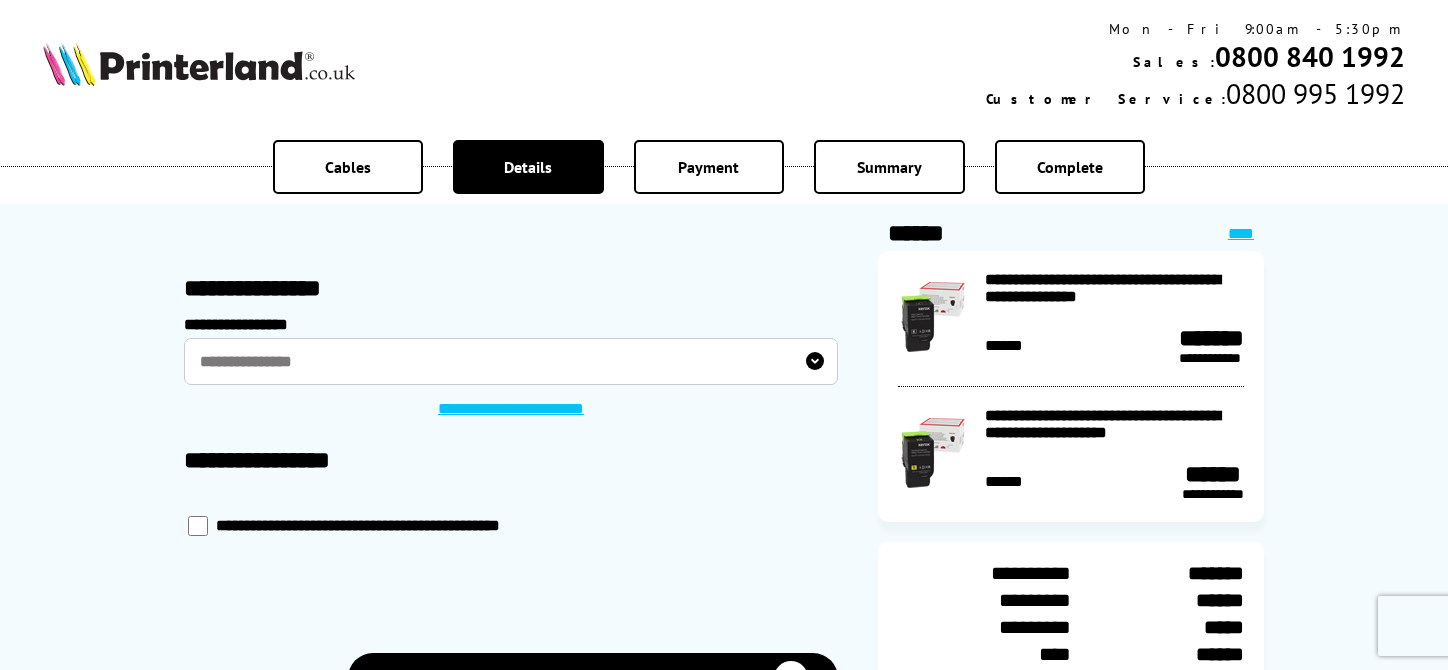 scroll, scrollTop: 0, scrollLeft: 0, axis: both 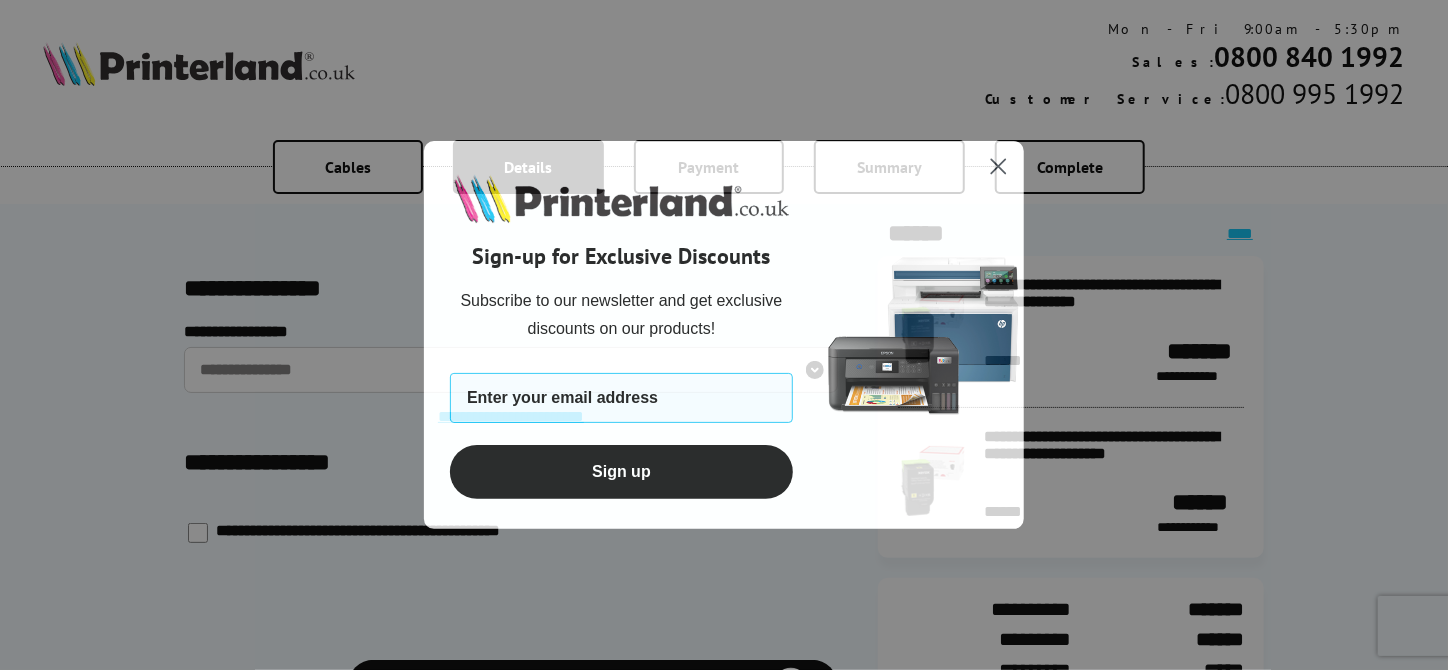click 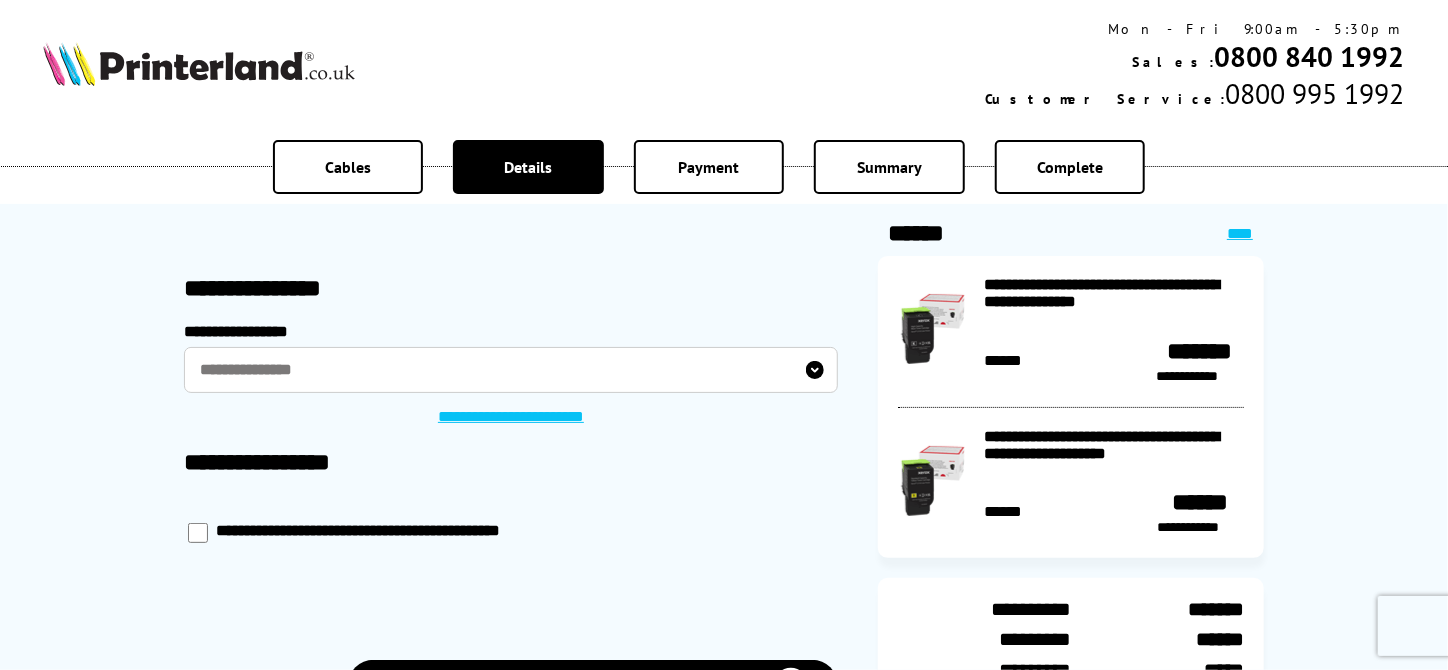 click on "**********" at bounding box center (511, 370) 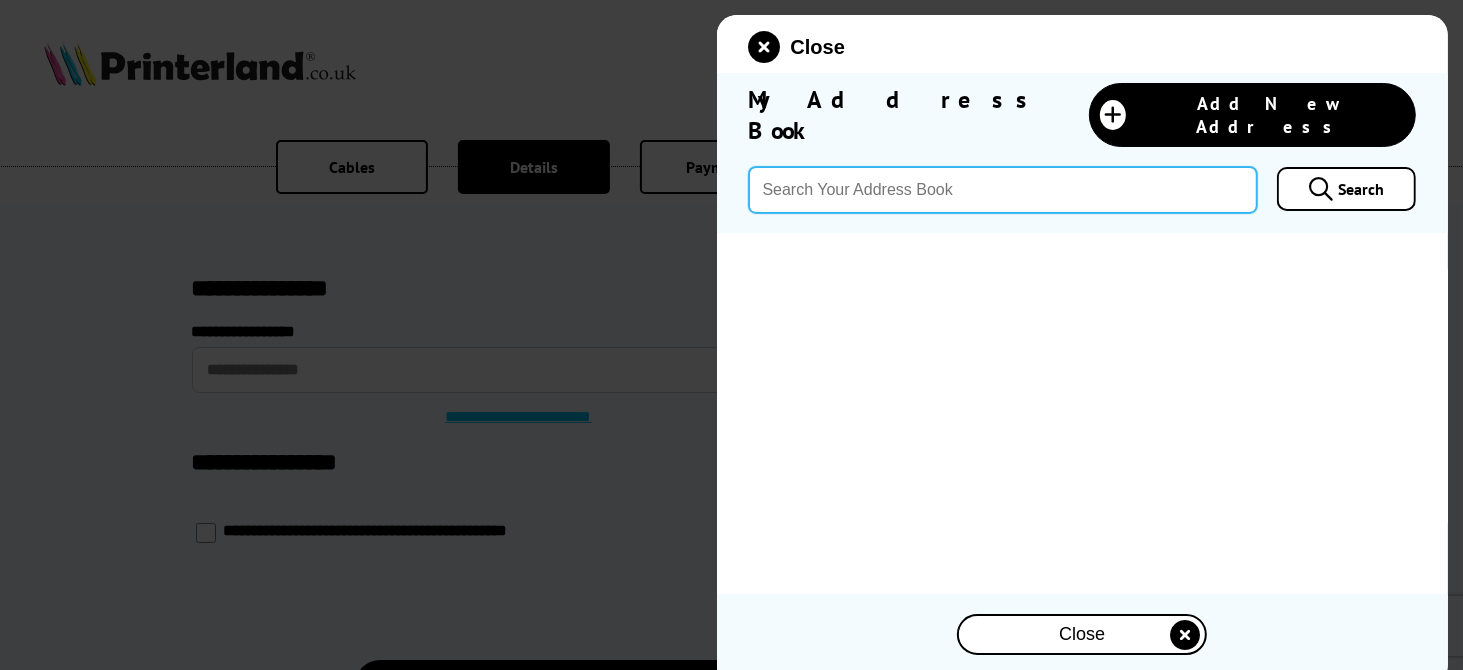 click at bounding box center [1003, 190] 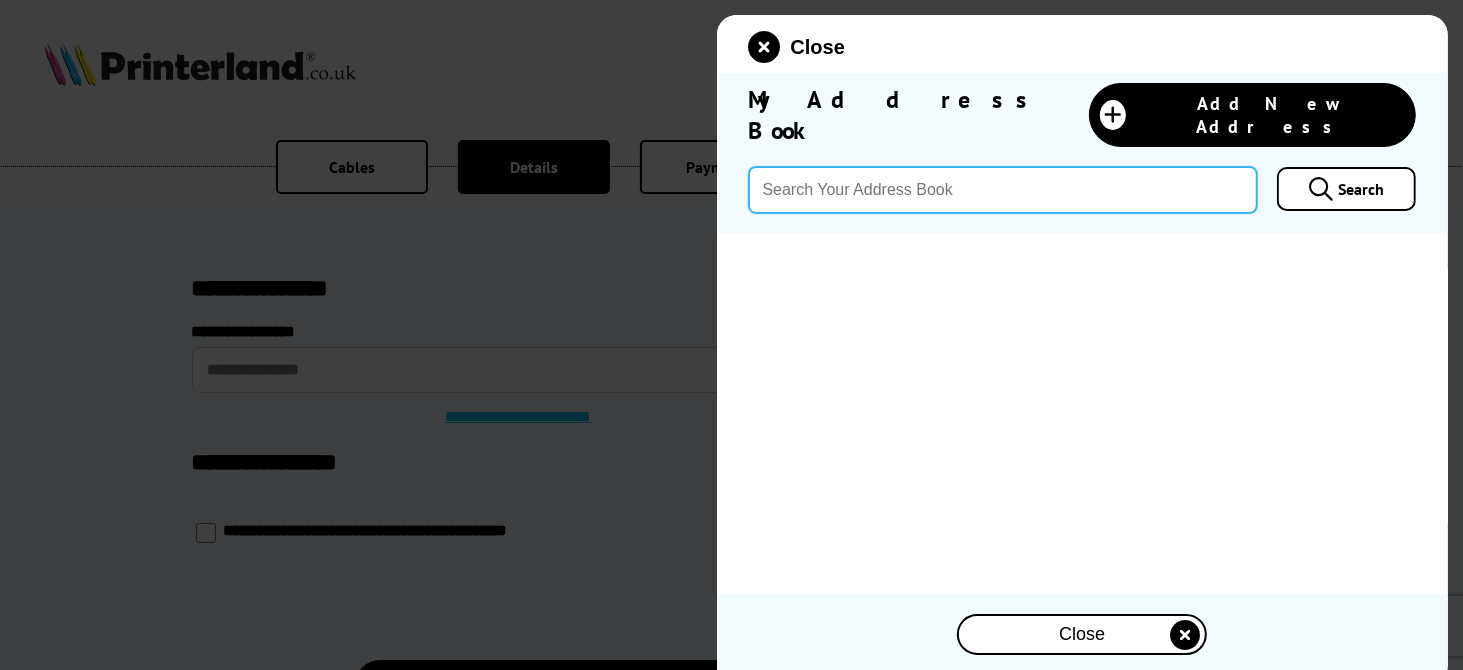 type on "HP7 9FG" 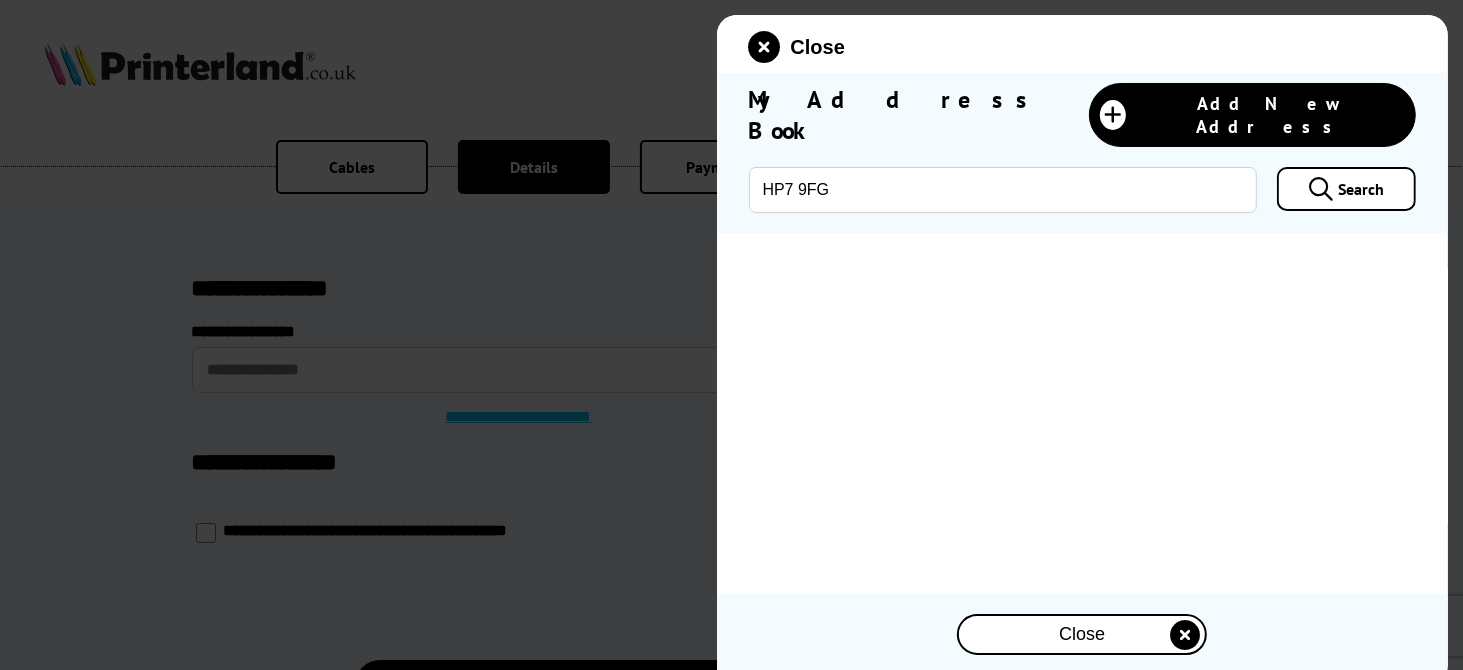 click on "Search" at bounding box center [1346, 189] 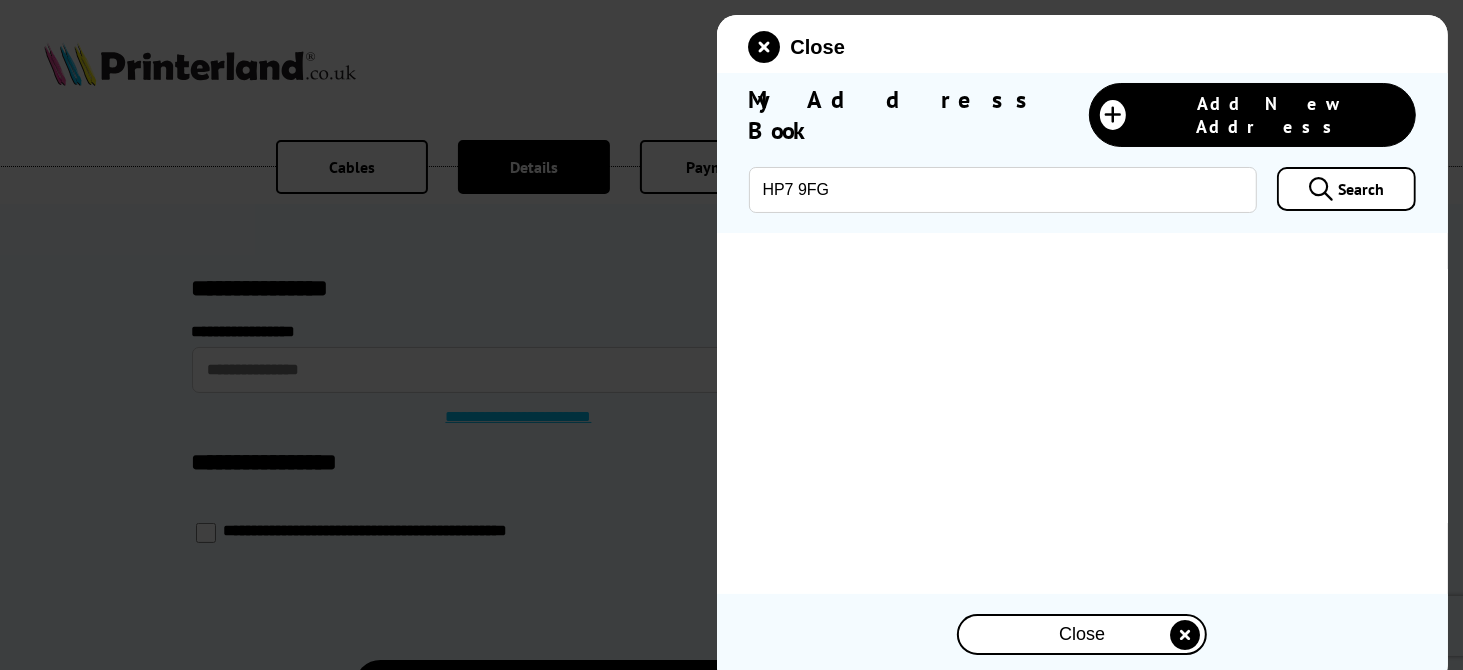 click on "Search" at bounding box center [1361, 189] 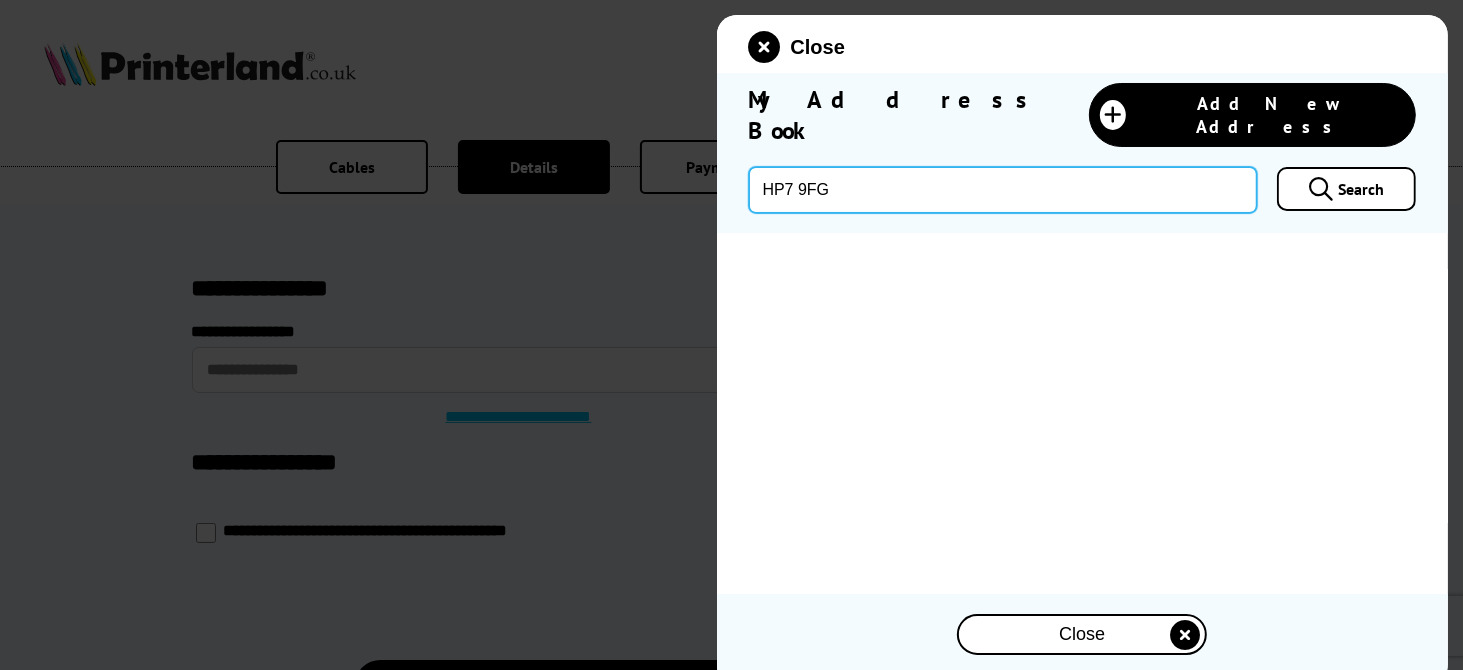 click on "HP7 9FG" at bounding box center [1003, 190] 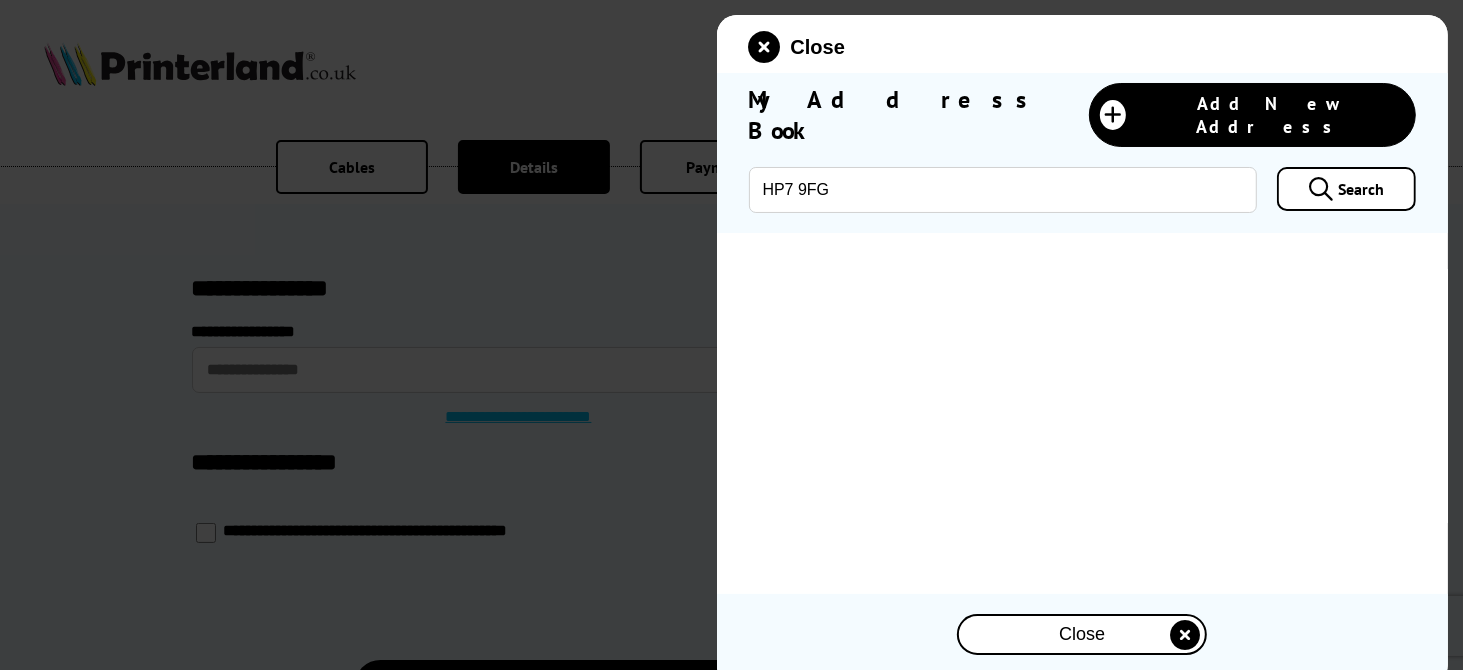 click on "Search" at bounding box center (1361, 189) 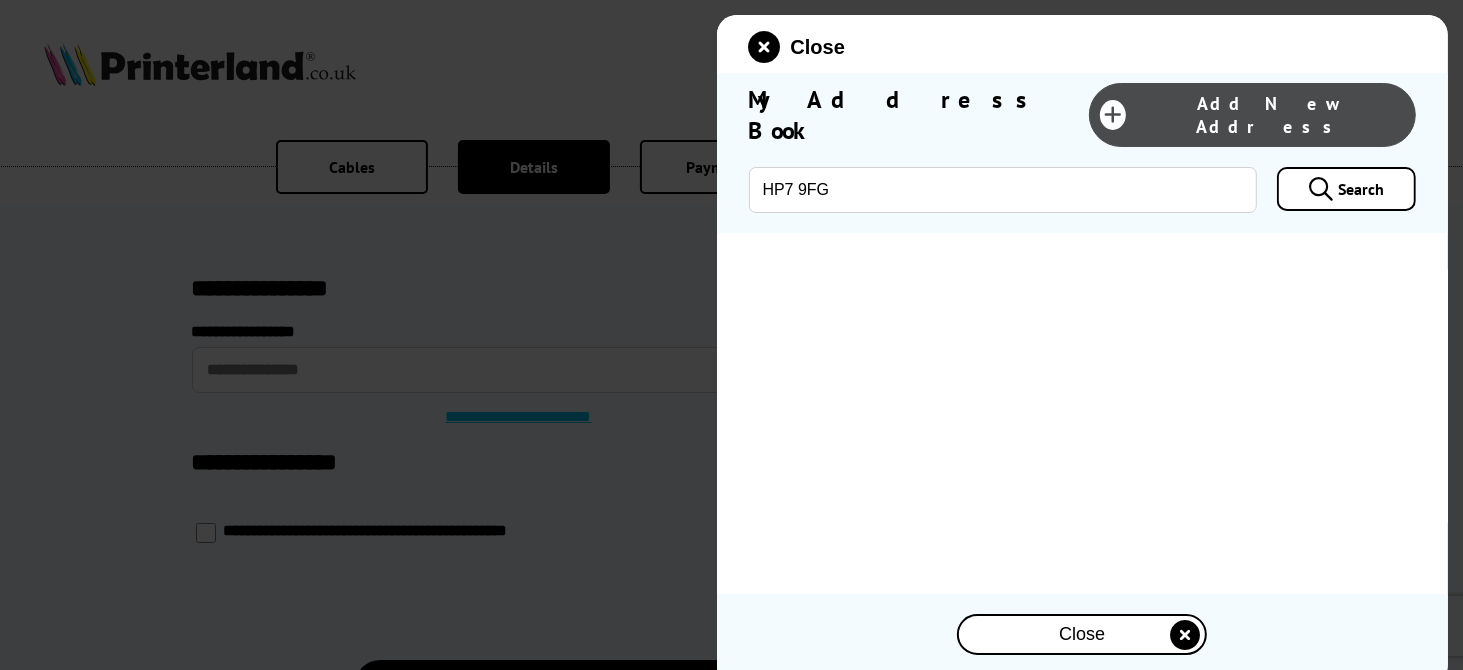click on "Add New Address" at bounding box center (1252, 115) 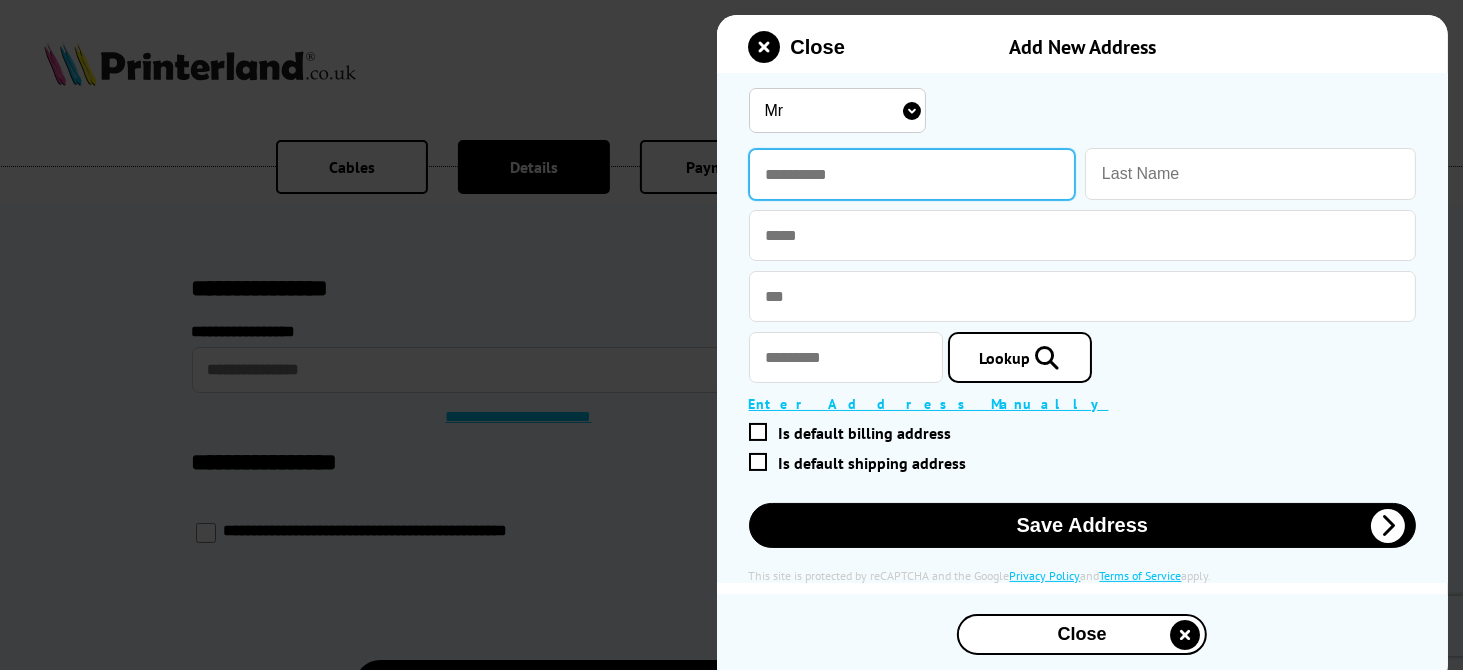 click at bounding box center (912, 174) 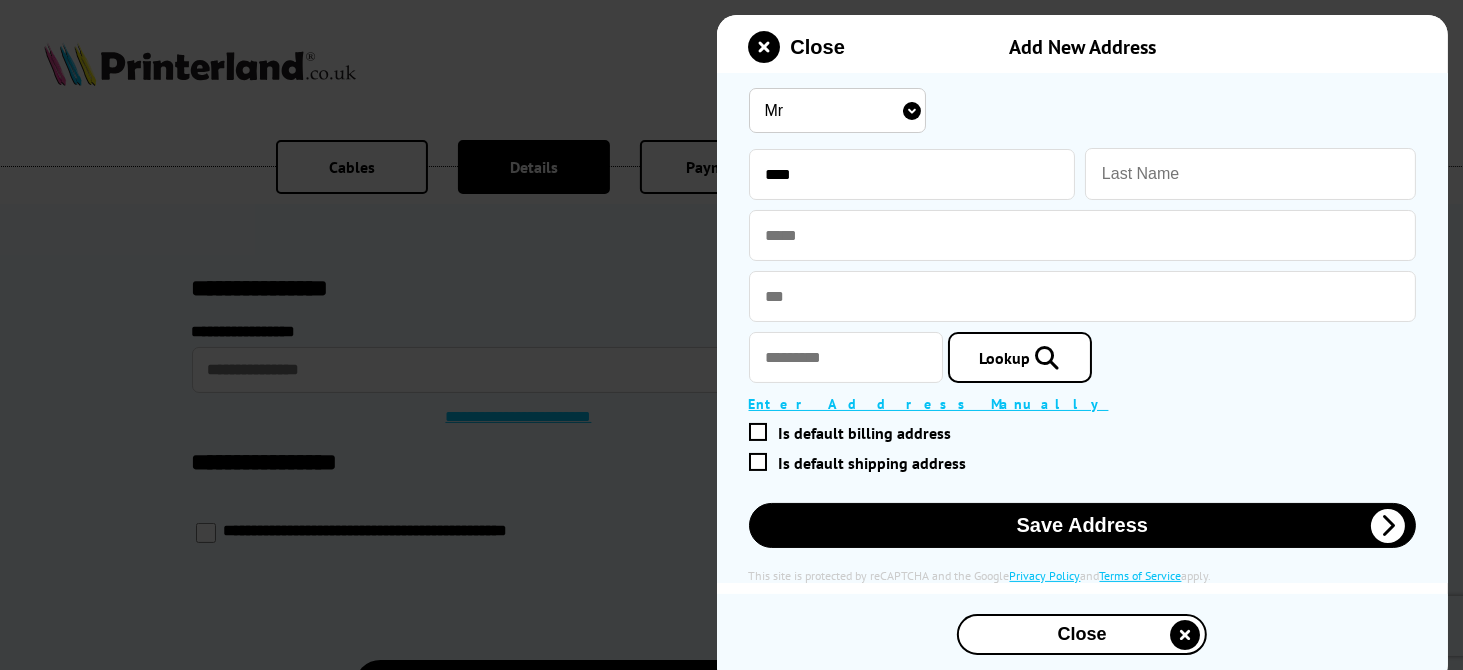 type on "Cox" 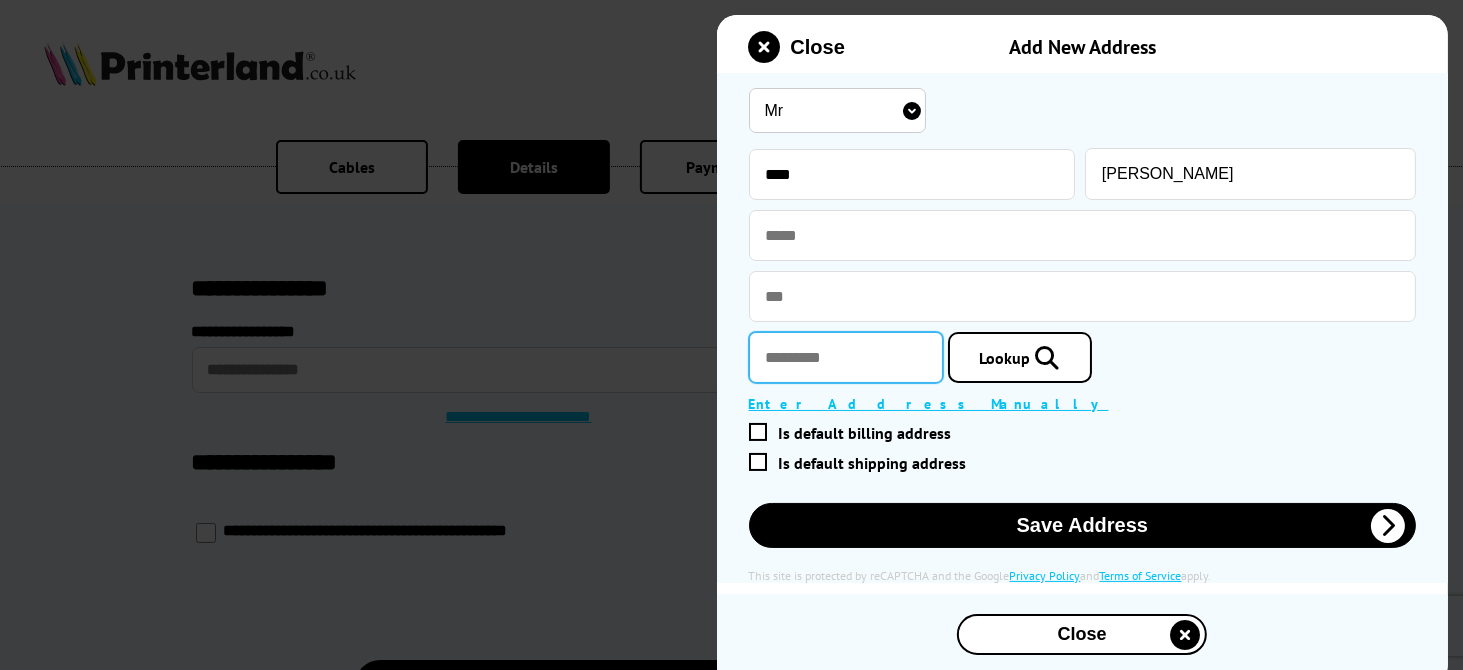 type on "*******" 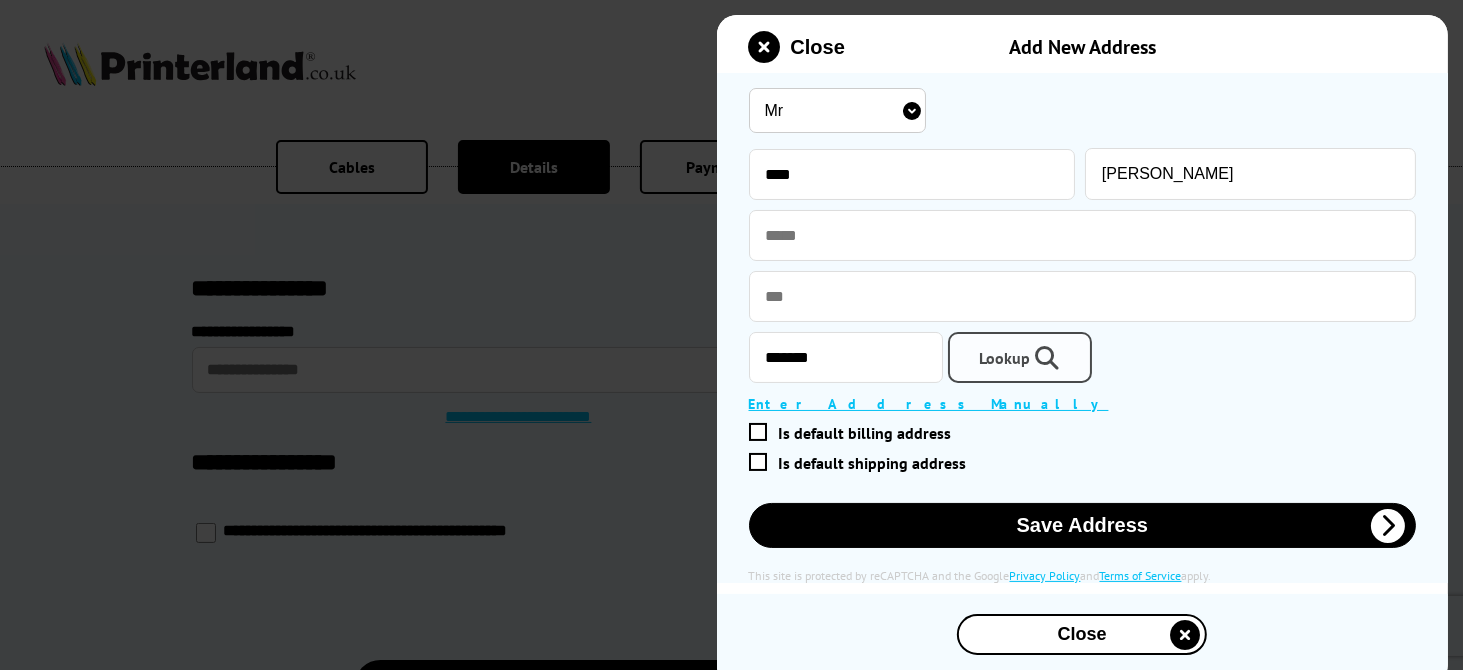 click on "Lookup" at bounding box center [1005, 358] 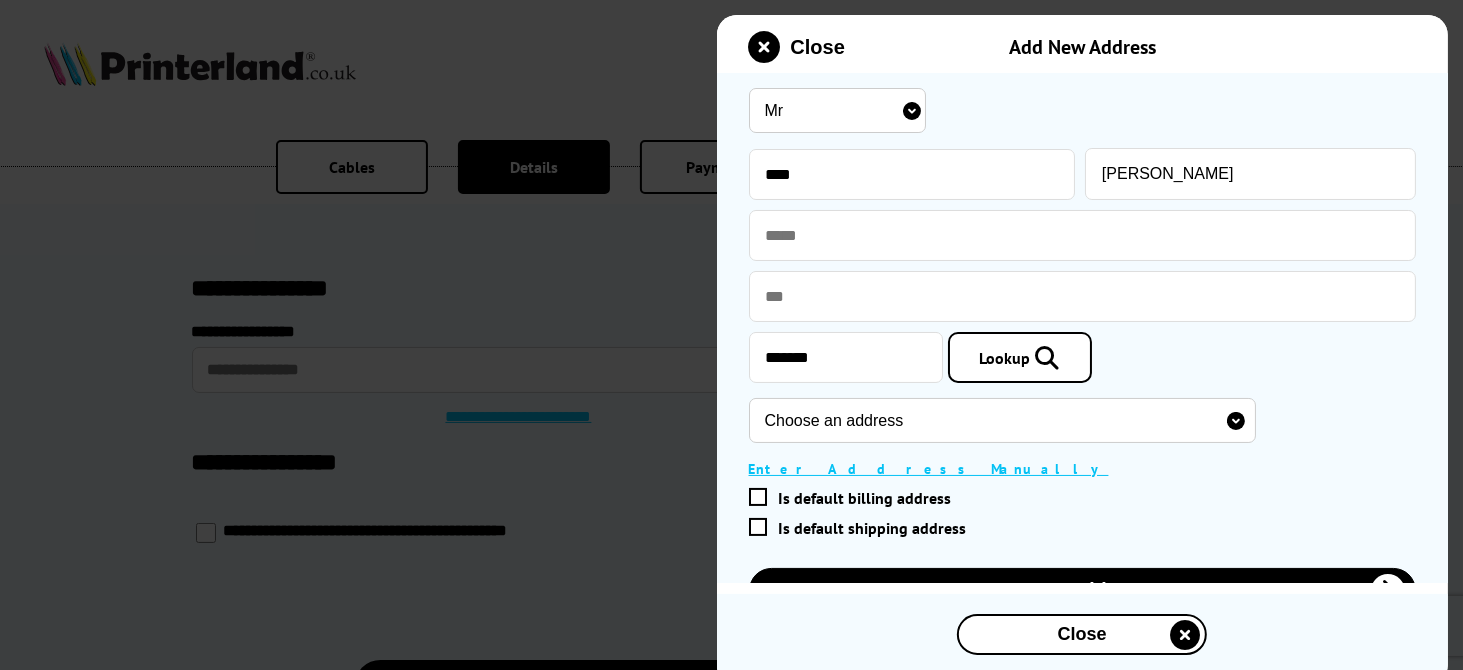 click on "Choose an address Flat 1, Chenies Mews, Chalfont Station Road, Little Chalfont, Amersham, HP7 9FG Flat 2, Chenies Mews, Chalfont Station Road, Little Chalfont, Amersham, HP7 9FG Flat 3, Chenies Mews, Chalfont Station Road, Little Chalfont, Amersham, HP7 9FG Flat 4, Chenies Mews, Chalfont Station Road, Little Chalfont, Amersham, HP7 9FG Flat 5, Chenies Mews, Chalfont Station Road, Little Chalfont, Amersham, HP7 9FG Flat 6, Chenies Mews, Chalfont Station Road, Little Chalfont, Amersham, HP7 9FG Flat 7, Chenies Mews, Chalfont Station Road, Little Chalfont, Amersham, HP7 9FG Flat 8, Chenies Mews, Chalfont Station Road, Little Chalfont, Amersham, HP7 9FG Chalfont Wellness Centre, Oliv-Harr House, Chalfont Station Road, Little Chalfont, Amersham, HP7 9FG Cox Lewis Hearing, Oliv-Harr House, Chalfont Station Road, Little Chalfont, Amersham, HP7 9FG Simco Homes Ltd, Oliv-Harr House, Chalfont Station Road, Little Chalfont, Amersham, HP7 9FG" at bounding box center [1002, 420] 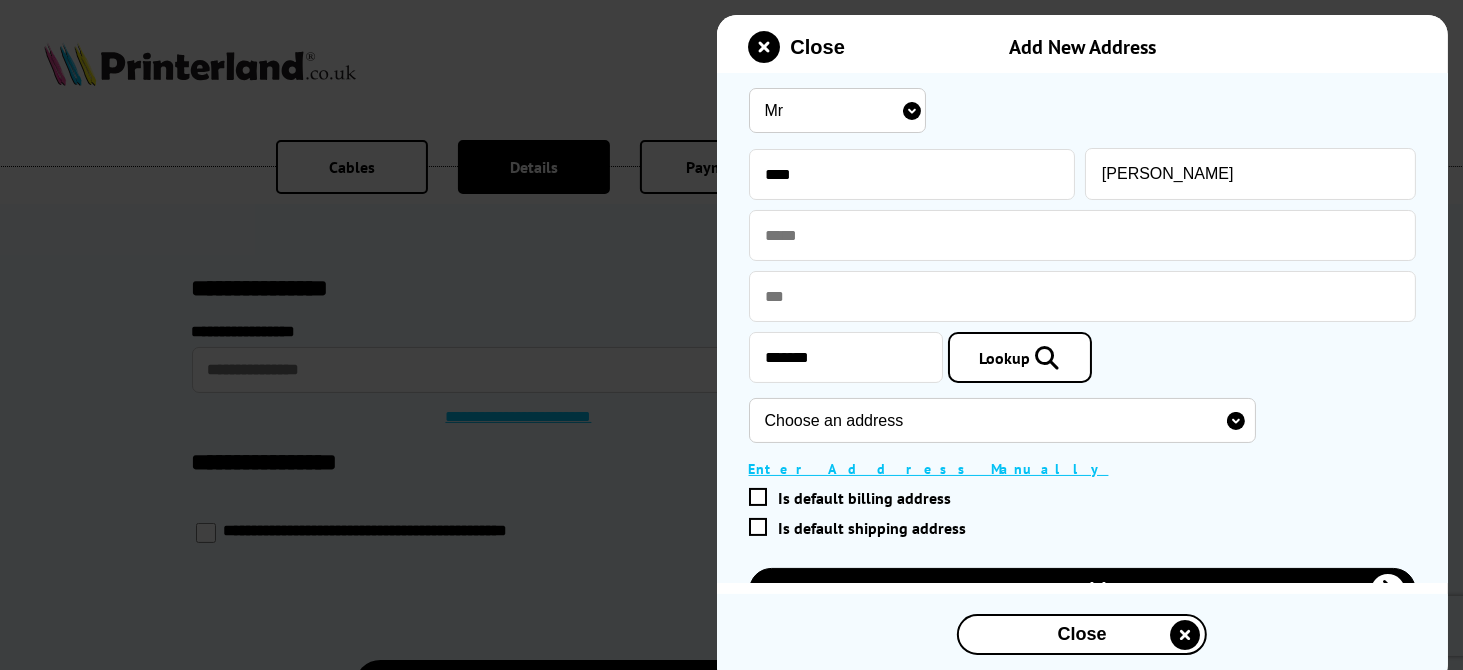 select on "GB|RM|A|54599901" 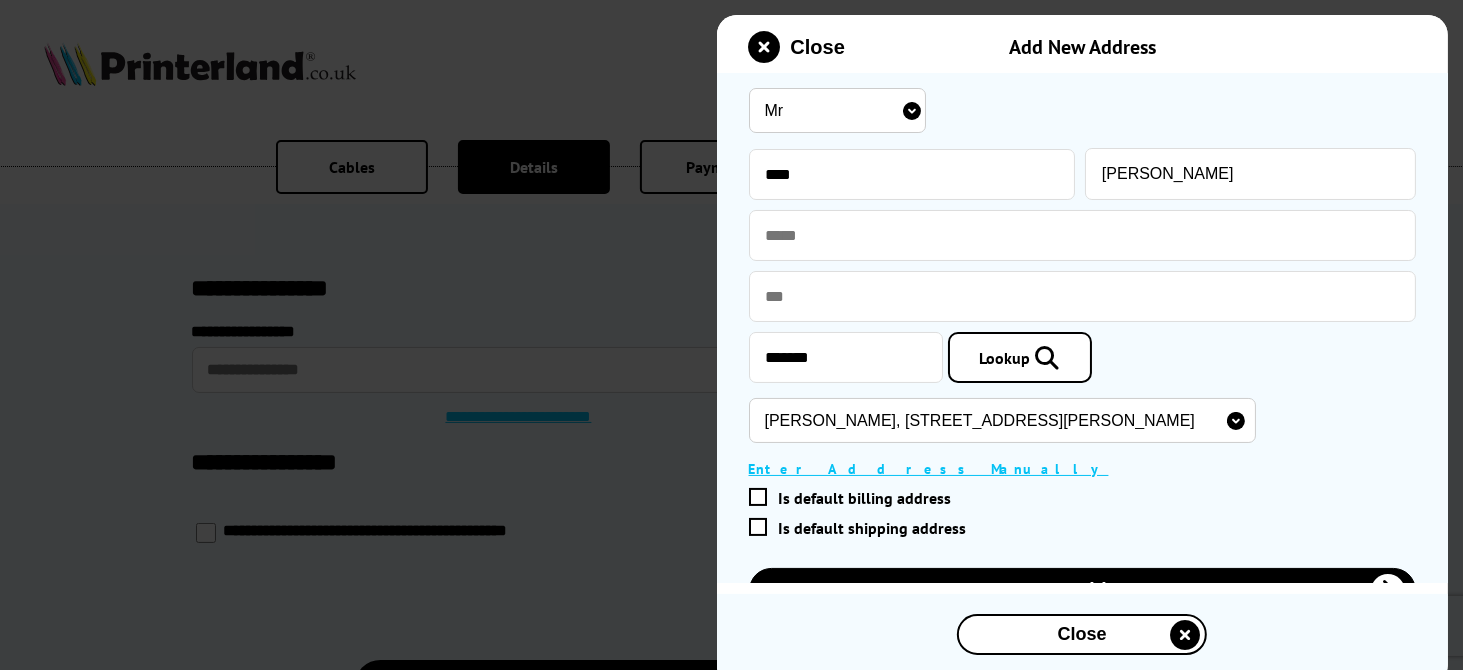 click on "Choose an address Flat 1, Chenies Mews, Chalfont Station Road, Little Chalfont, Amersham, HP7 9FG Flat 2, Chenies Mews, Chalfont Station Road, Little Chalfont, Amersham, HP7 9FG Flat 3, Chenies Mews, Chalfont Station Road, Little Chalfont, Amersham, HP7 9FG Flat 4, Chenies Mews, Chalfont Station Road, Little Chalfont, Amersham, HP7 9FG Flat 5, Chenies Mews, Chalfont Station Road, Little Chalfont, Amersham, HP7 9FG Flat 6, Chenies Mews, Chalfont Station Road, Little Chalfont, Amersham, HP7 9FG Flat 7, Chenies Mews, Chalfont Station Road, Little Chalfont, Amersham, HP7 9FG Flat 8, Chenies Mews, Chalfont Station Road, Little Chalfont, Amersham, HP7 9FG Chalfont Wellness Centre, Oliv-Harr House, Chalfont Station Road, Little Chalfont, Amersham, HP7 9FG Cox Lewis Hearing, Oliv-Harr House, Chalfont Station Road, Little Chalfont, Amersham, HP7 9FG Simco Homes Ltd, Oliv-Harr House, Chalfont Station Road, Little Chalfont, Amersham, HP7 9FG" at bounding box center [1002, 420] 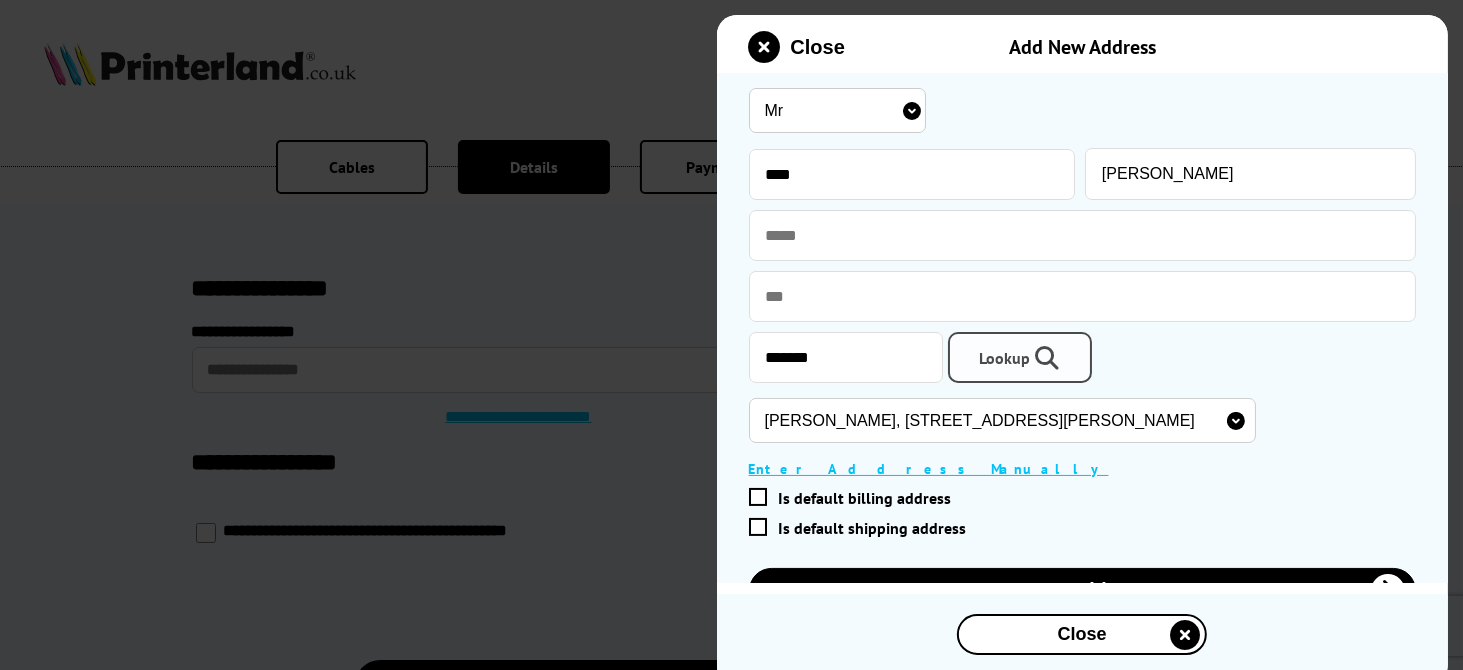 type on "Cox Lewis Hearing" 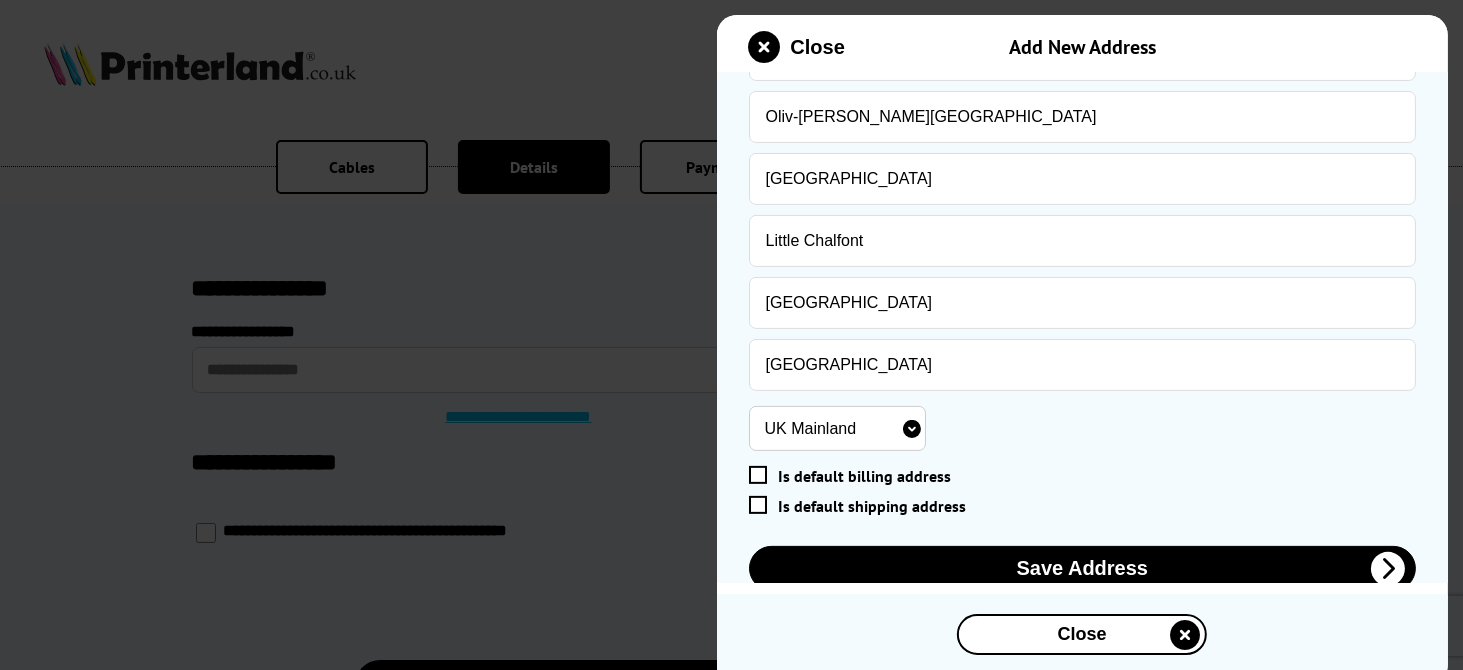 scroll, scrollTop: 430, scrollLeft: 0, axis: vertical 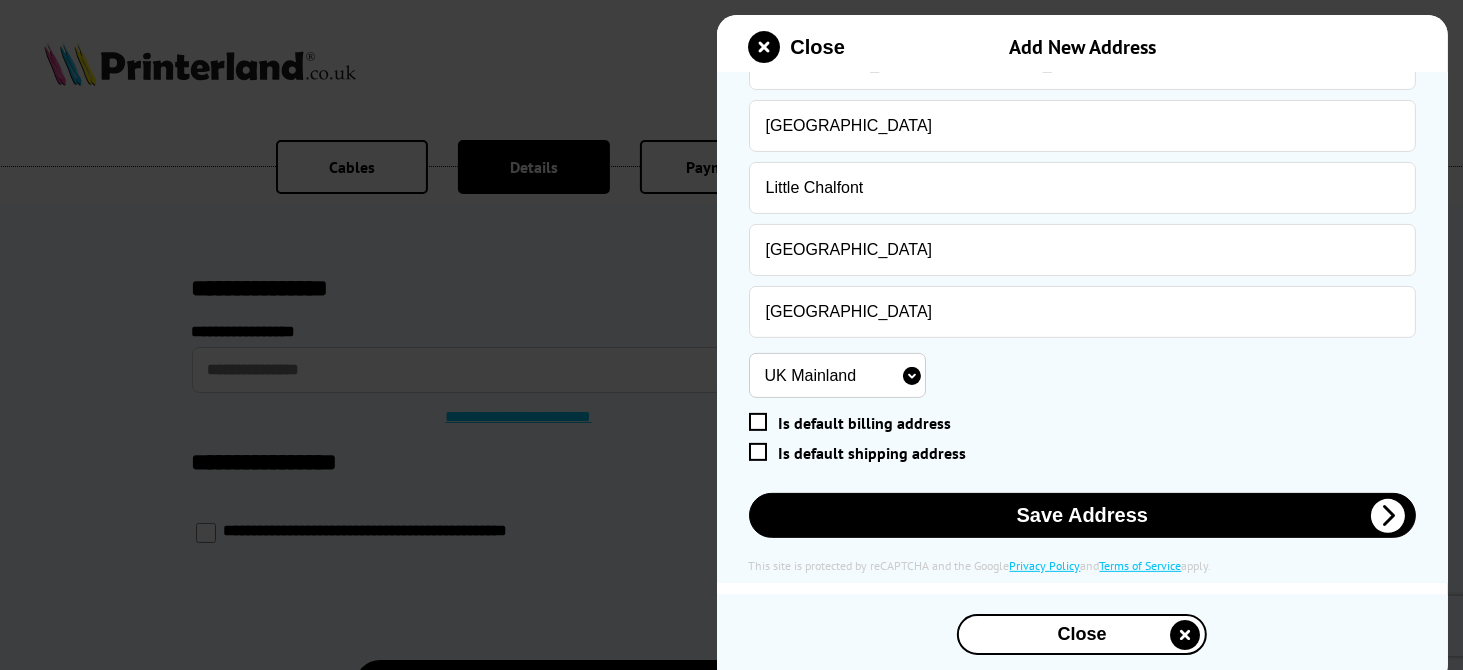 click at bounding box center [758, 422] 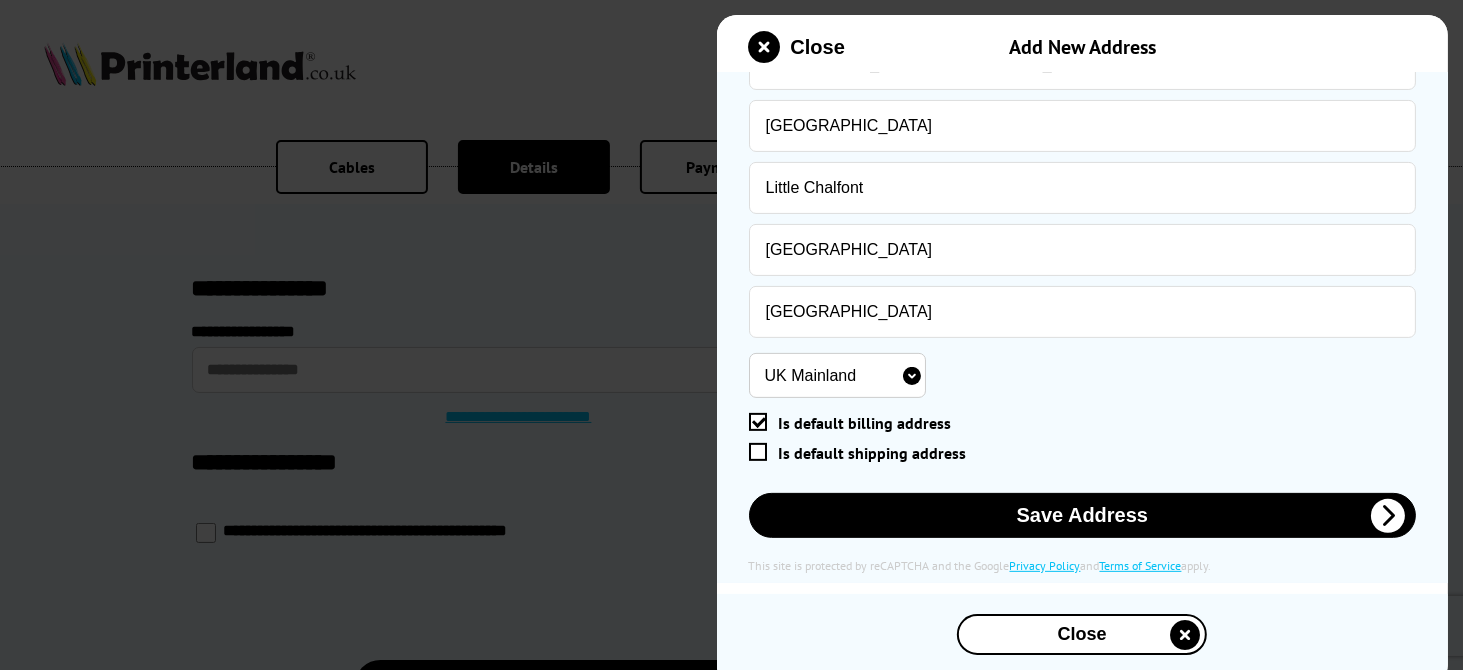 click at bounding box center [758, 452] 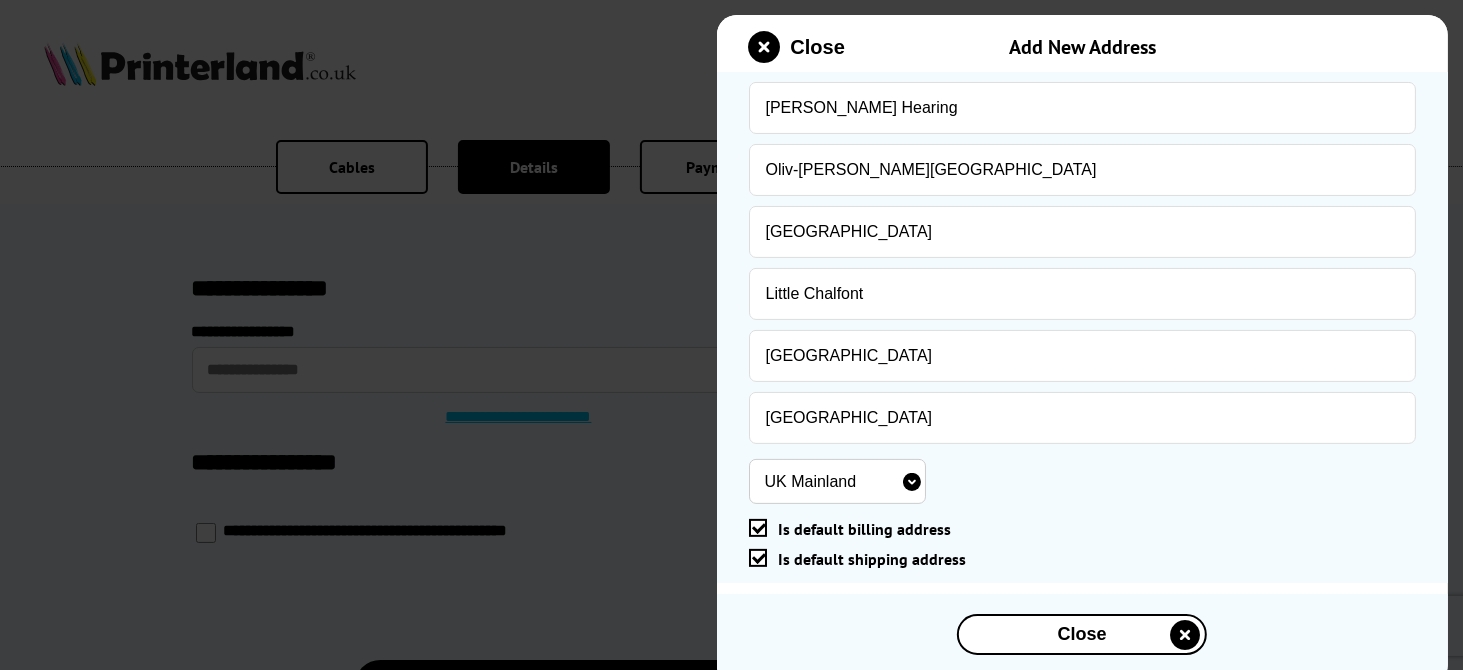 scroll, scrollTop: 430, scrollLeft: 0, axis: vertical 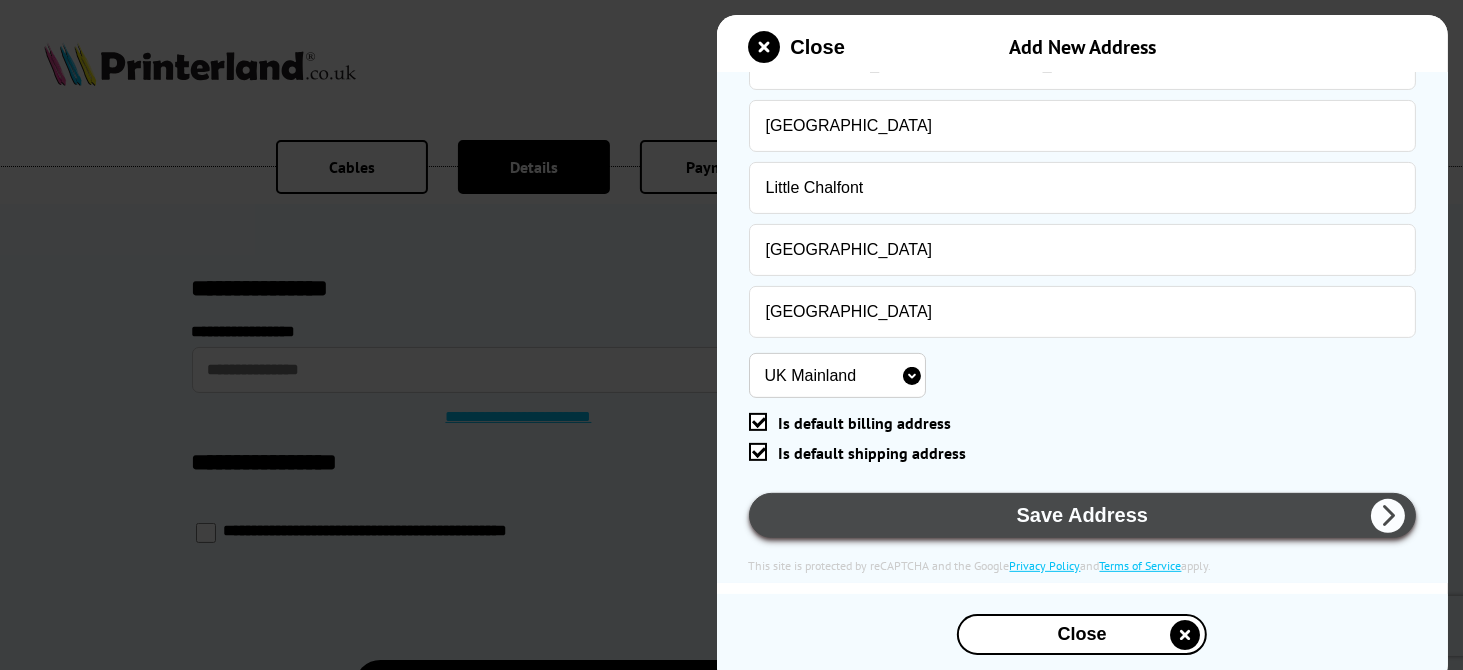 click on "Save Address" at bounding box center (1083, 515) 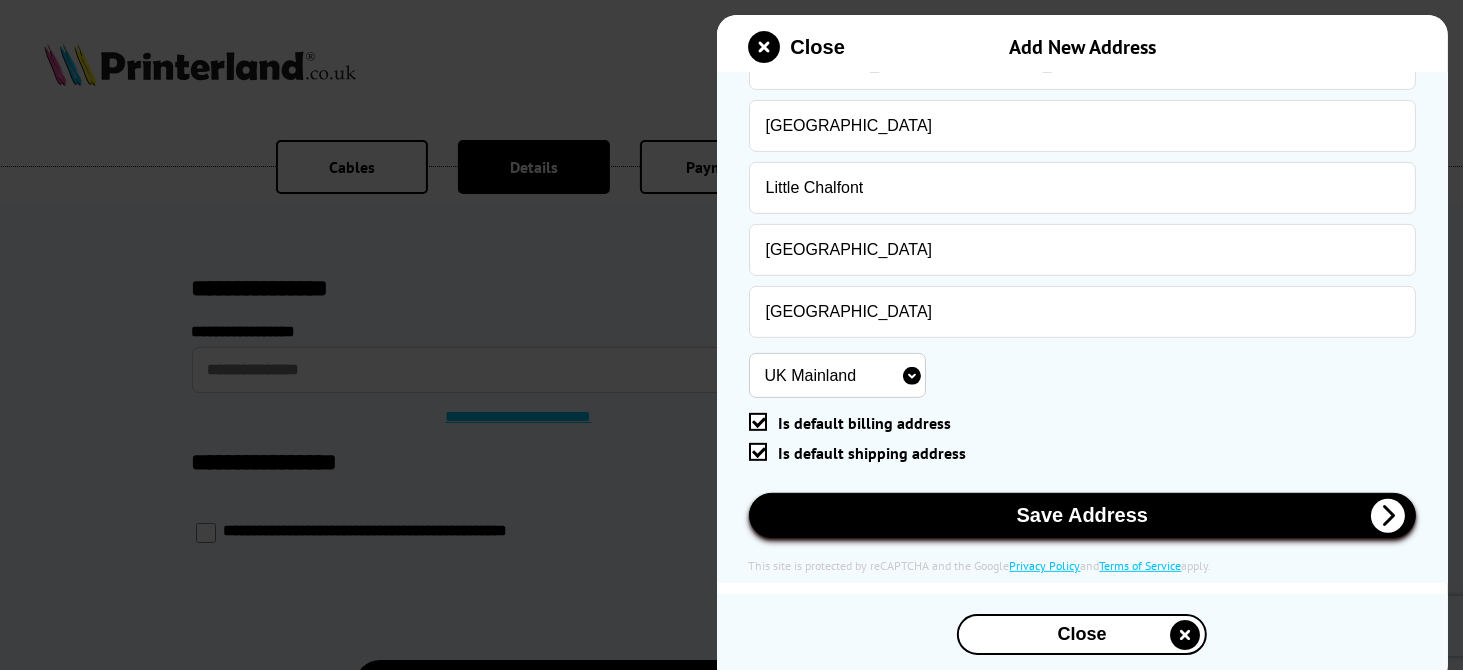 scroll, scrollTop: 635, scrollLeft: 0, axis: vertical 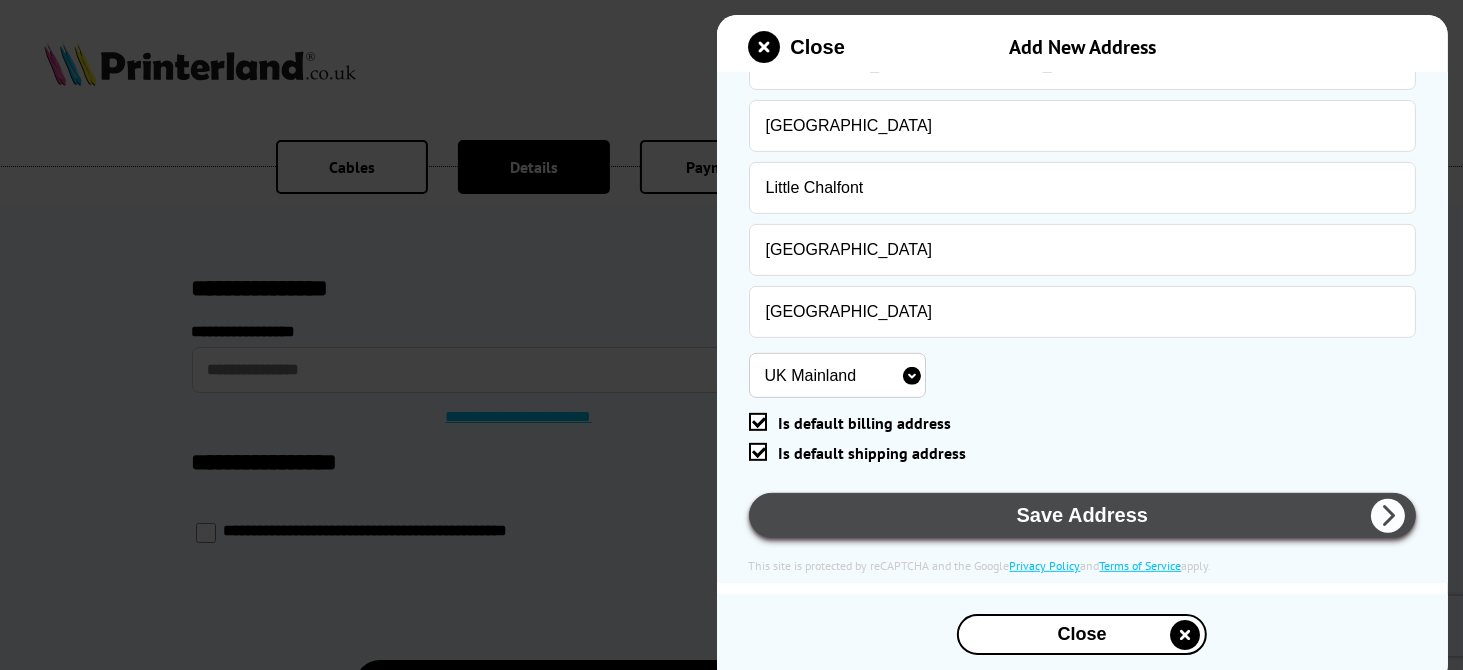click at bounding box center [1388, 516] 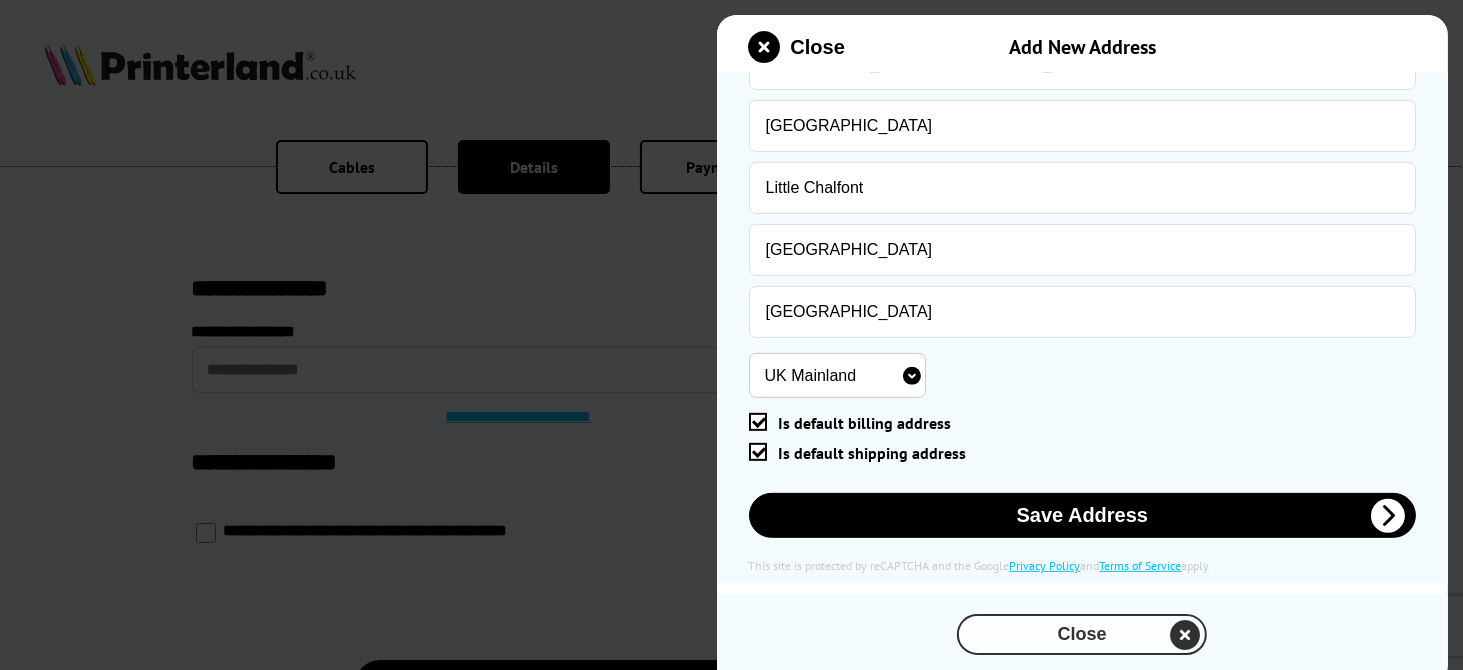 click on "Close" at bounding box center [1082, 634] 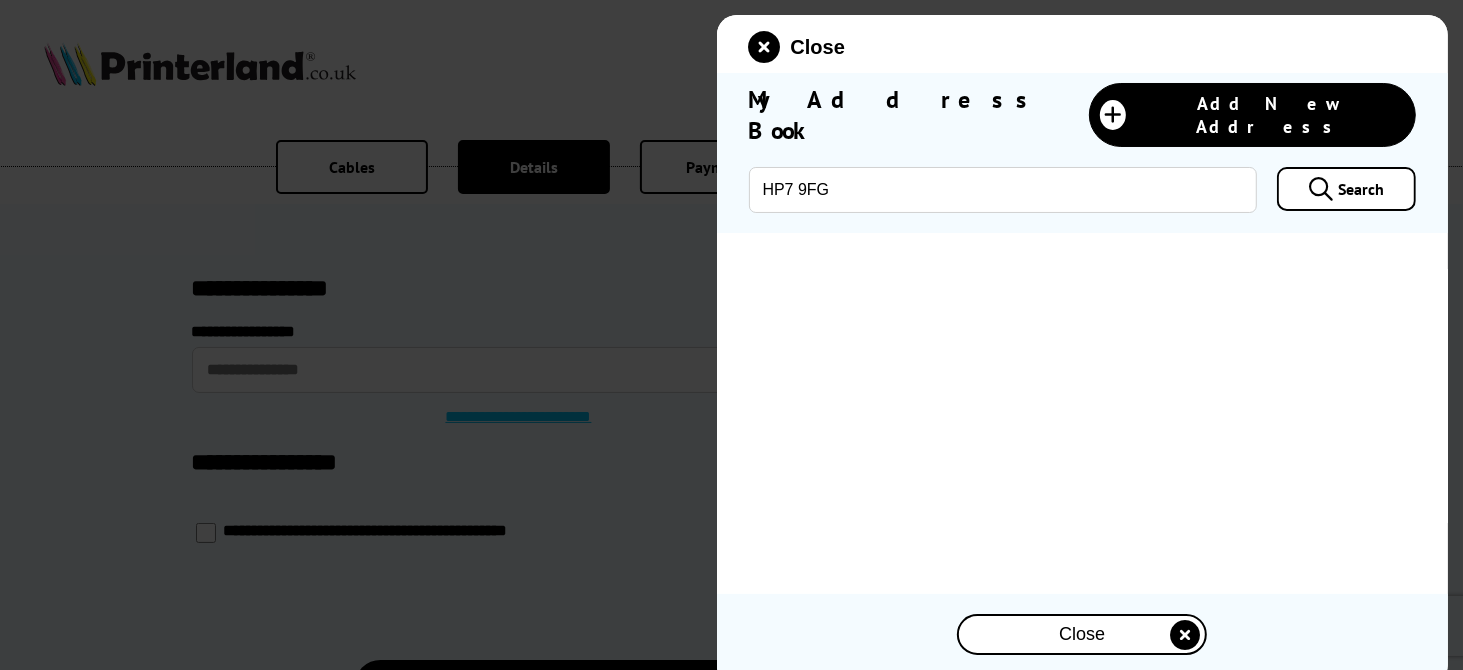 click on "Close" at bounding box center (1082, 634) 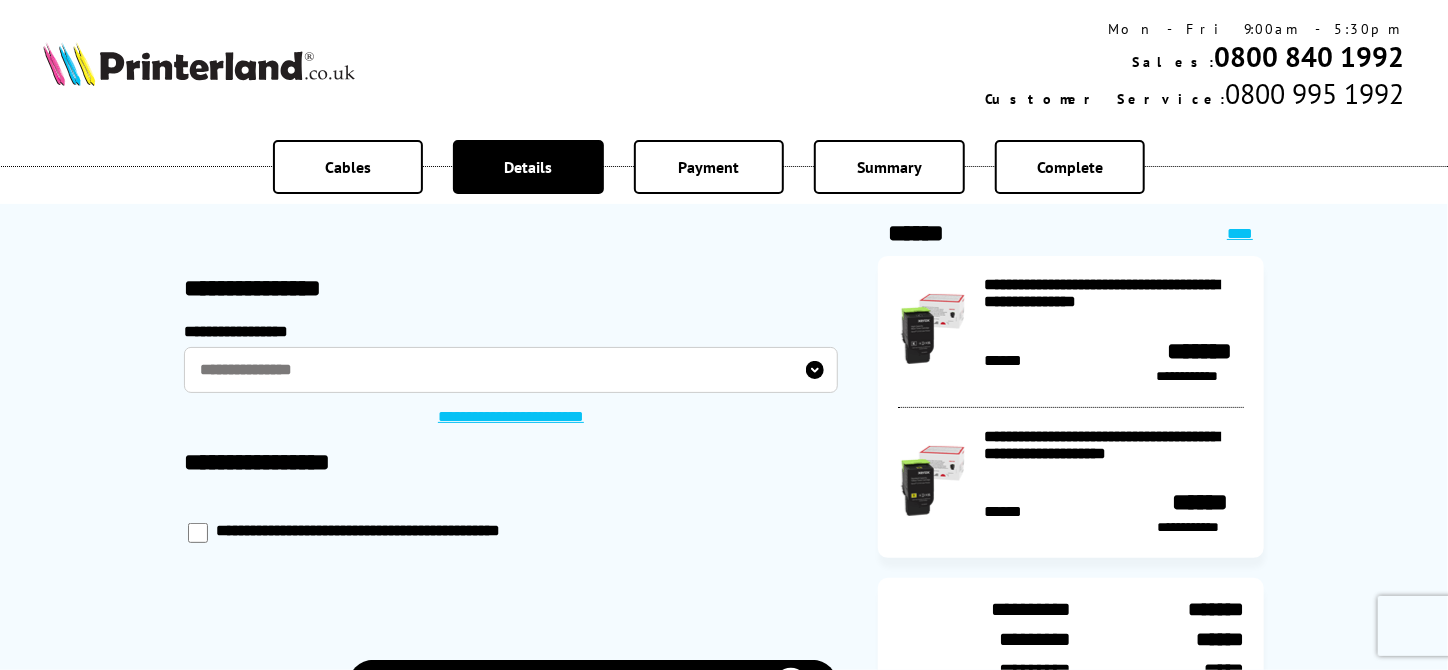 click on "**********" at bounding box center (511, 418) 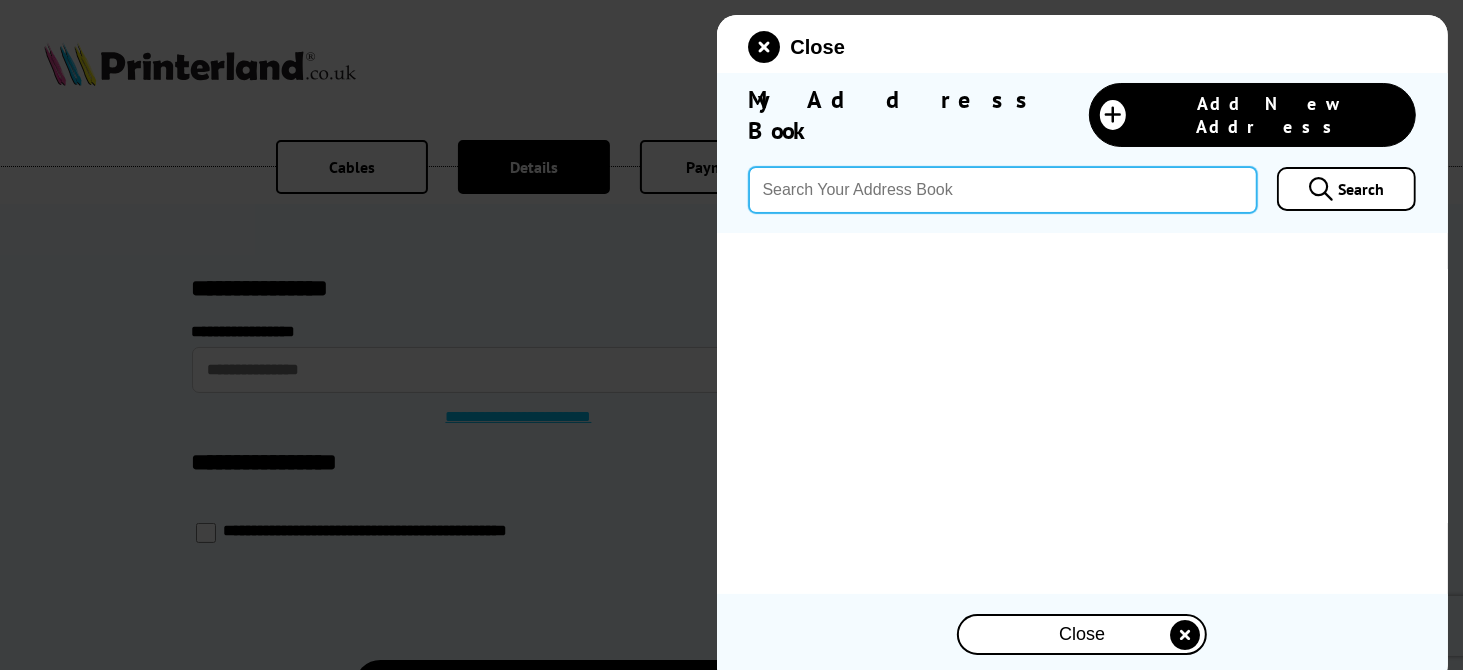 click at bounding box center (1003, 190) 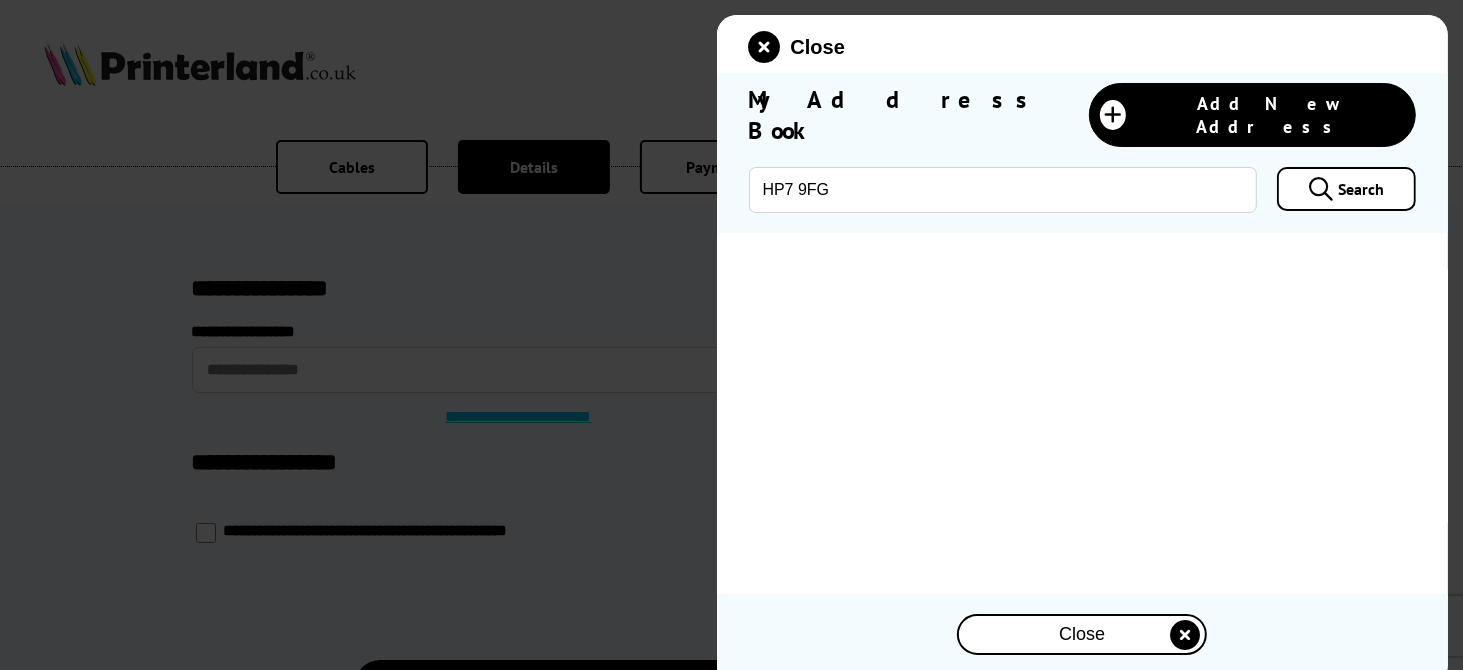 drag, startPoint x: 1177, startPoint y: 635, endPoint x: 773, endPoint y: 583, distance: 407.3328 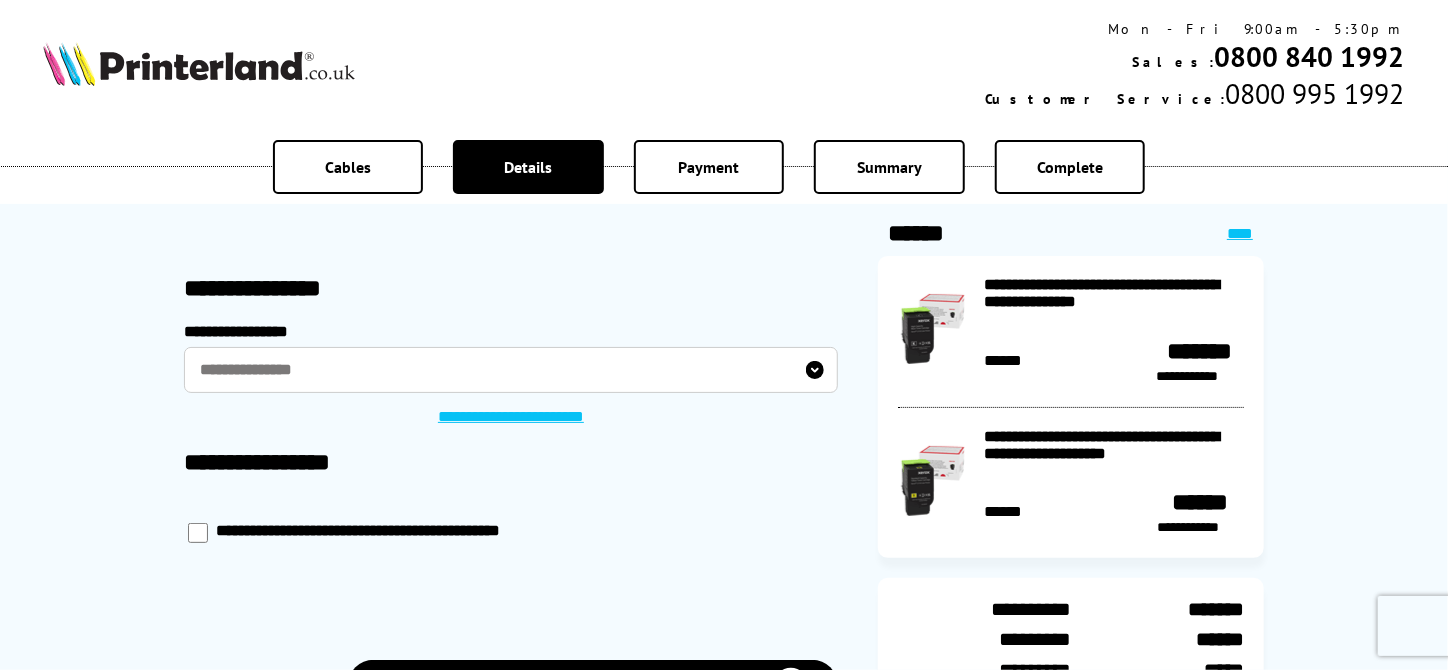 click on "**********" at bounding box center (511, 370) 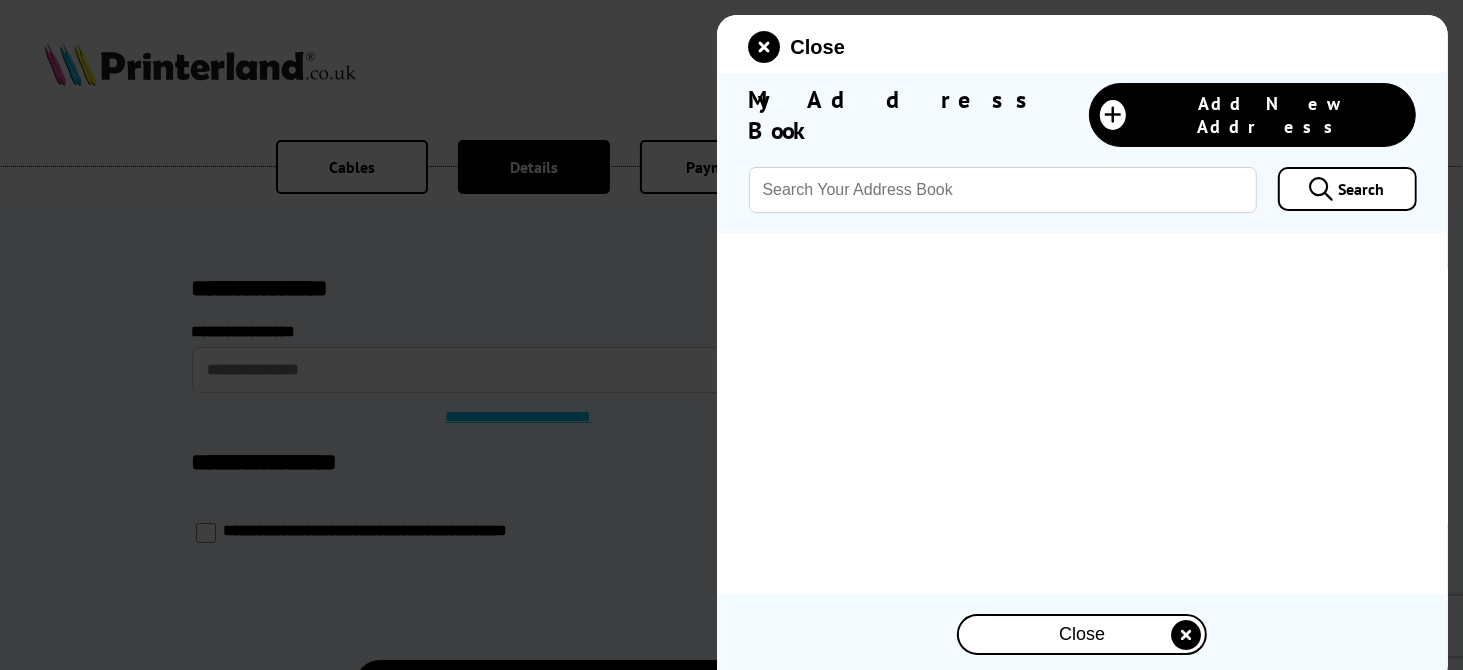 click at bounding box center [731, 335] 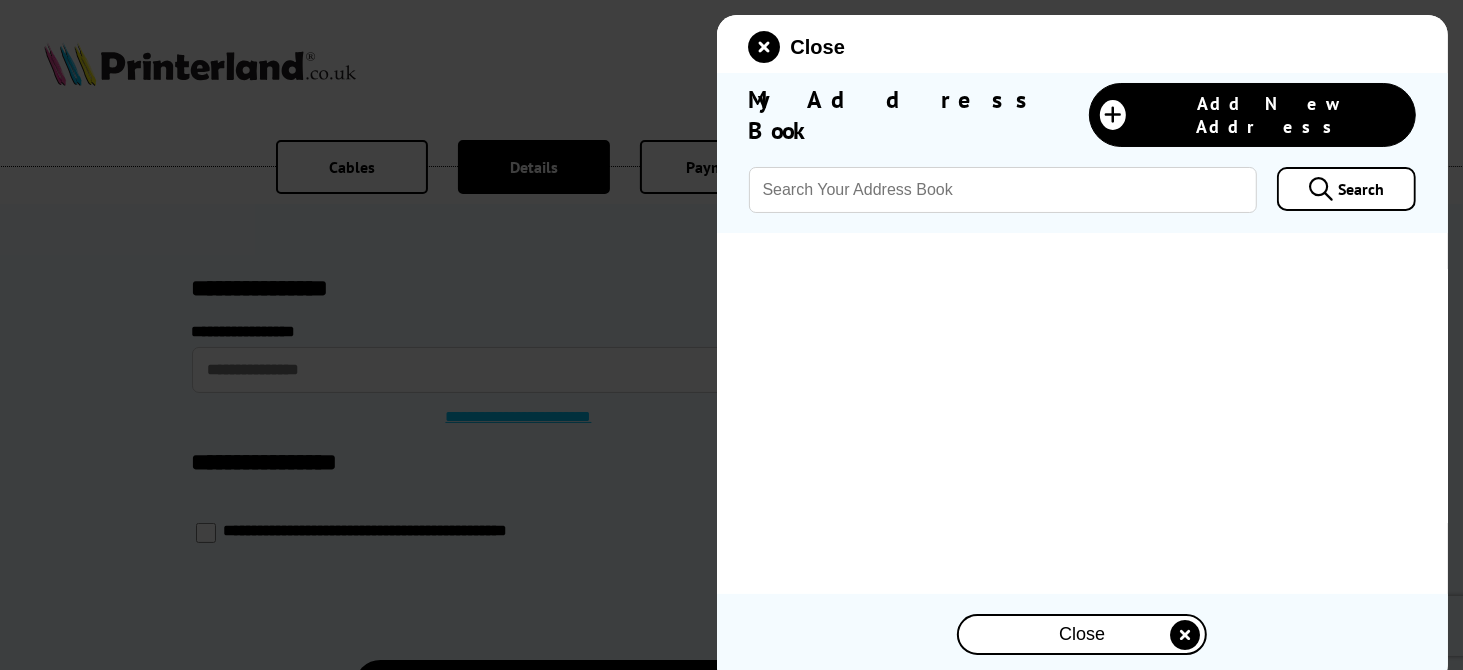 drag, startPoint x: 766, startPoint y: 44, endPoint x: 747, endPoint y: 58, distance: 23.600847 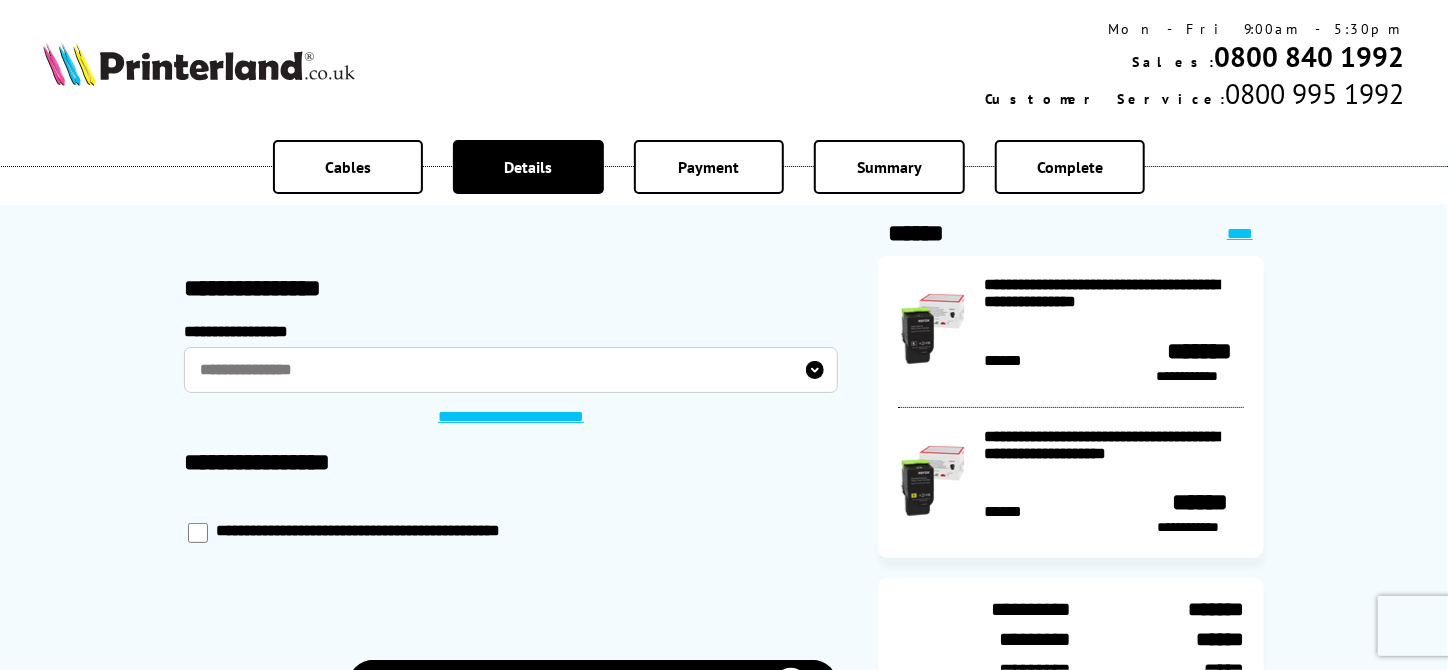 click on "**********" at bounding box center (511, 370) 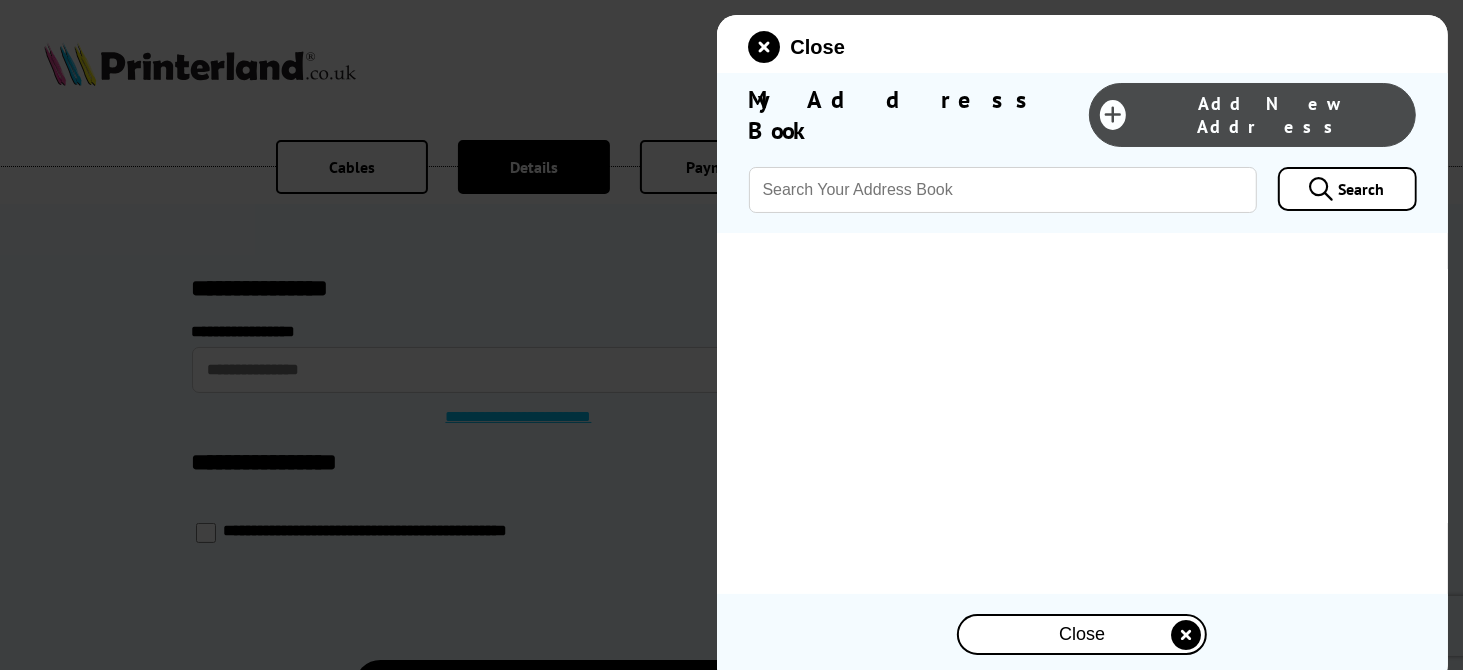 click at bounding box center [1113, 115] 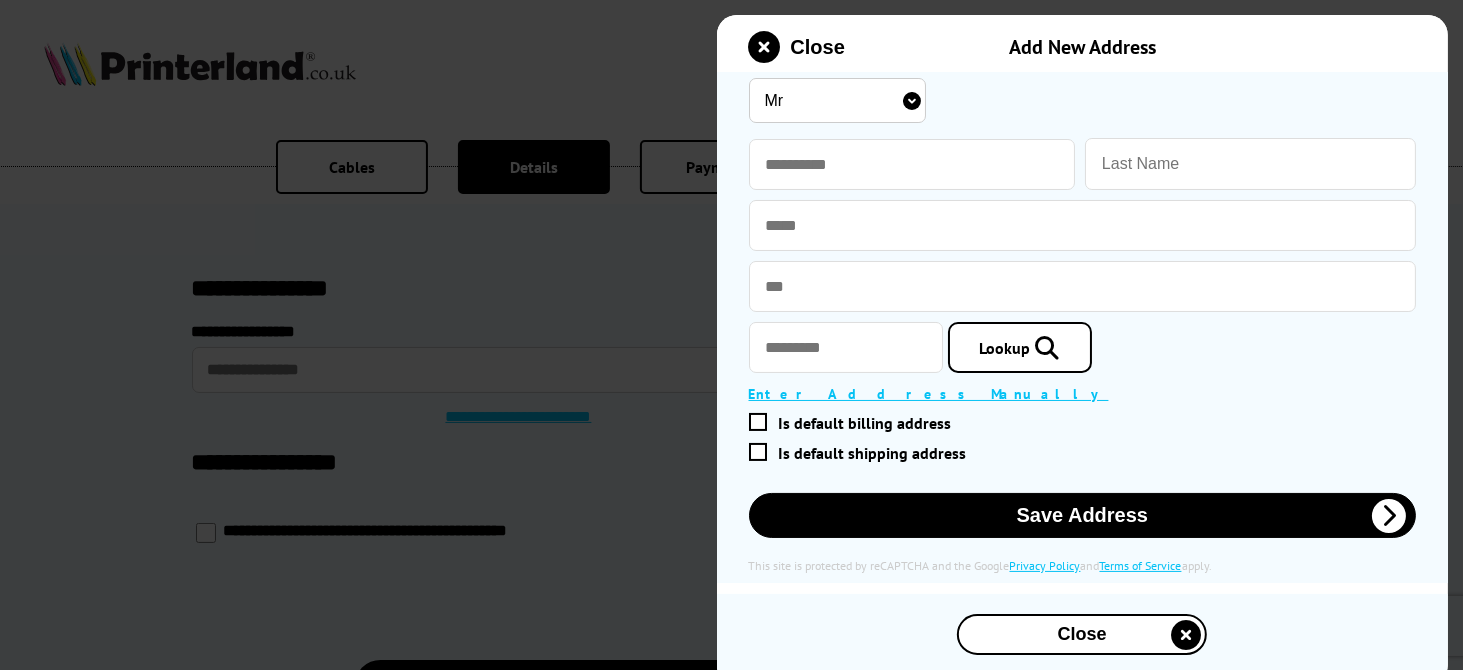 scroll, scrollTop: 15, scrollLeft: 0, axis: vertical 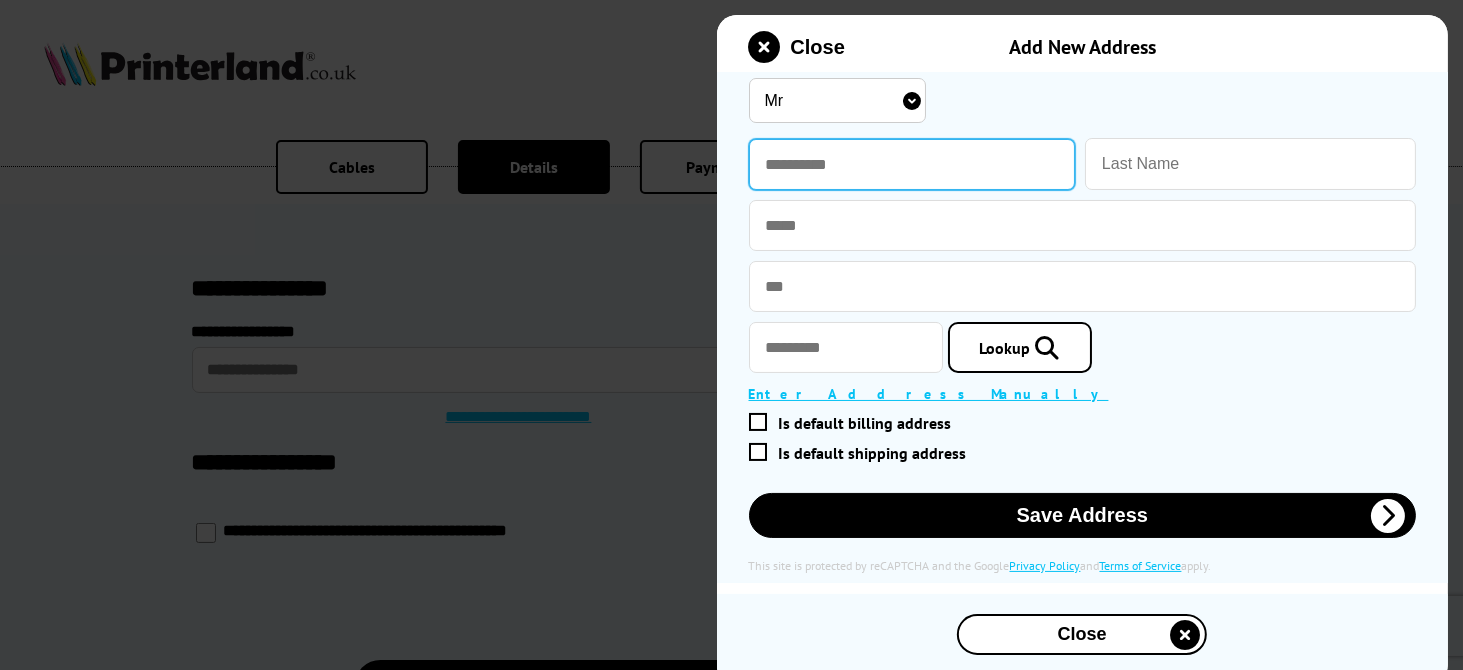 click at bounding box center (912, 164) 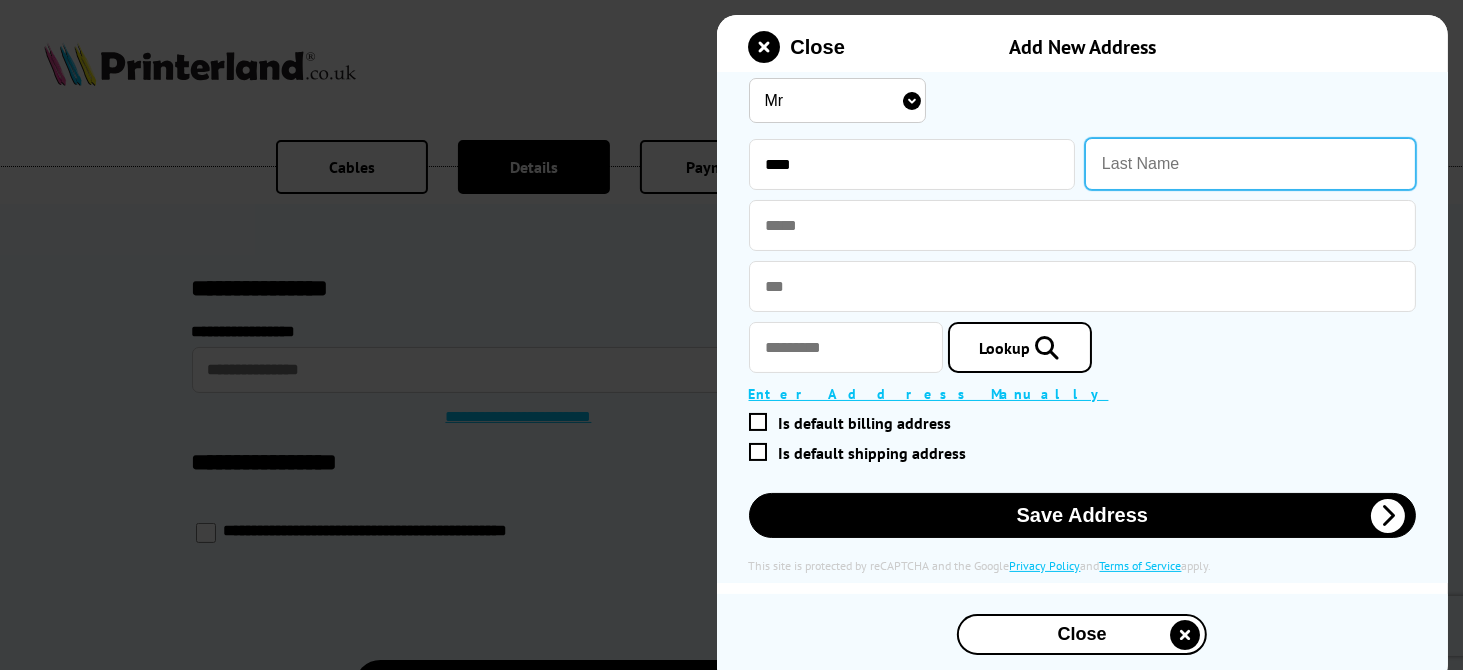 type on "Cox" 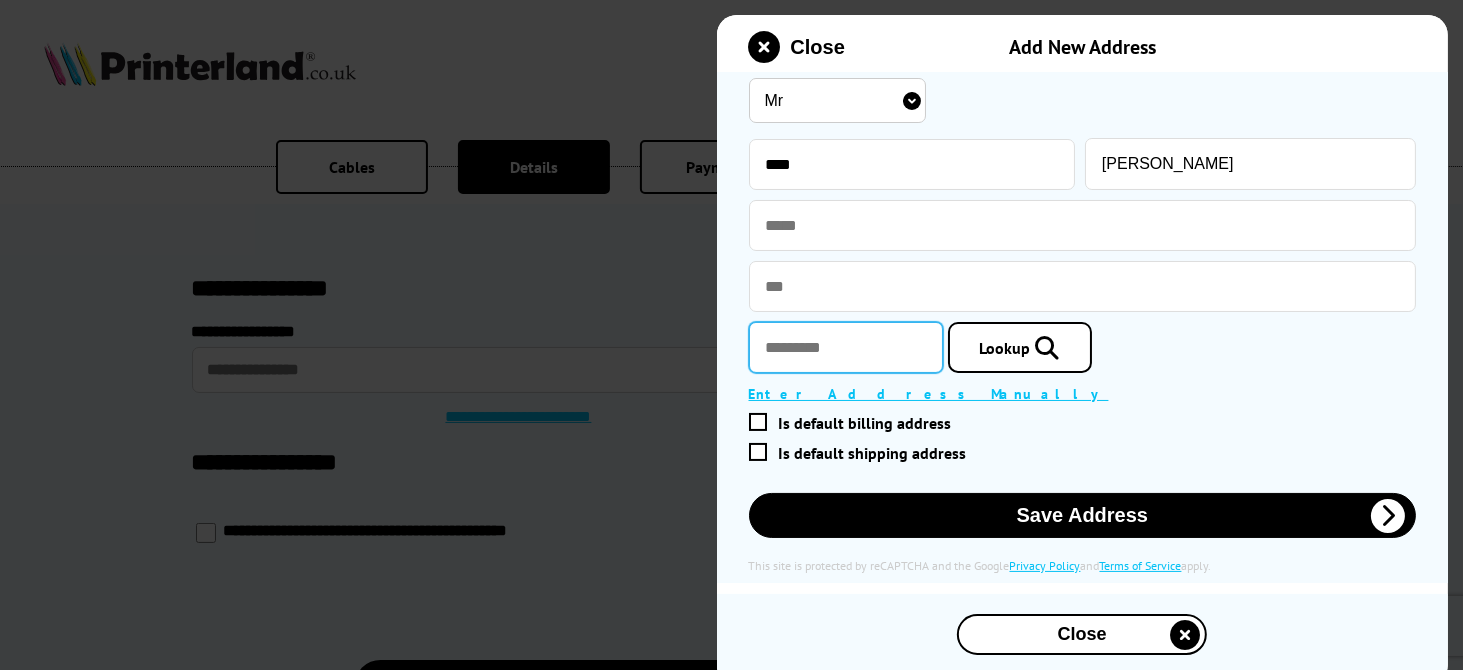 type on "*******" 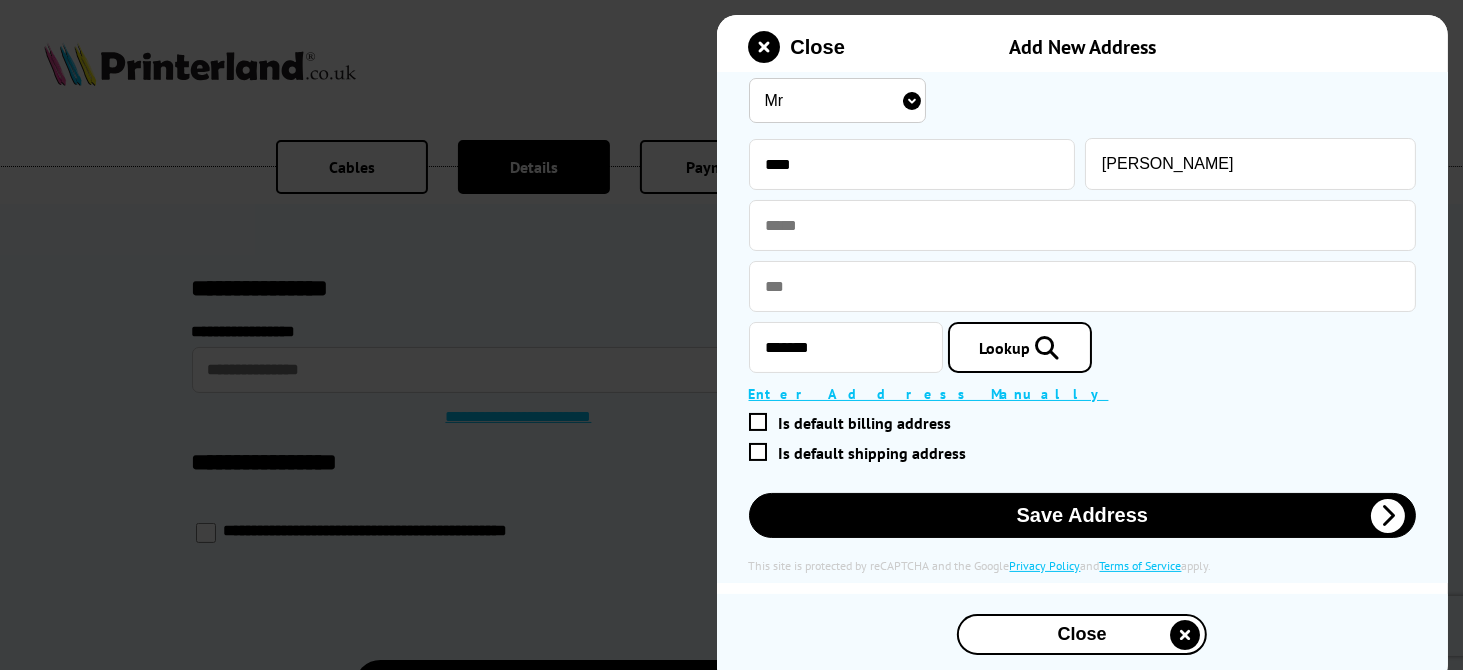 drag, startPoint x: 751, startPoint y: 419, endPoint x: 753, endPoint y: 442, distance: 23.086792 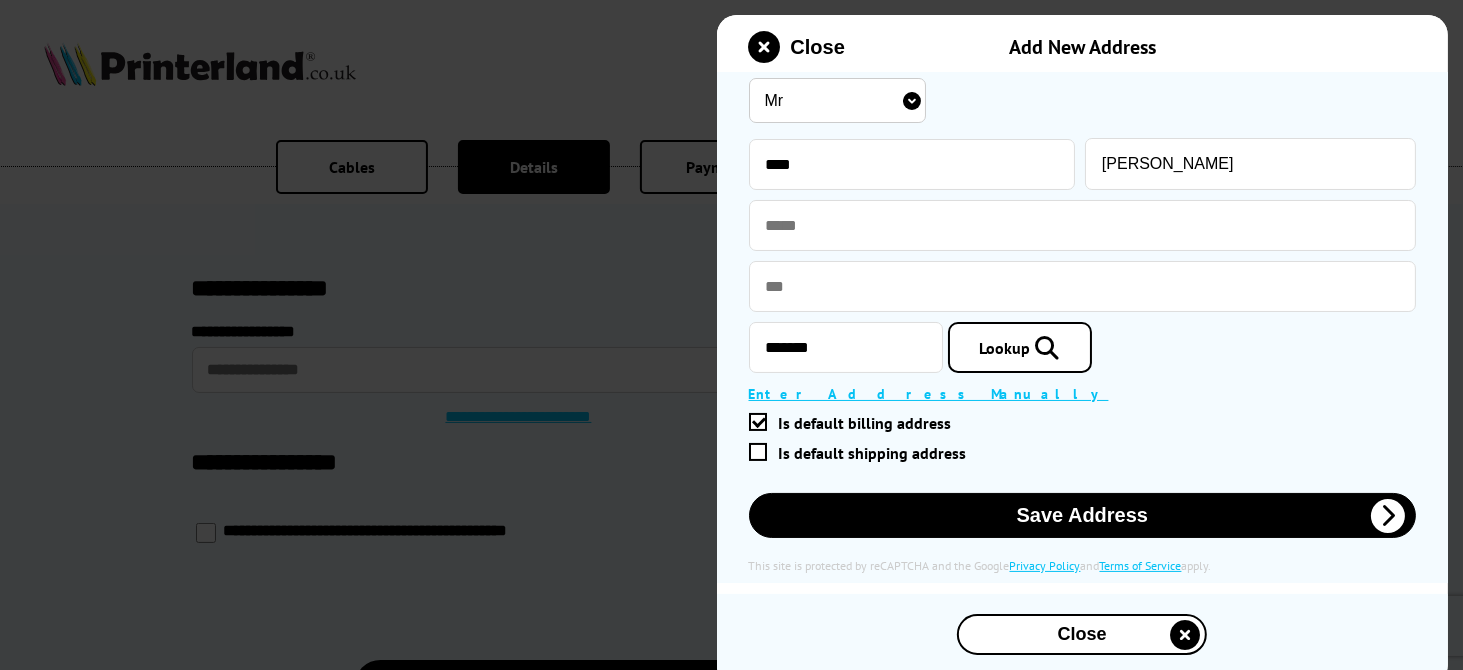 click at bounding box center (758, 452) 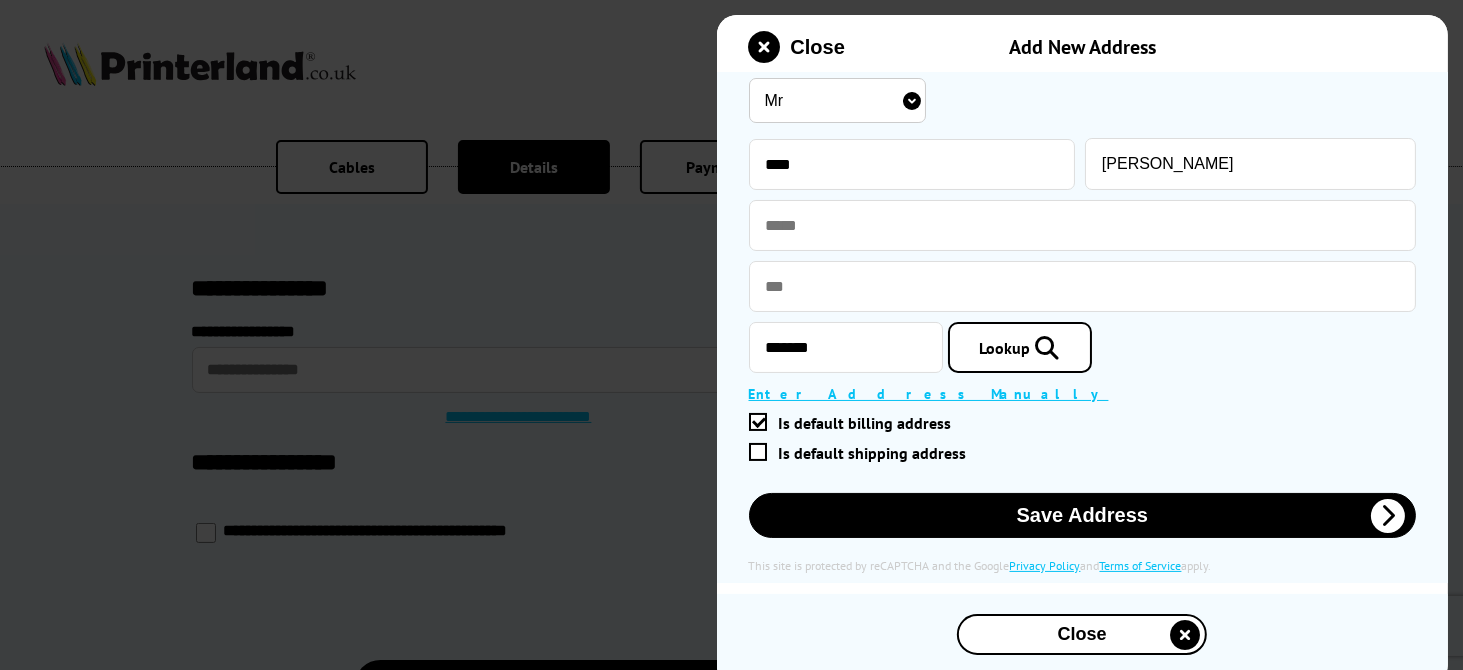 click on "Is default shipping address" at bounding box center (1078, 453) 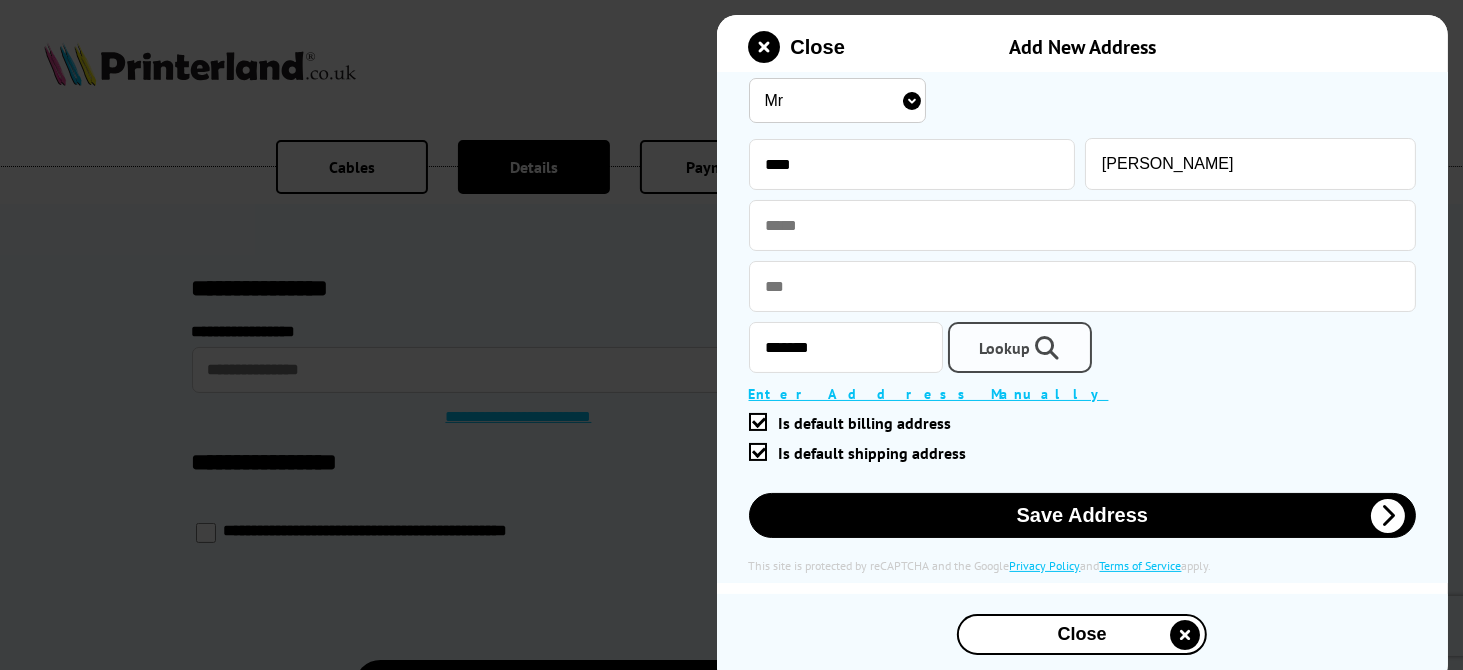 click on "Lookup" at bounding box center [1005, 348] 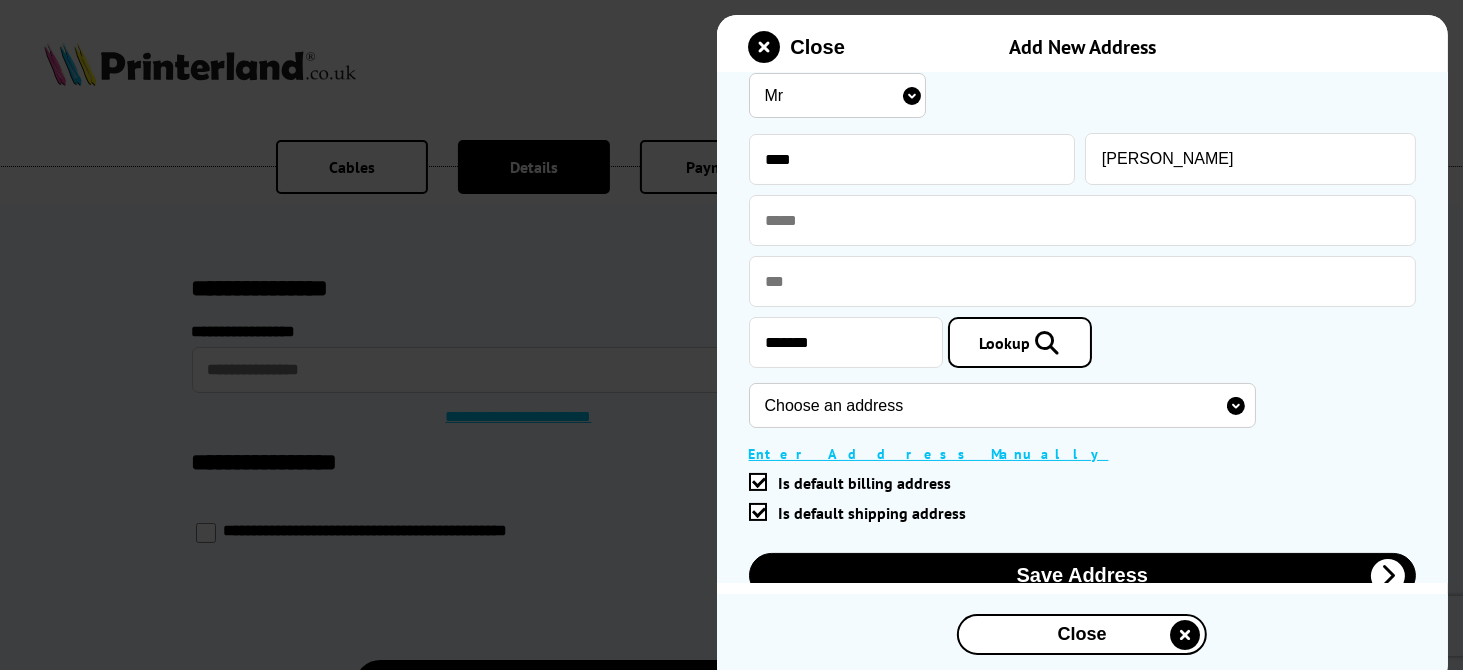 click on "Choose an address Flat 1, Chenies Mews, Chalfont Station Road, Little Chalfont, Amersham, HP7 9FG Flat 2, Chenies Mews, Chalfont Station Road, Little Chalfont, Amersham, HP7 9FG Flat 3, Chenies Mews, Chalfont Station Road, Little Chalfont, Amersham, HP7 9FG Flat 4, Chenies Mews, Chalfont Station Road, Little Chalfont, Amersham, HP7 9FG Flat 5, Chenies Mews, Chalfont Station Road, Little Chalfont, Amersham, HP7 9FG Flat 6, Chenies Mews, Chalfont Station Road, Little Chalfont, Amersham, HP7 9FG Flat 7, Chenies Mews, Chalfont Station Road, Little Chalfont, Amersham, HP7 9FG Flat 8, Chenies Mews, Chalfont Station Road, Little Chalfont, Amersham, HP7 9FG Chalfont Wellness Centre, Oliv-Harr House, Chalfont Station Road, Little Chalfont, Amersham, HP7 9FG Cox Lewis Hearing, Oliv-Harr House, Chalfont Station Road, Little Chalfont, Amersham, HP7 9FG Simco Homes Ltd, Oliv-Harr House, Chalfont Station Road, Little Chalfont, Amersham, HP7 9FG" at bounding box center (1002, 405) 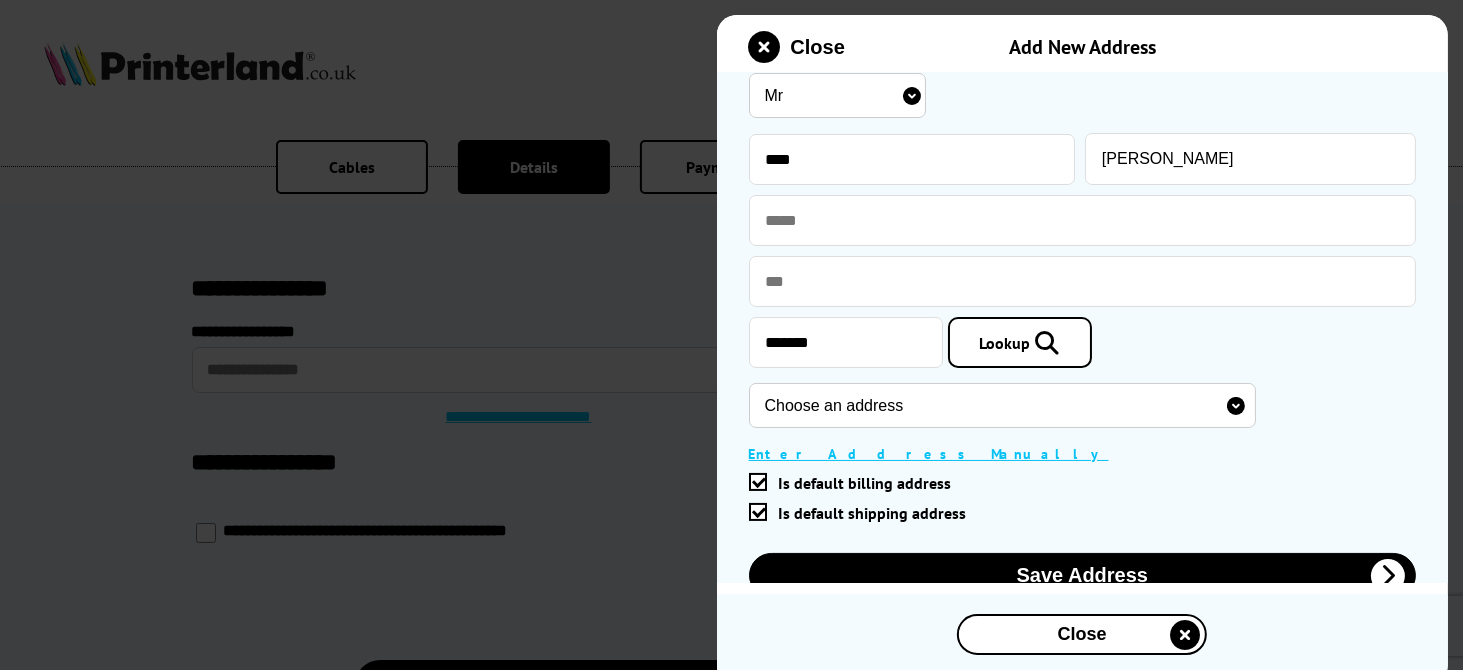 select on "GB|RM|A|54599901" 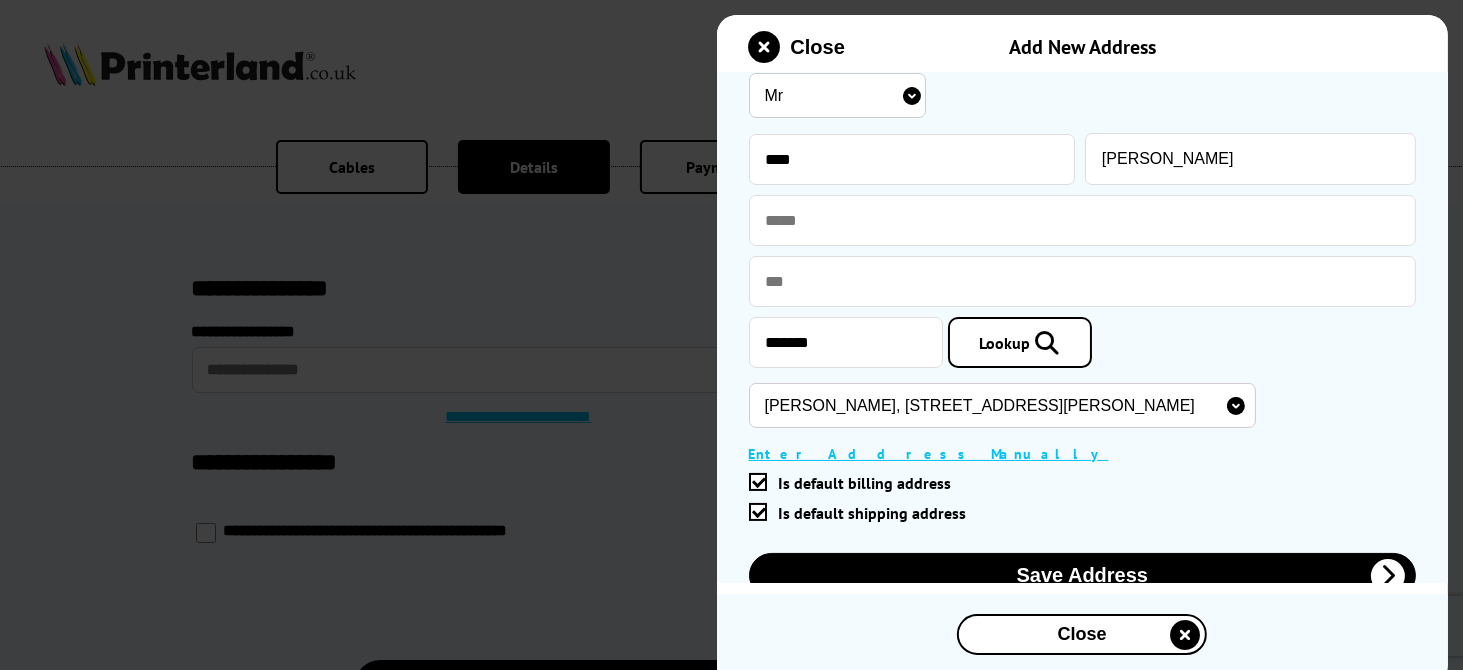click on "Choose an address Flat 1, Chenies Mews, Chalfont Station Road, Little Chalfont, Amersham, HP7 9FG Flat 2, Chenies Mews, Chalfont Station Road, Little Chalfont, Amersham, HP7 9FG Flat 3, Chenies Mews, Chalfont Station Road, Little Chalfont, Amersham, HP7 9FG Flat 4, Chenies Mews, Chalfont Station Road, Little Chalfont, Amersham, HP7 9FG Flat 5, Chenies Mews, Chalfont Station Road, Little Chalfont, Amersham, HP7 9FG Flat 6, Chenies Mews, Chalfont Station Road, Little Chalfont, Amersham, HP7 9FG Flat 7, Chenies Mews, Chalfont Station Road, Little Chalfont, Amersham, HP7 9FG Flat 8, Chenies Mews, Chalfont Station Road, Little Chalfont, Amersham, HP7 9FG Chalfont Wellness Centre, Oliv-Harr House, Chalfont Station Road, Little Chalfont, Amersham, HP7 9FG Cox Lewis Hearing, Oliv-Harr House, Chalfont Station Road, Little Chalfont, Amersham, HP7 9FG Simco Homes Ltd, Oliv-Harr House, Chalfont Station Road, Little Chalfont, Amersham, HP7 9FG" at bounding box center [1002, 405] 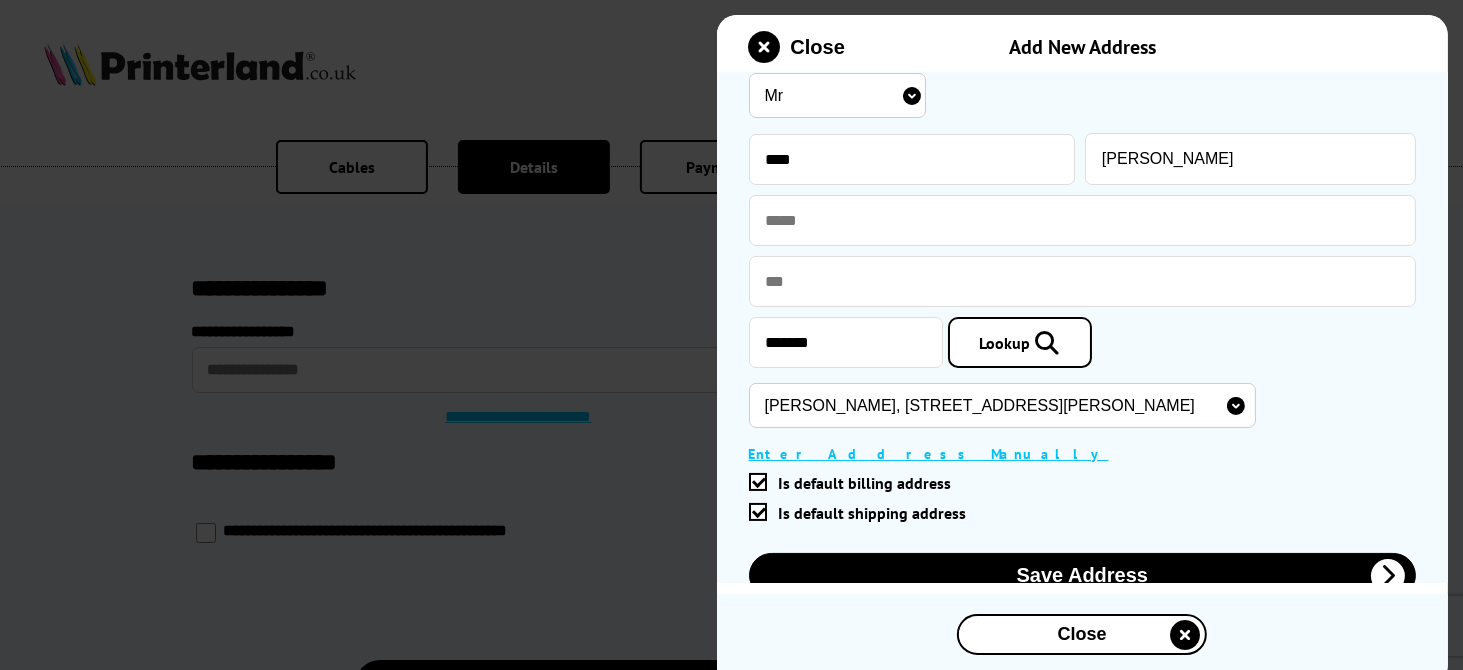 type on "Cox Lewis Hearing" 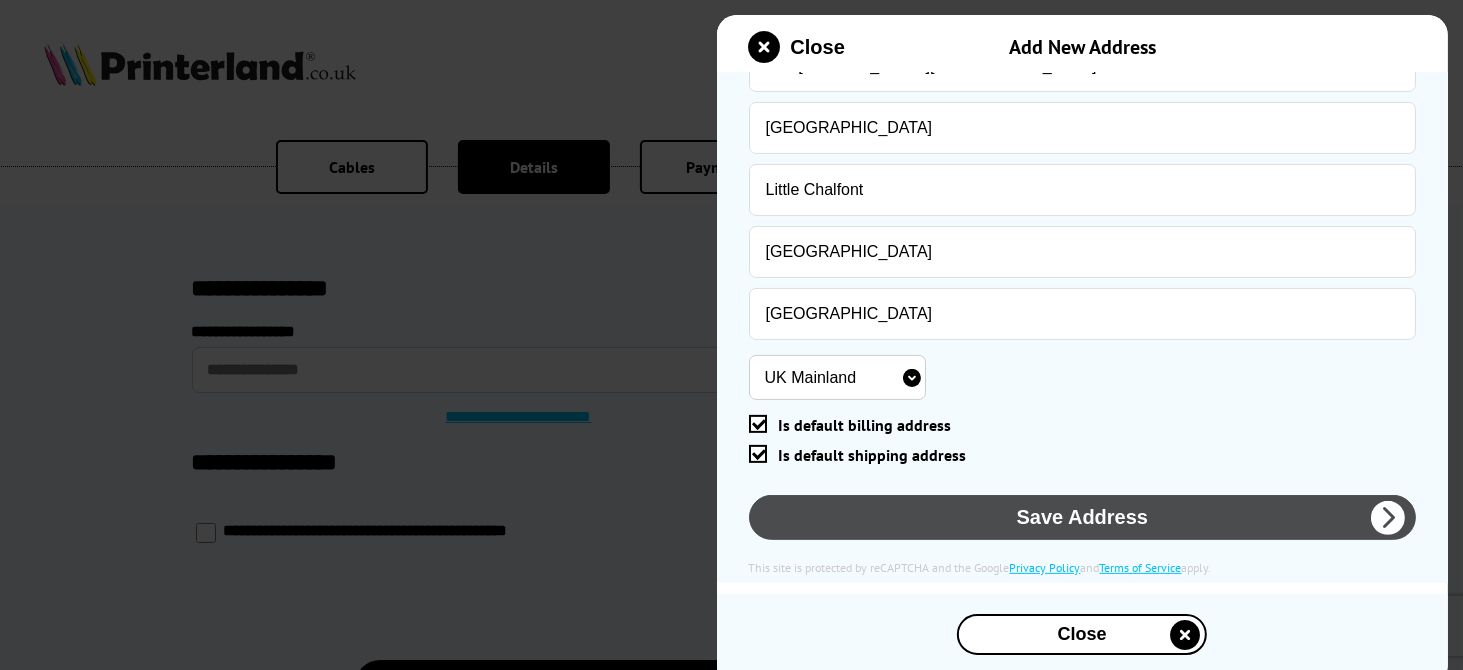 scroll, scrollTop: 430, scrollLeft: 0, axis: vertical 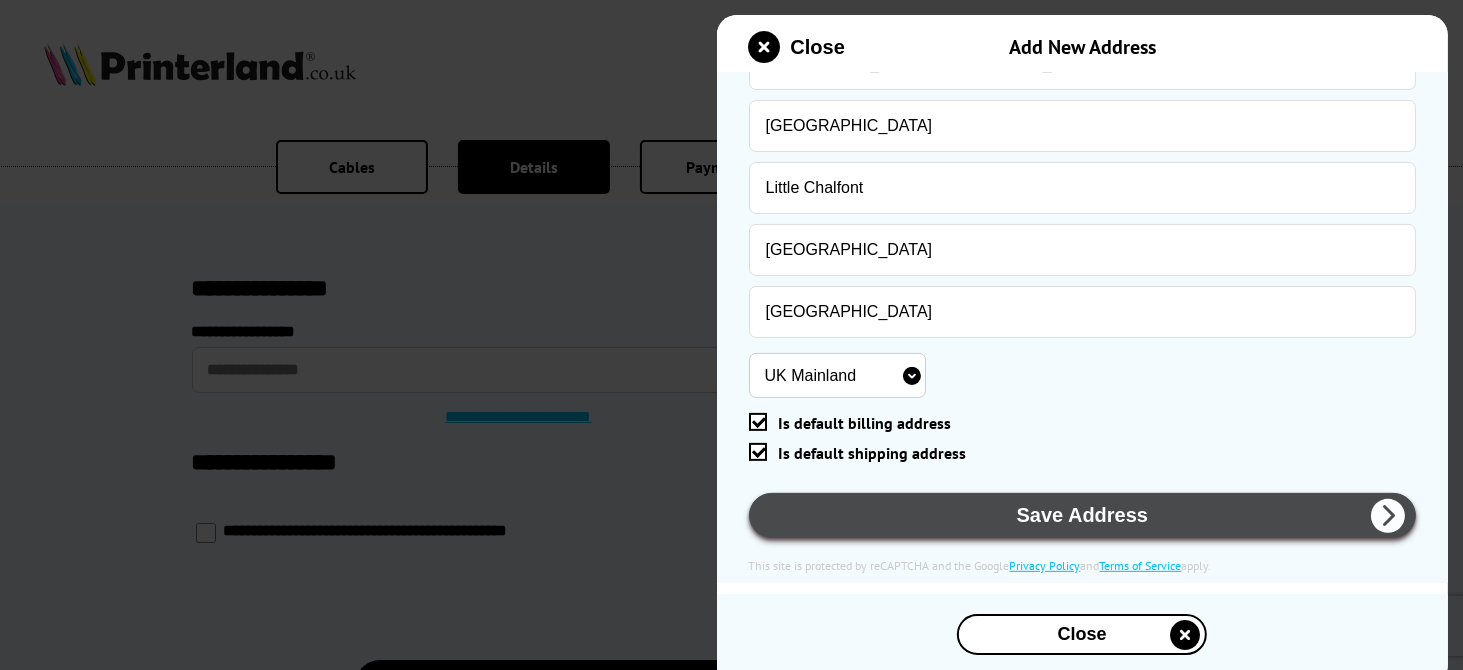 click on "Save Address" at bounding box center (1083, 515) 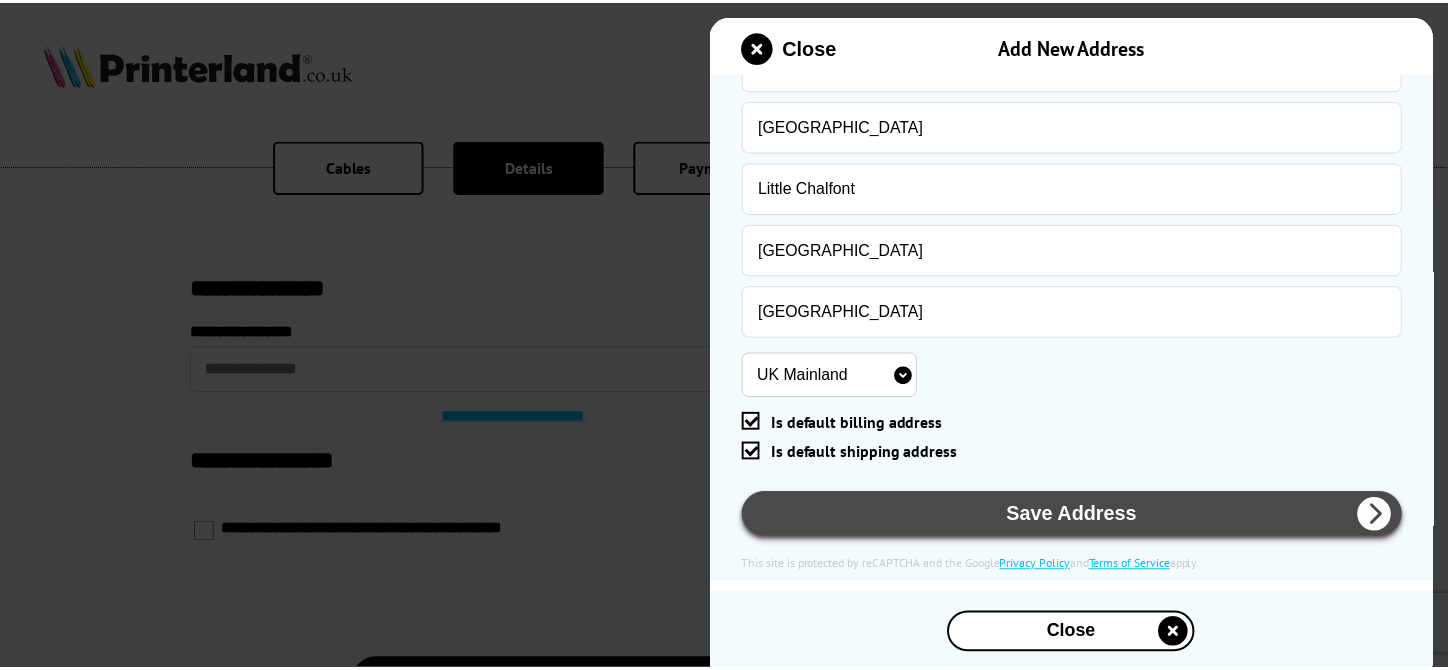 scroll, scrollTop: 635, scrollLeft: 0, axis: vertical 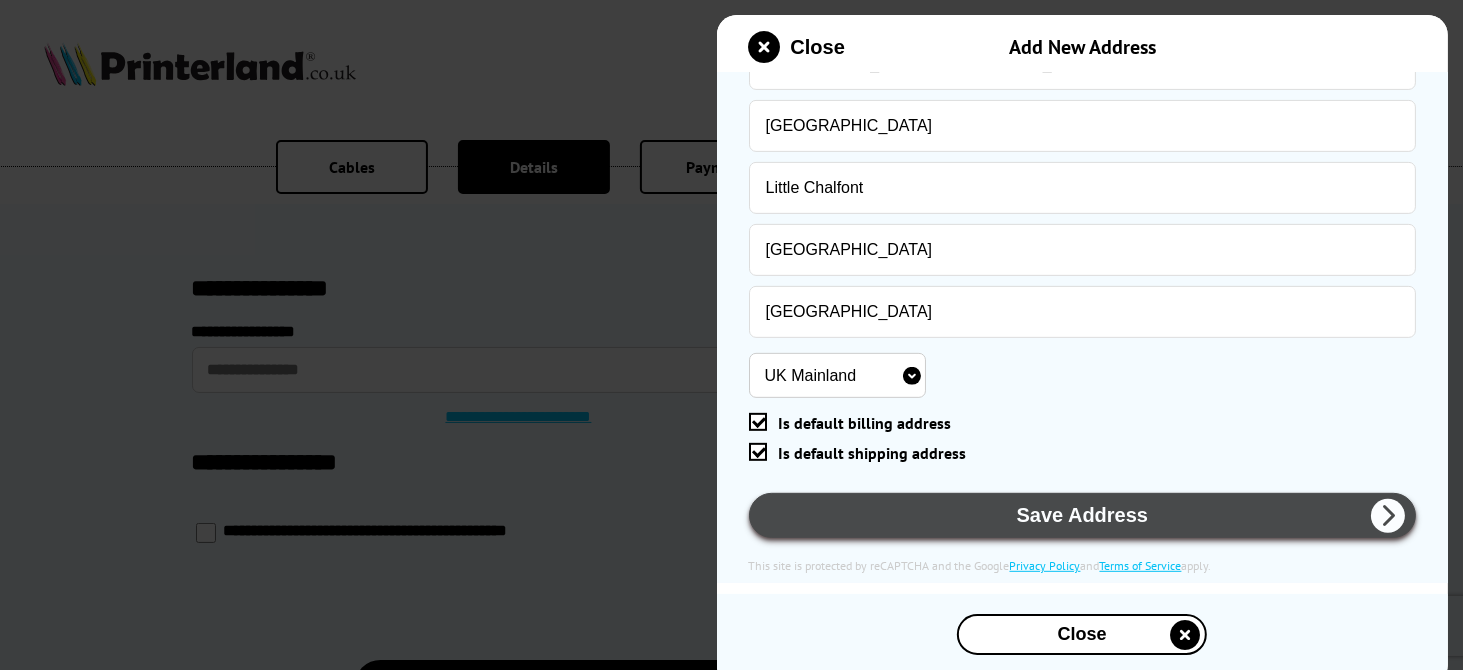 click at bounding box center [1388, 516] 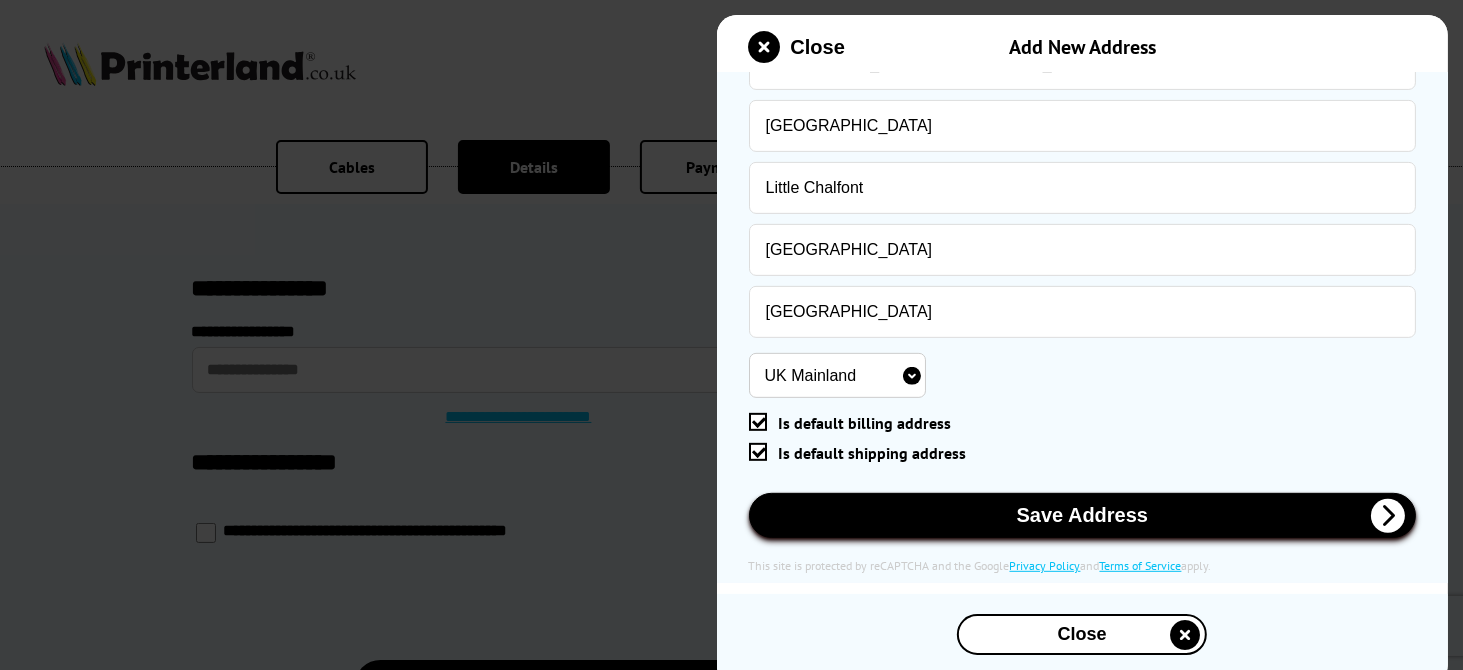 type 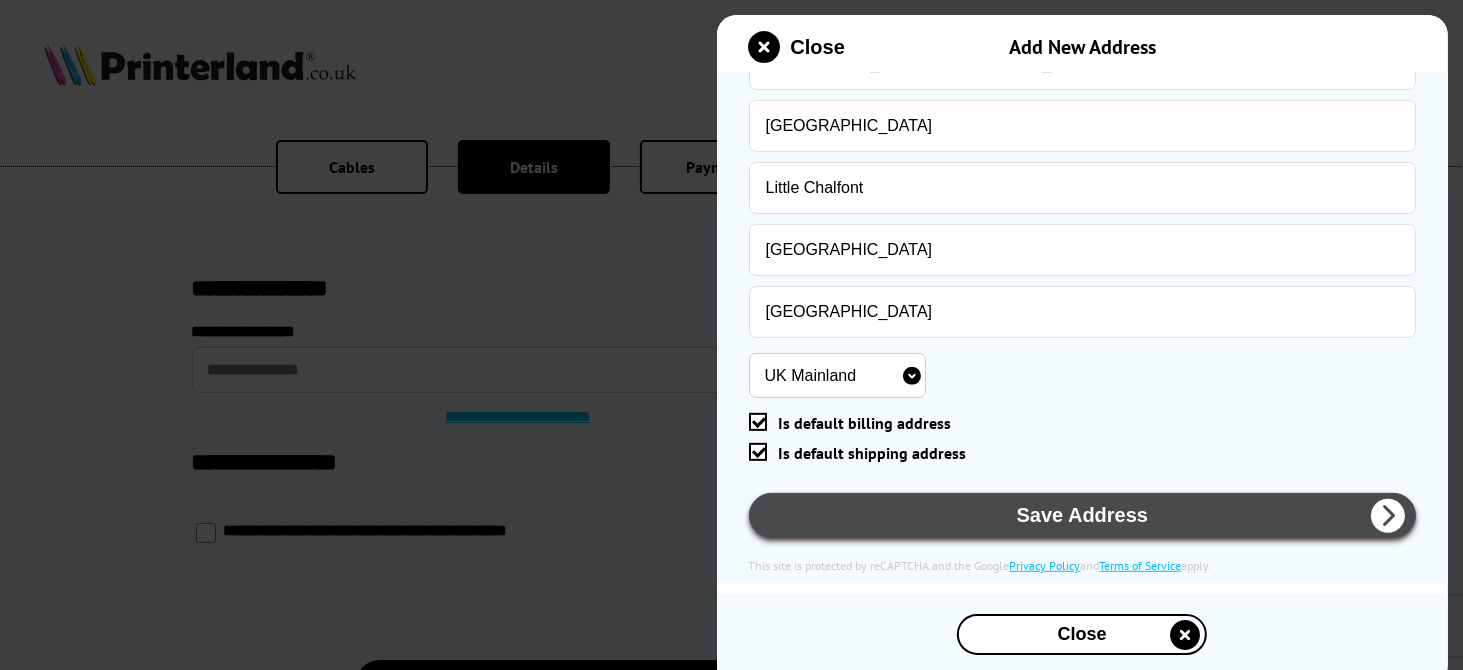 drag, startPoint x: 1063, startPoint y: 503, endPoint x: 1055, endPoint y: 528, distance: 26.24881 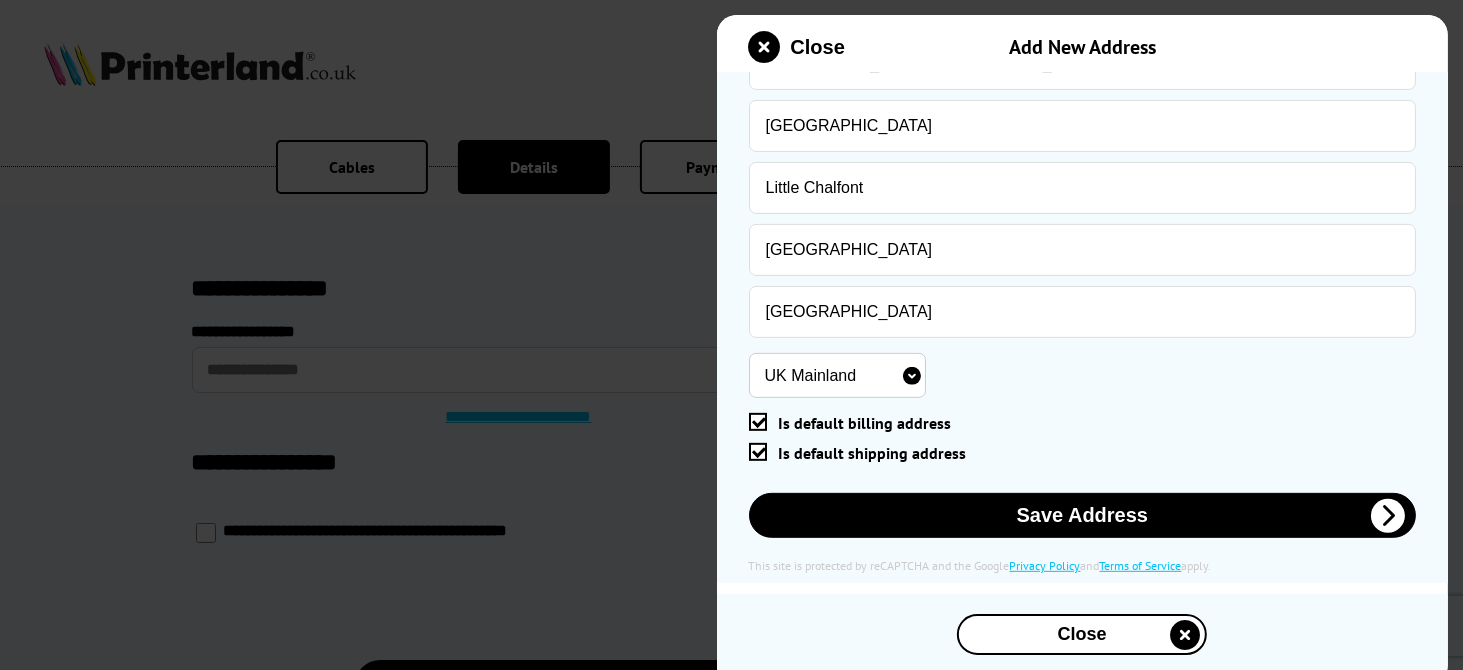 click at bounding box center [731, 335] 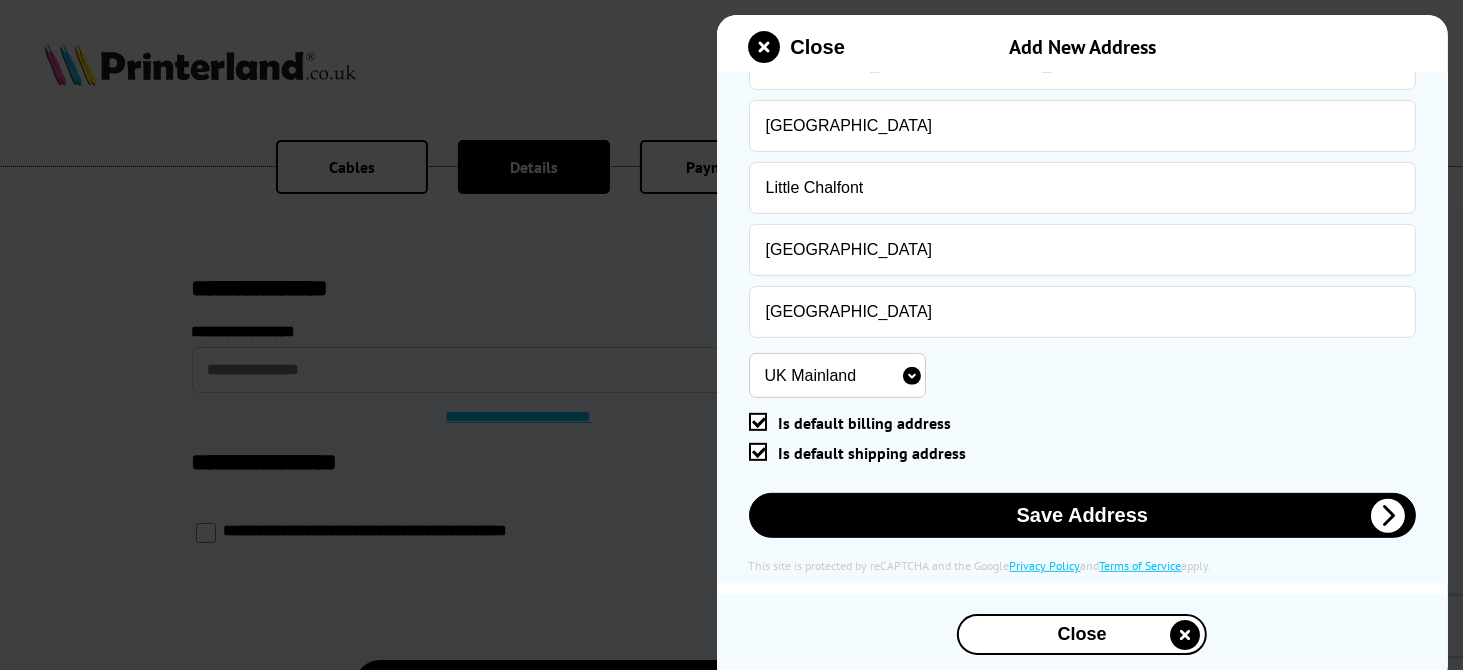 click at bounding box center (1185, 635) 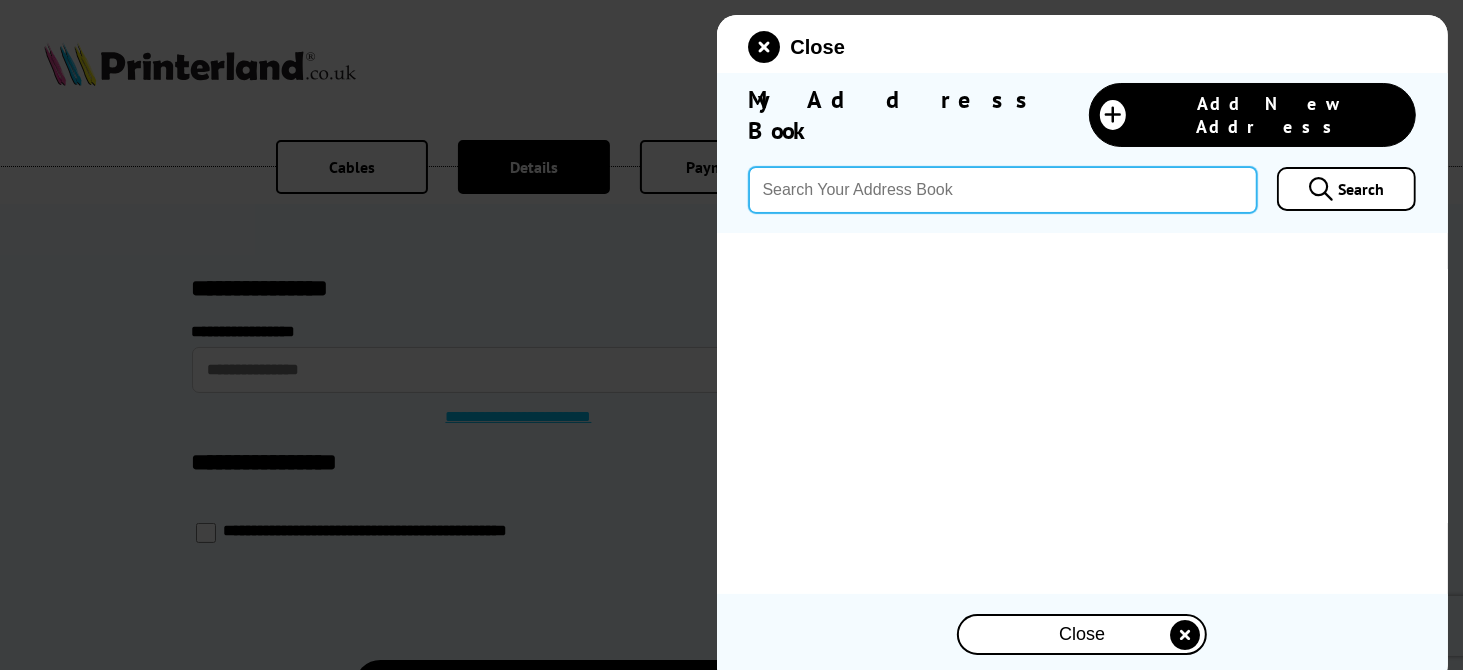 click at bounding box center (1003, 190) 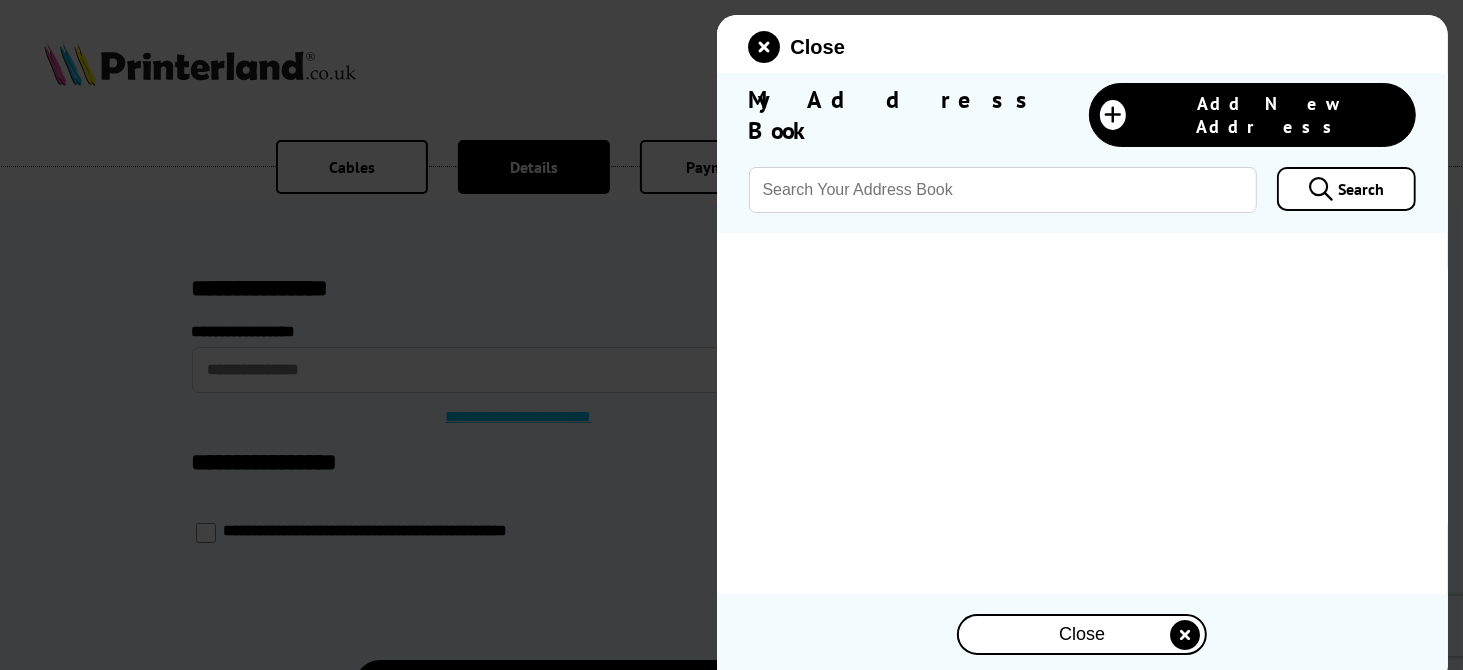 click at bounding box center (731, 335) 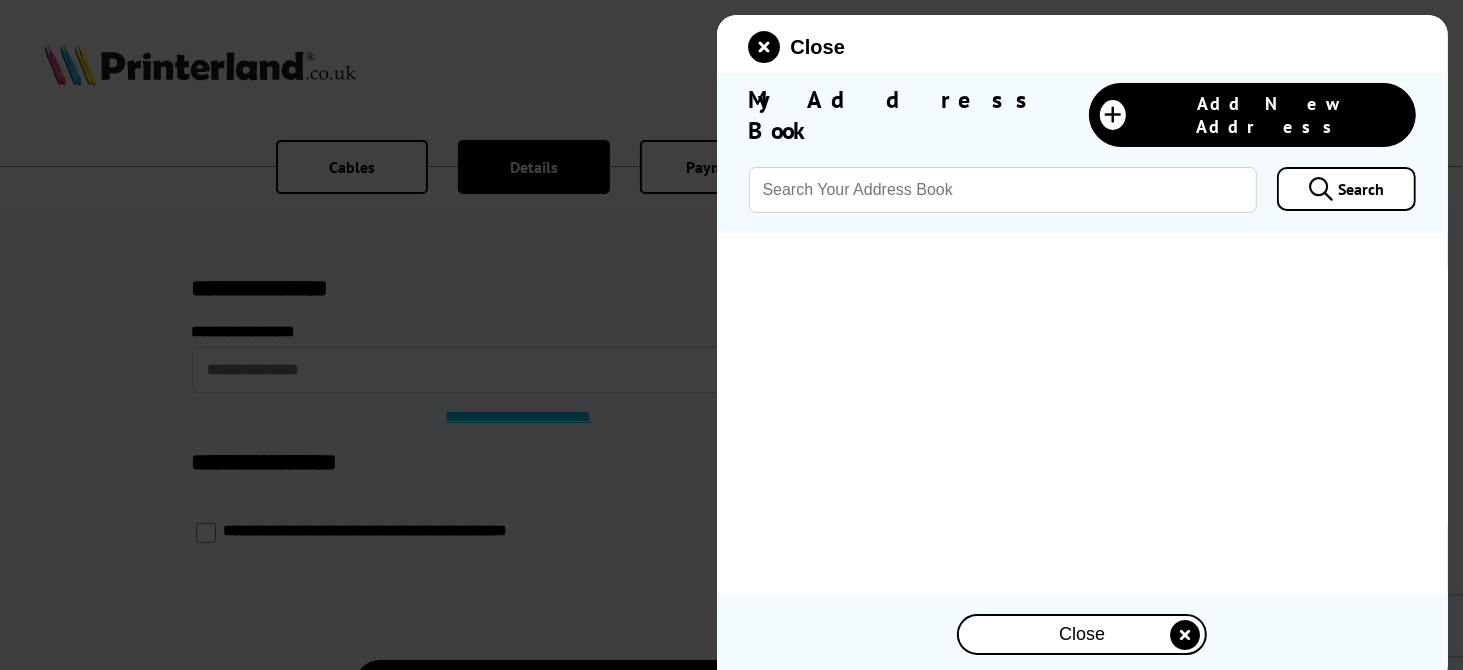 click on "Close" at bounding box center (797, 47) 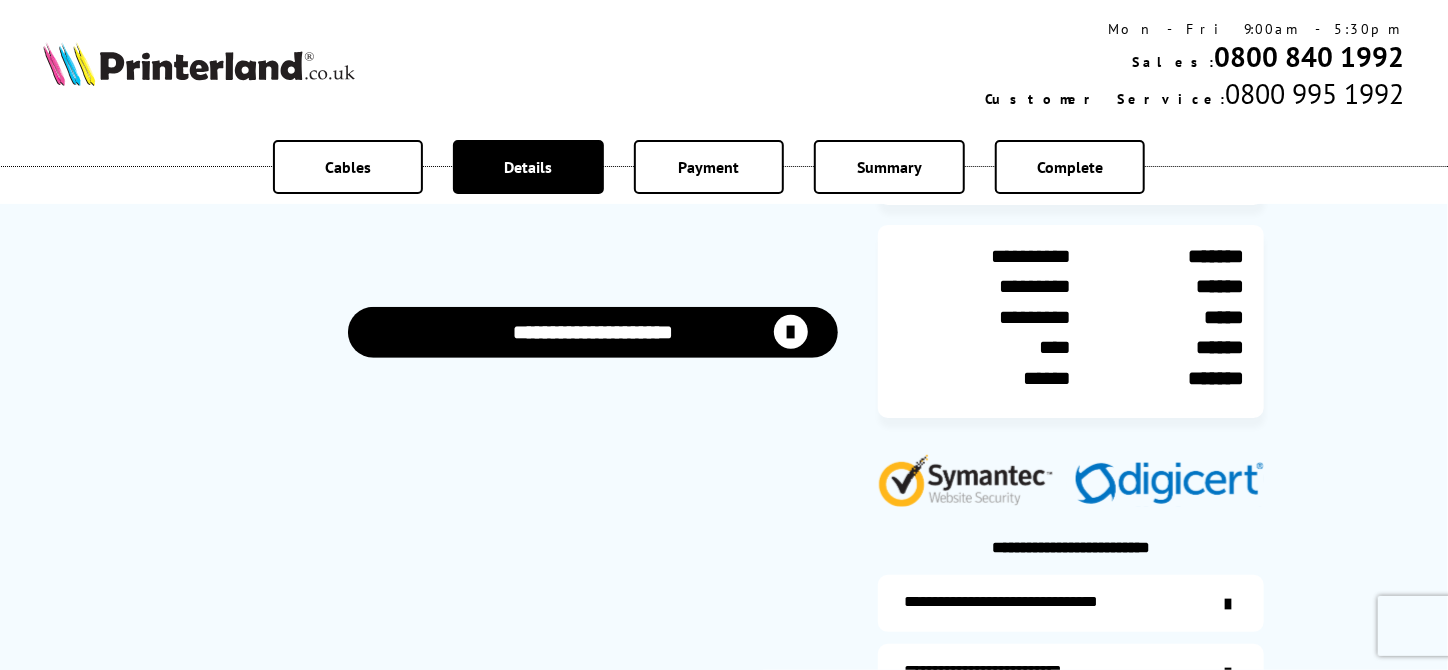 scroll, scrollTop: 100, scrollLeft: 0, axis: vertical 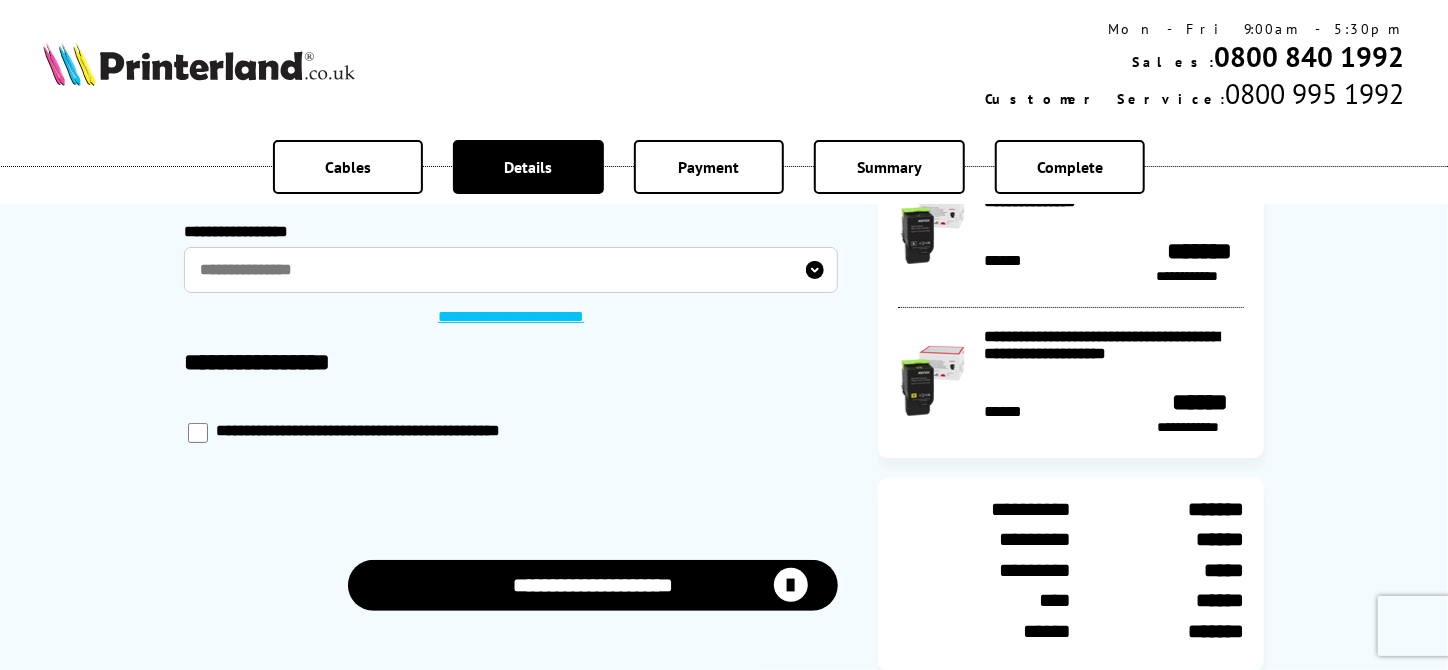 click on "**********" at bounding box center [593, 585] 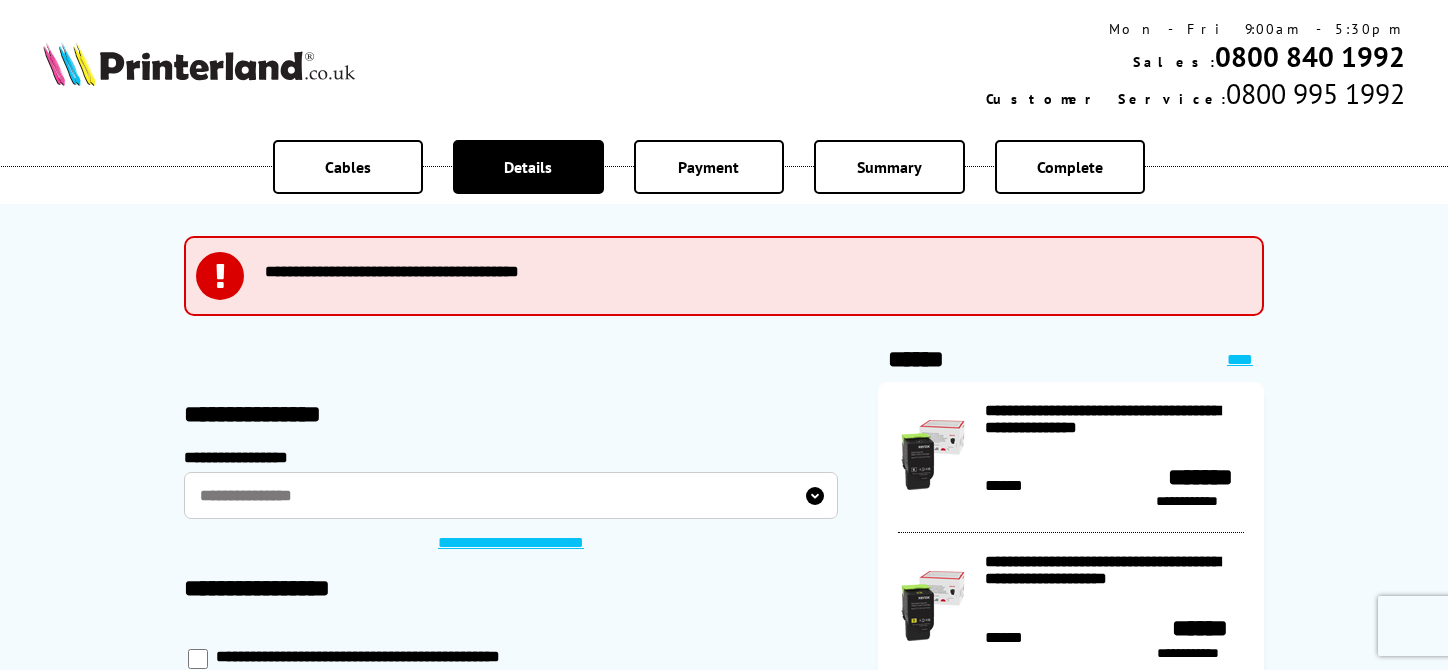 scroll, scrollTop: 0, scrollLeft: 0, axis: both 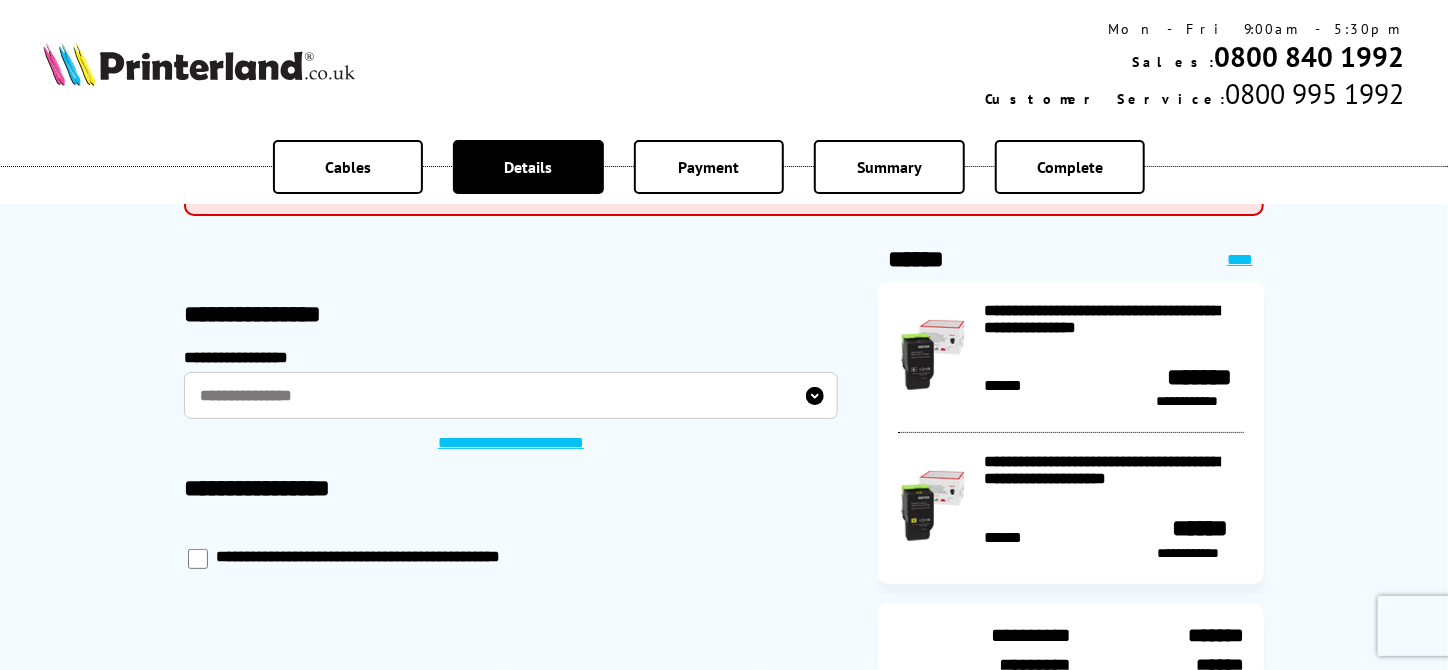 click on "**********" at bounding box center [511, 395] 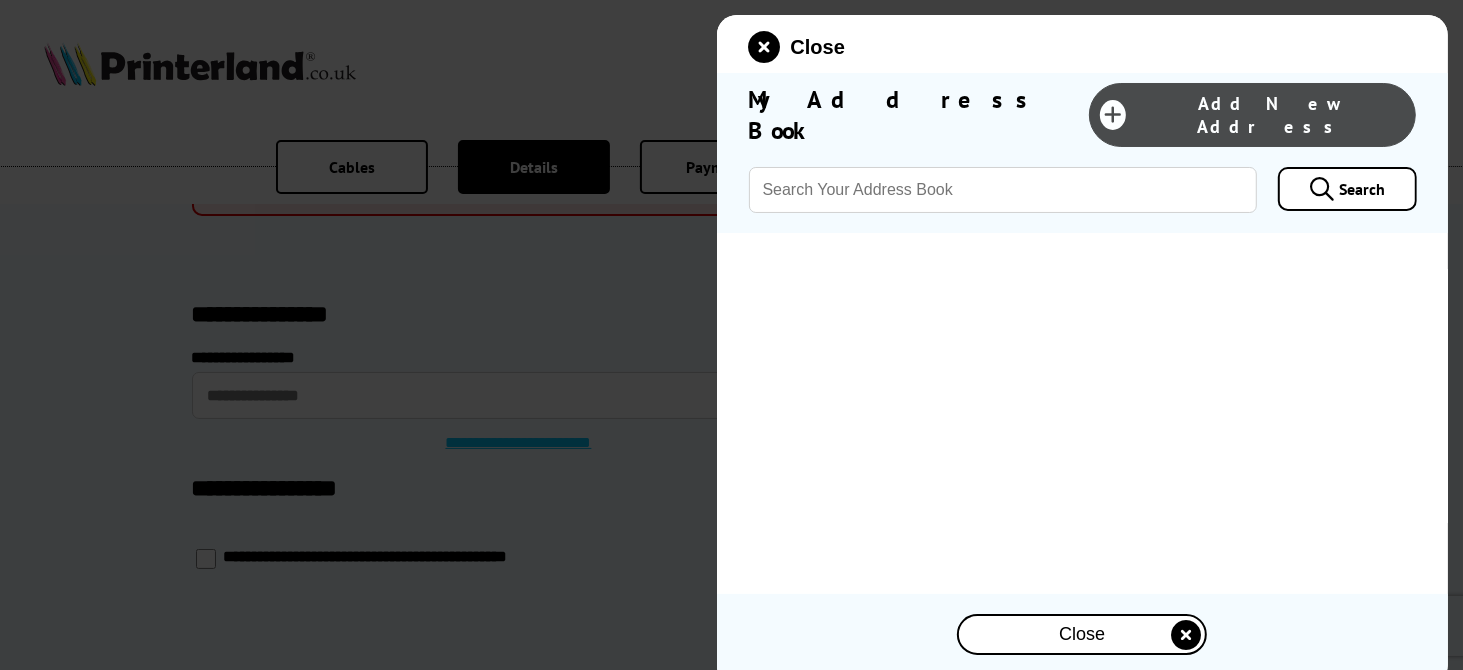 click on "Add New Address" at bounding box center [1270, 115] 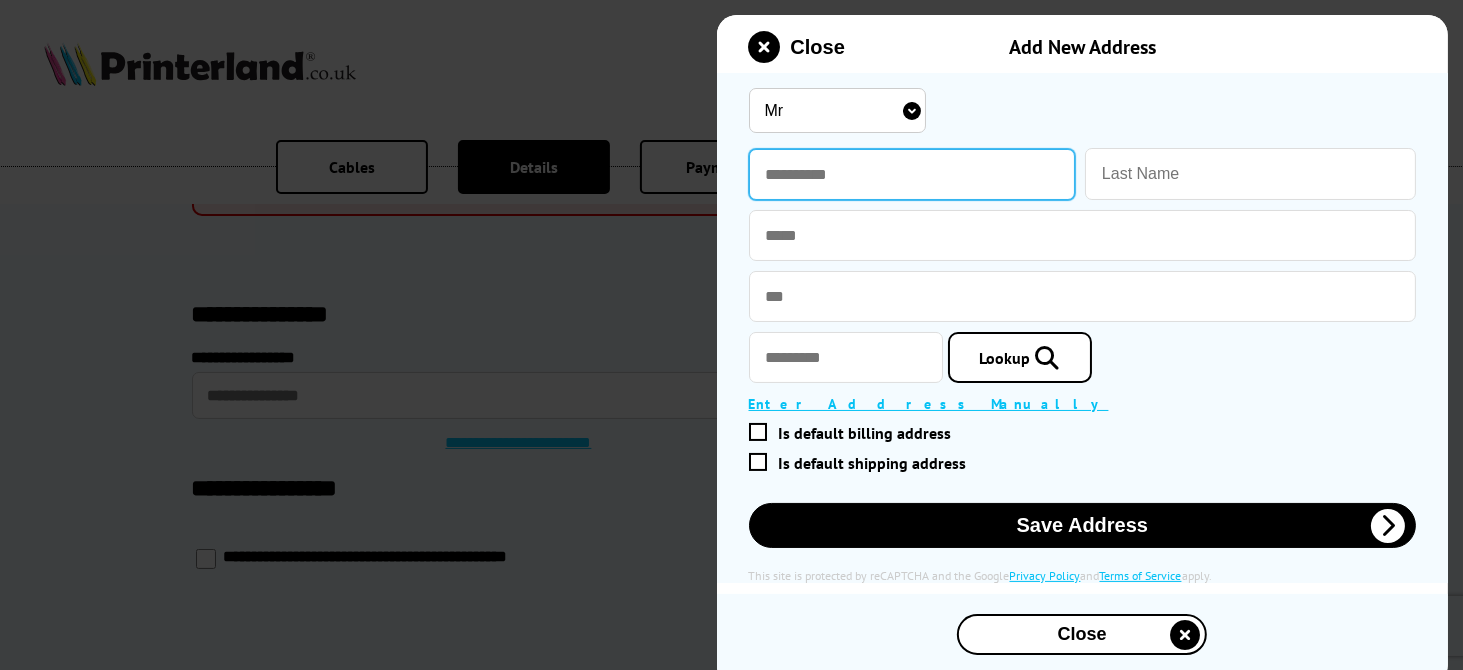 click at bounding box center [912, 174] 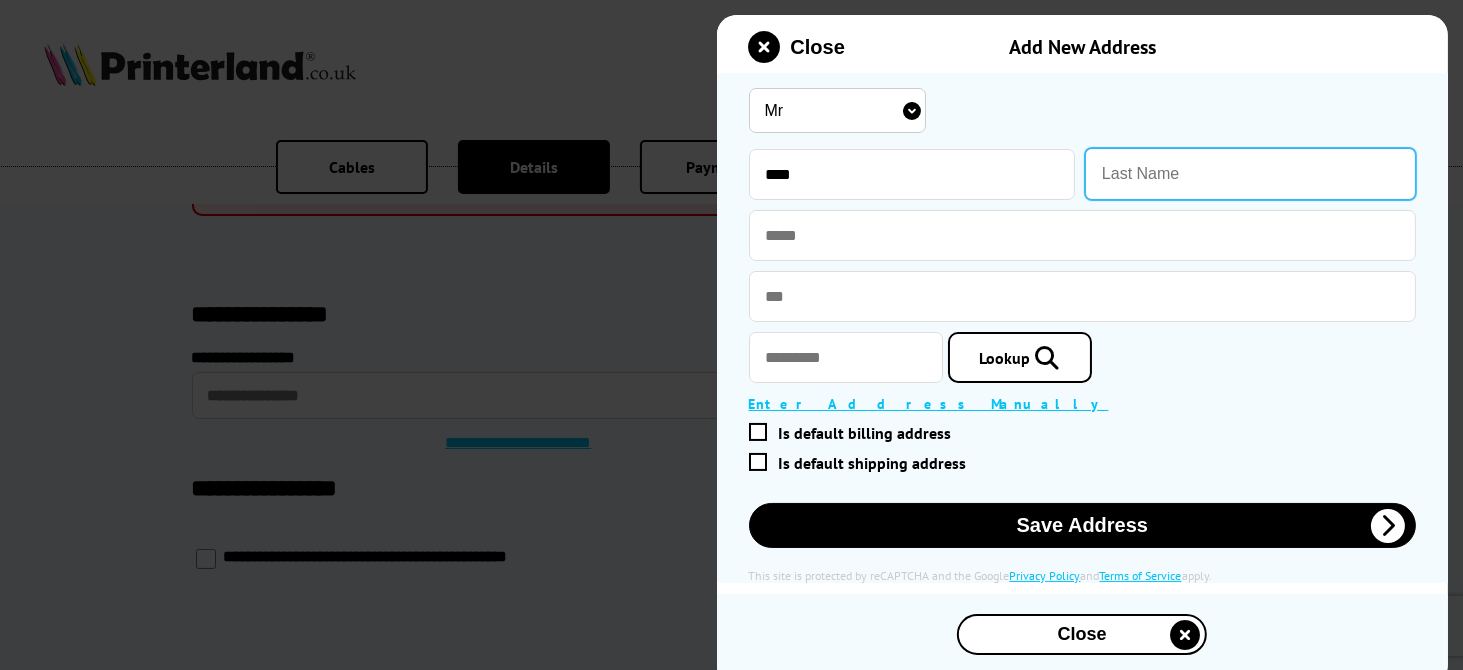 type on "Cox" 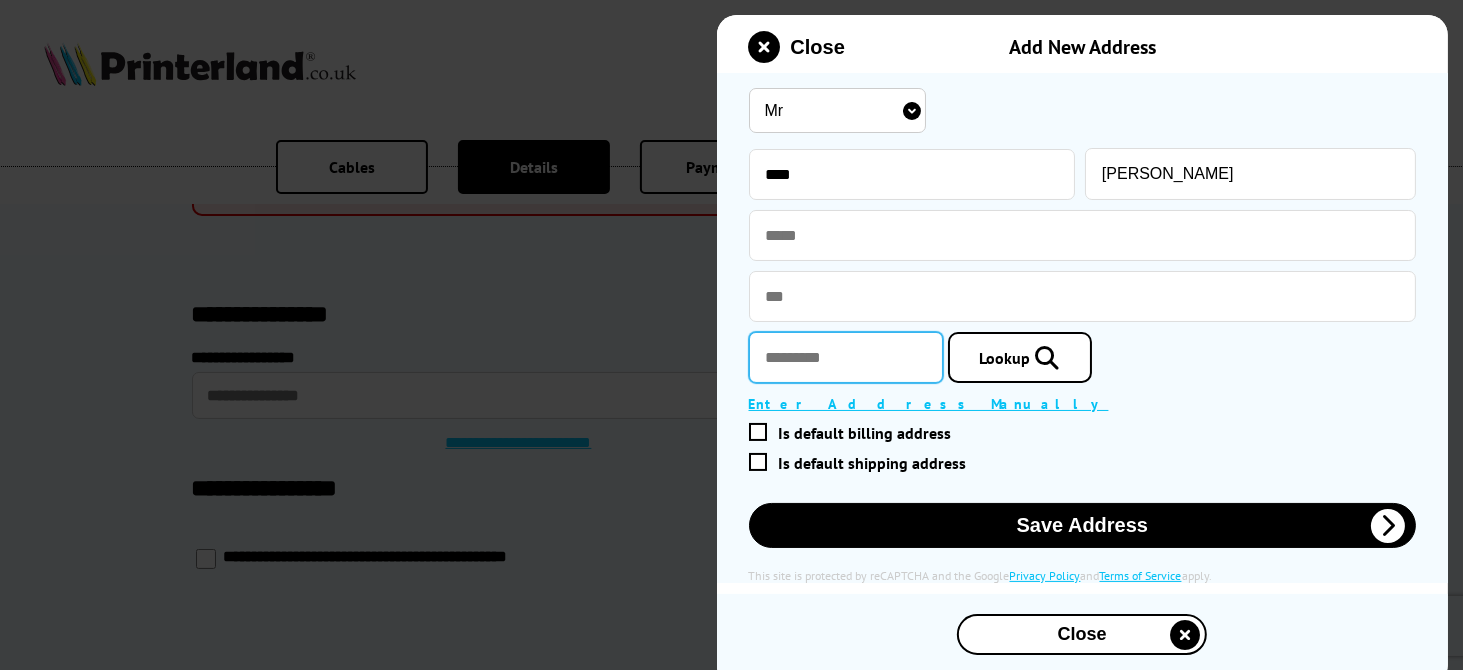 type on "*******" 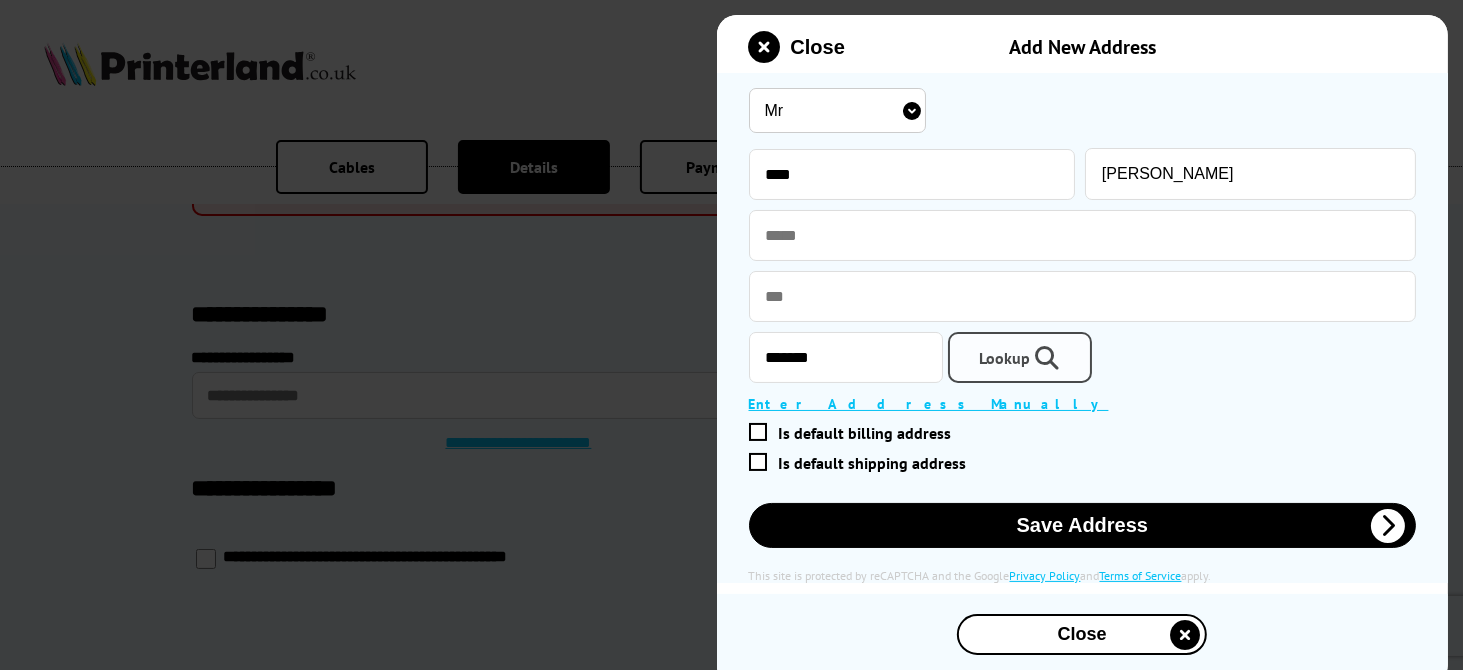 click on "Lookup" at bounding box center [1020, 357] 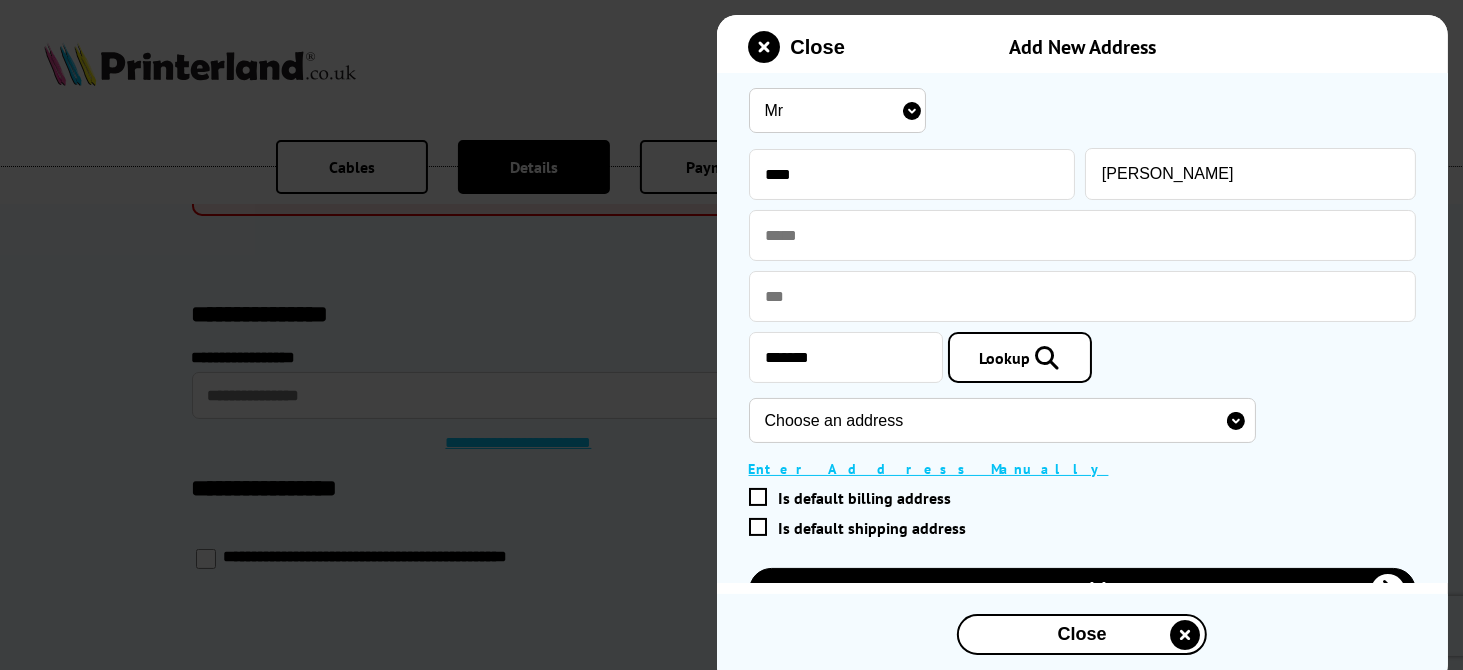 click on "Choose an address Flat 1, Chenies Mews, Chalfont Station Road, Little Chalfont, Amersham, HP7 9FG Flat 2, Chenies Mews, Chalfont Station Road, Little Chalfont, Amersham, HP7 9FG Flat 3, Chenies Mews, Chalfont Station Road, Little Chalfont, Amersham, HP7 9FG Flat 4, Chenies Mews, Chalfont Station Road, Little Chalfont, Amersham, HP7 9FG Flat 5, Chenies Mews, Chalfont Station Road, Little Chalfont, Amersham, HP7 9FG Flat 6, Chenies Mews, Chalfont Station Road, Little Chalfont, Amersham, HP7 9FG Flat 7, Chenies Mews, Chalfont Station Road, Little Chalfont, Amersham, HP7 9FG Flat 8, Chenies Mews, Chalfont Station Road, Little Chalfont, Amersham, HP7 9FG Chalfont Wellness Centre, Oliv-Harr House, Chalfont Station Road, Little Chalfont, Amersham, HP7 9FG Cox Lewis Hearing, Oliv-Harr House, Chalfont Station Road, Little Chalfont, Amersham, HP7 9FG Simco Homes Ltd, Oliv-Harr House, Chalfont Station Road, Little Chalfont, Amersham, HP7 9FG" at bounding box center [1002, 420] 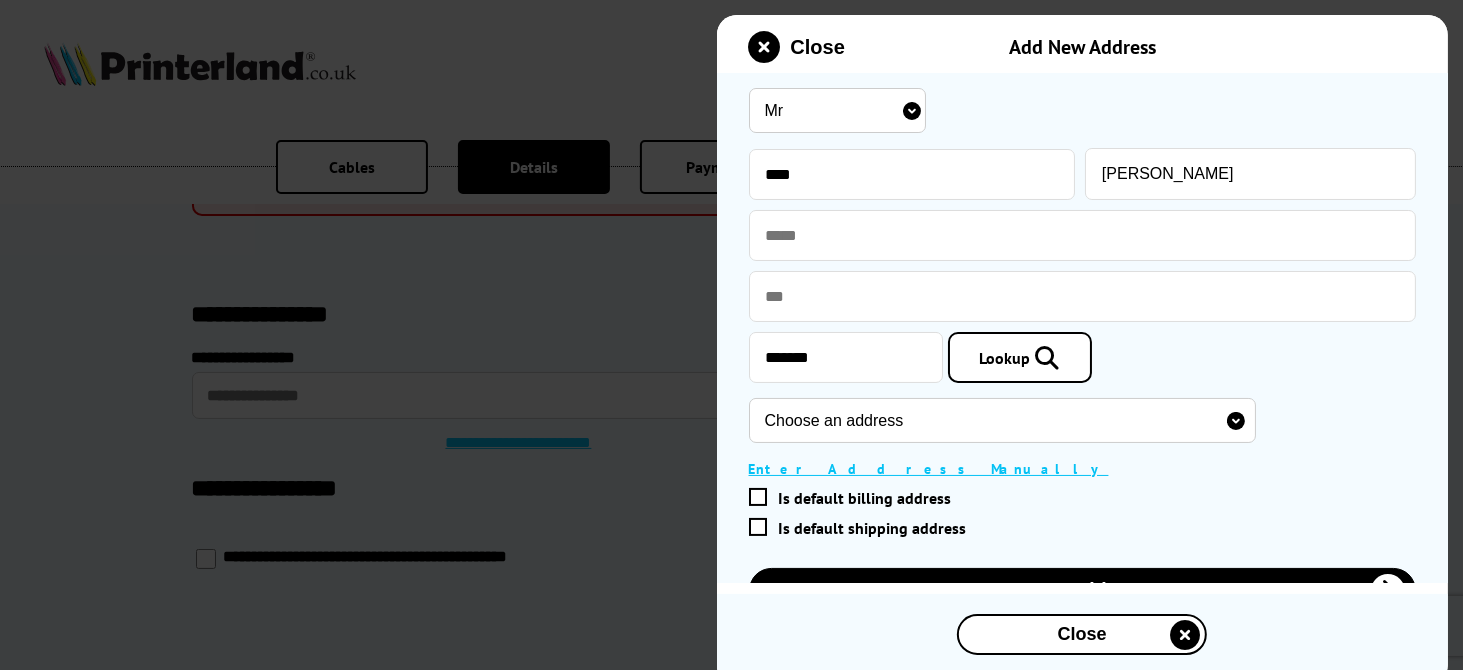 select on "GB|RM|A|54599901" 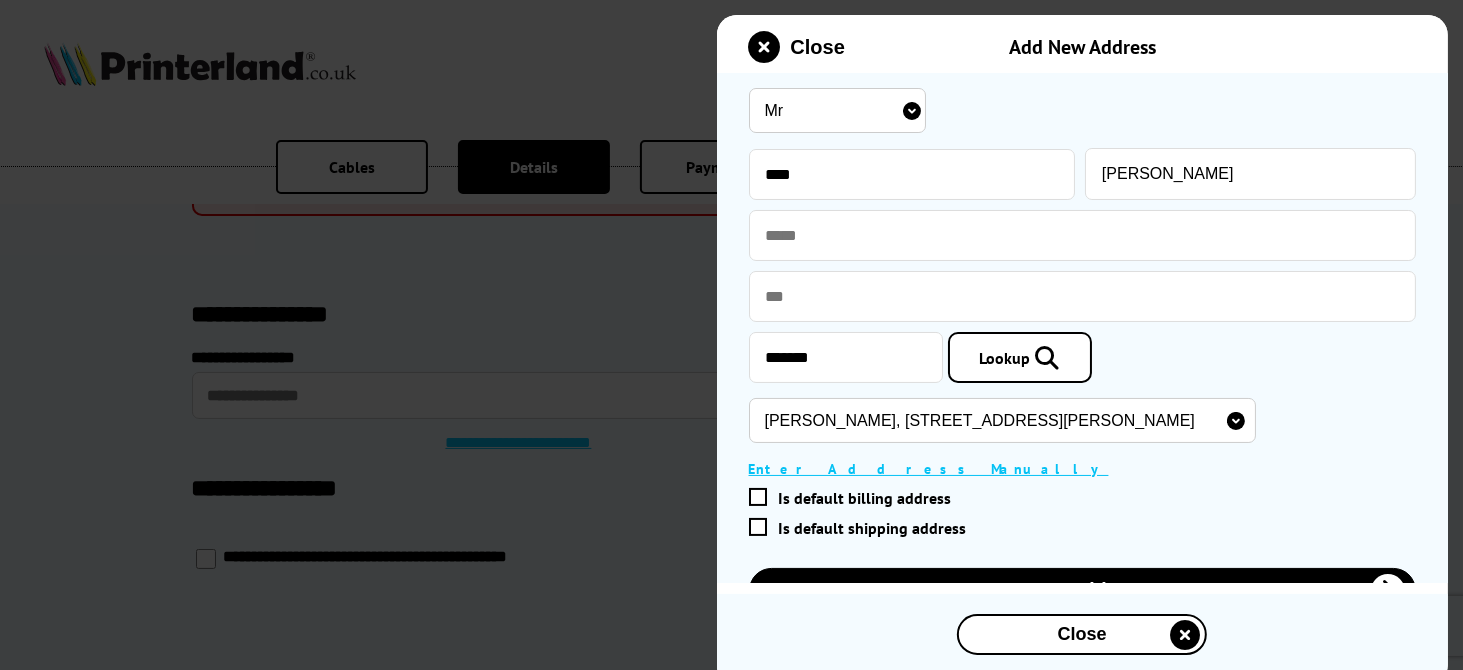 click on "Choose an address Flat 1, Chenies Mews, Chalfont Station Road, Little Chalfont, Amersham, HP7 9FG Flat 2, Chenies Mews, Chalfont Station Road, Little Chalfont, Amersham, HP7 9FG Flat 3, Chenies Mews, Chalfont Station Road, Little Chalfont, Amersham, HP7 9FG Flat 4, Chenies Mews, Chalfont Station Road, Little Chalfont, Amersham, HP7 9FG Flat 5, Chenies Mews, Chalfont Station Road, Little Chalfont, Amersham, HP7 9FG Flat 6, Chenies Mews, Chalfont Station Road, Little Chalfont, Amersham, HP7 9FG Flat 7, Chenies Mews, Chalfont Station Road, Little Chalfont, Amersham, HP7 9FG Flat 8, Chenies Mews, Chalfont Station Road, Little Chalfont, Amersham, HP7 9FG Chalfont Wellness Centre, Oliv-Harr House, Chalfont Station Road, Little Chalfont, Amersham, HP7 9FG Cox Lewis Hearing, Oliv-Harr House, Chalfont Station Road, Little Chalfont, Amersham, HP7 9FG Simco Homes Ltd, Oliv-Harr House, Chalfont Station Road, Little Chalfont, Amersham, HP7 9FG" at bounding box center (1002, 420) 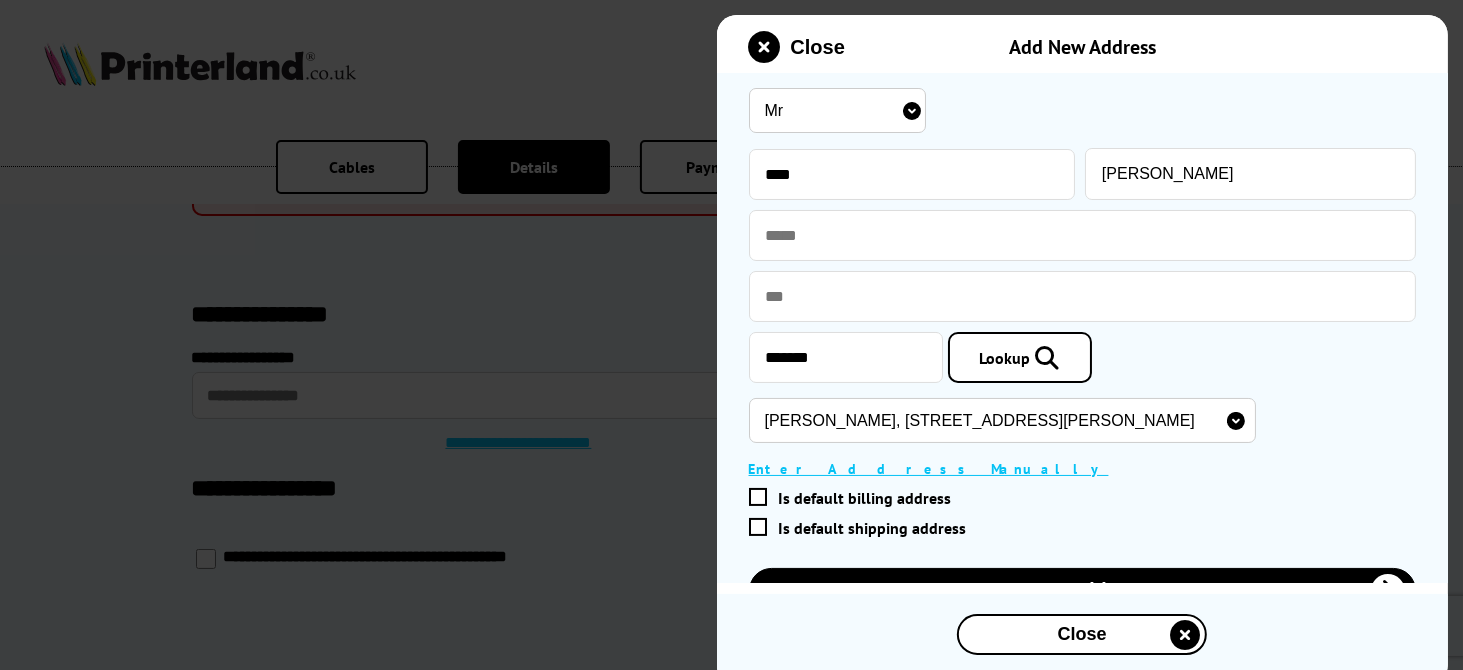 type on "Cox Lewis Hearing" 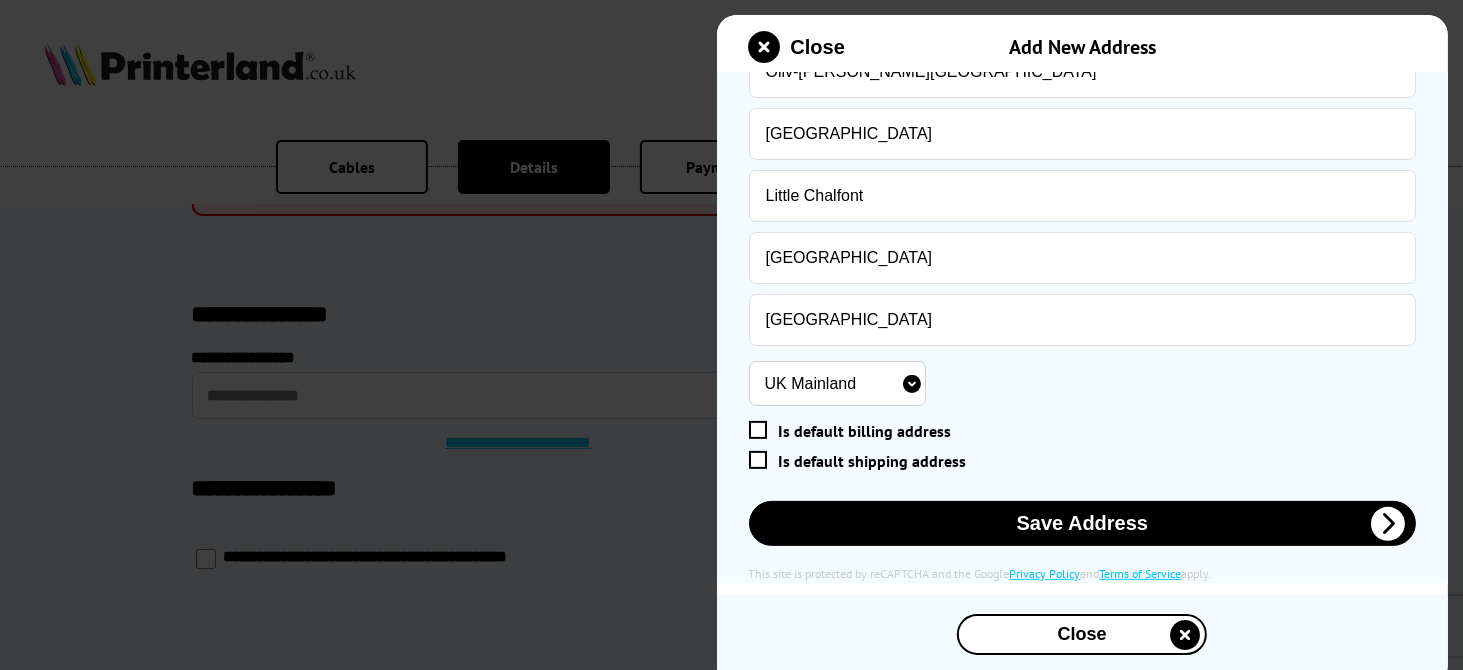 scroll, scrollTop: 430, scrollLeft: 0, axis: vertical 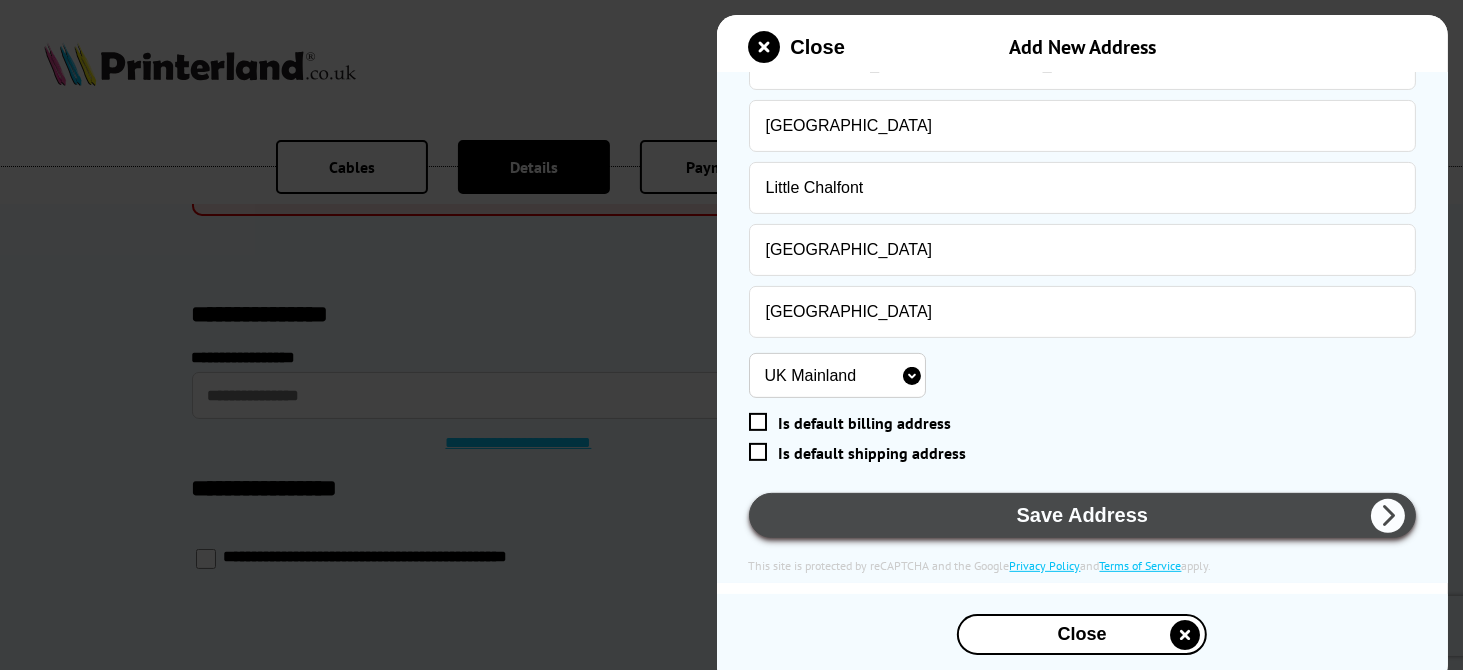 click on "Save Address" at bounding box center [1083, 515] 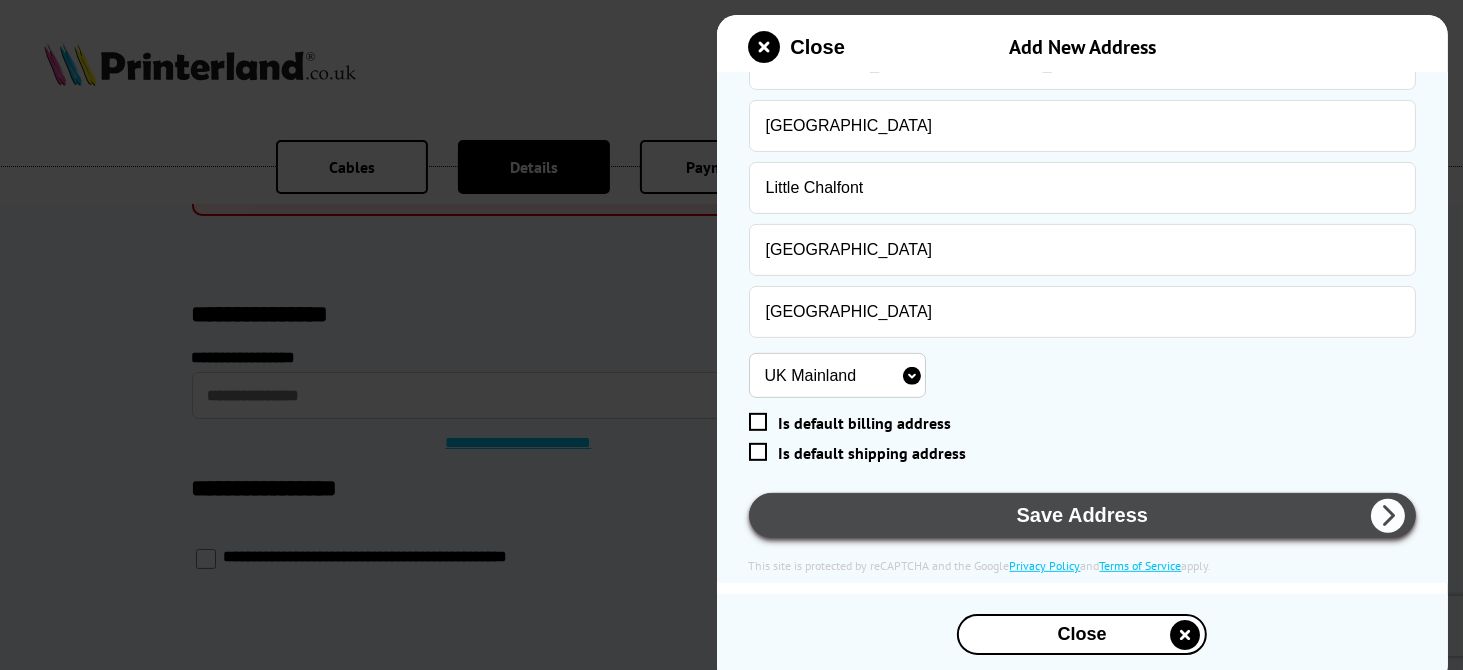 scroll, scrollTop: 635, scrollLeft: 0, axis: vertical 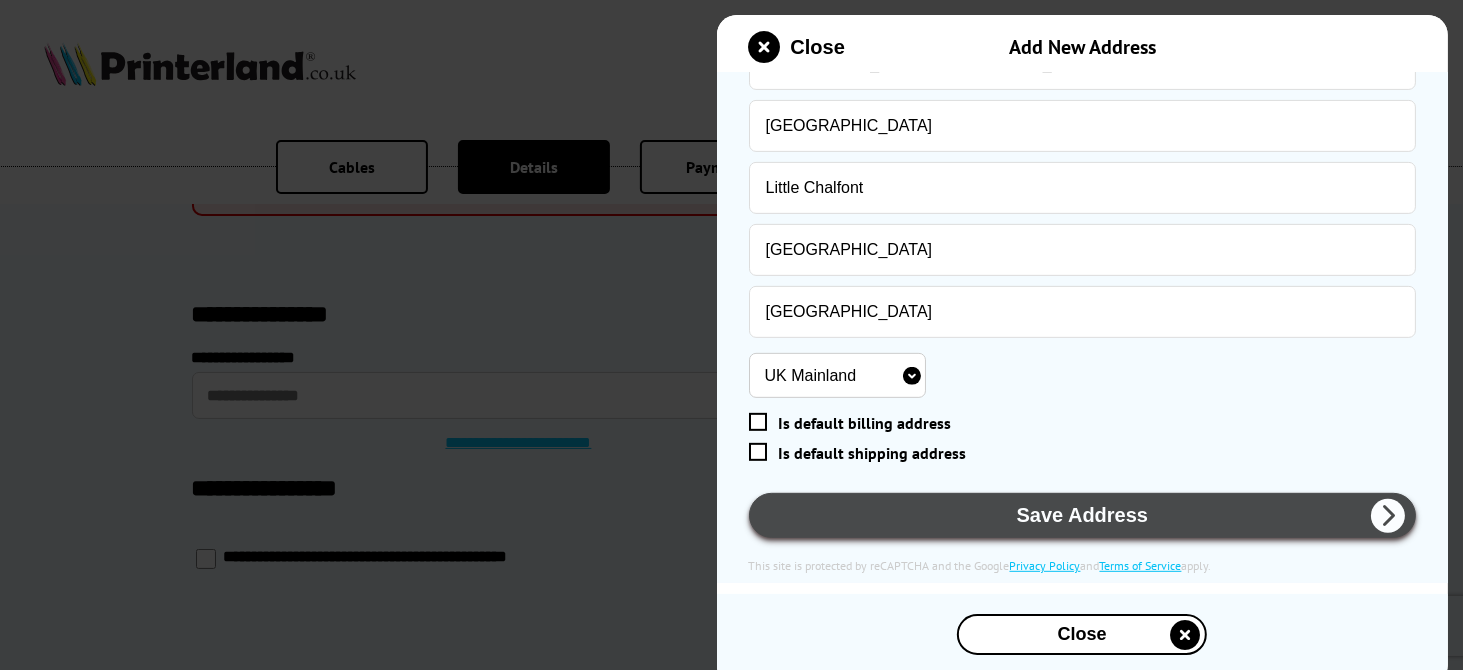 click at bounding box center (1388, 516) 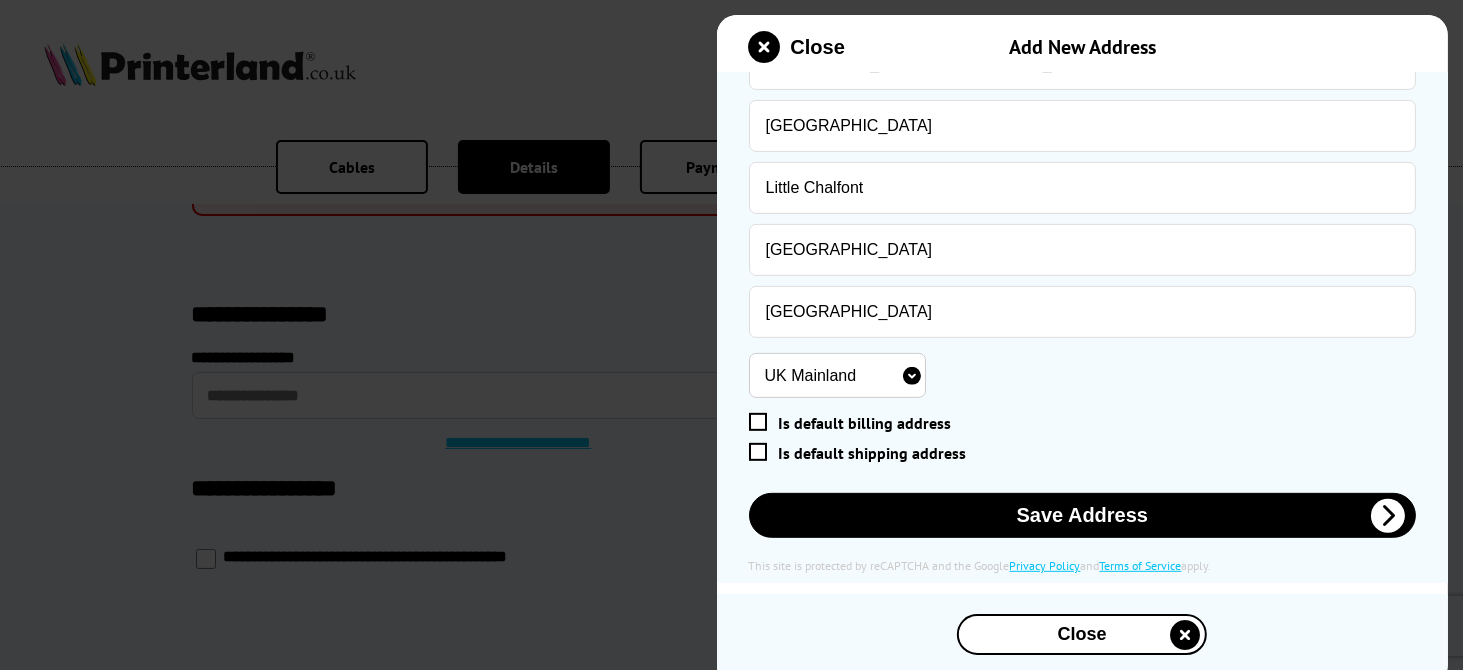 click at bounding box center (758, 422) 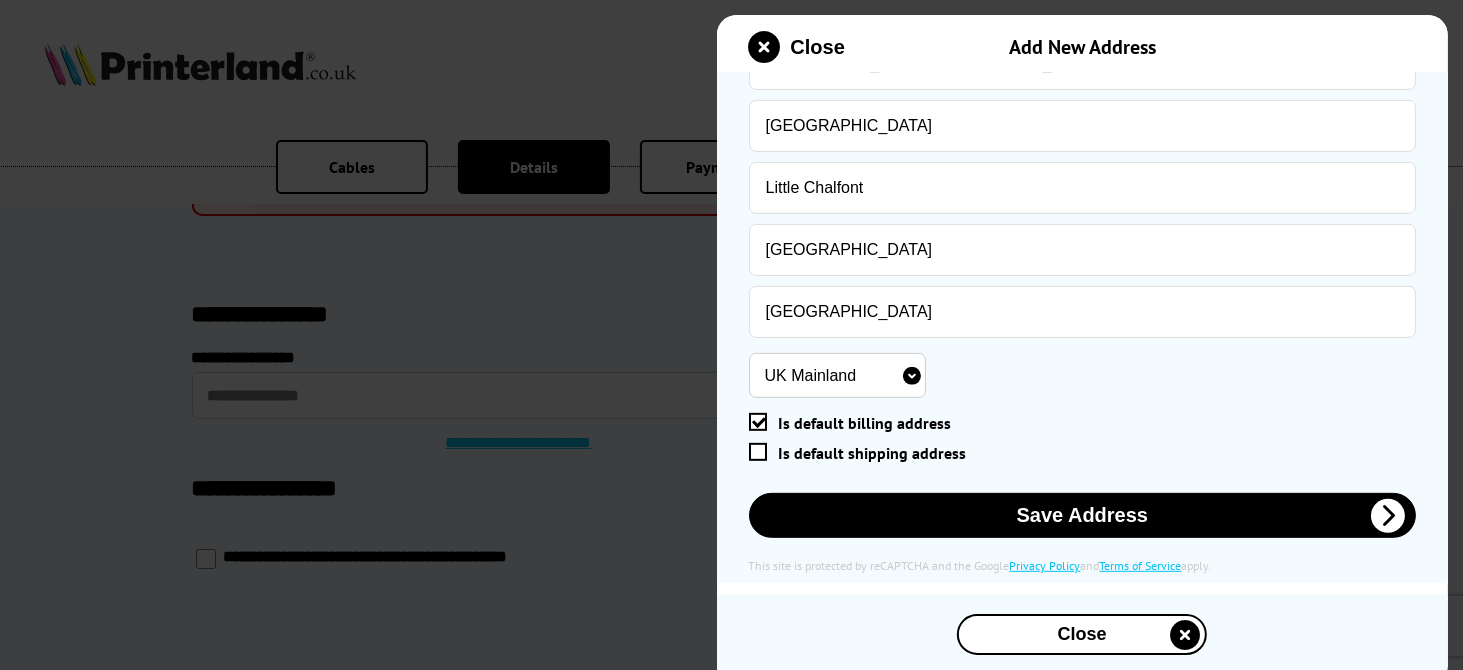click at bounding box center (758, 452) 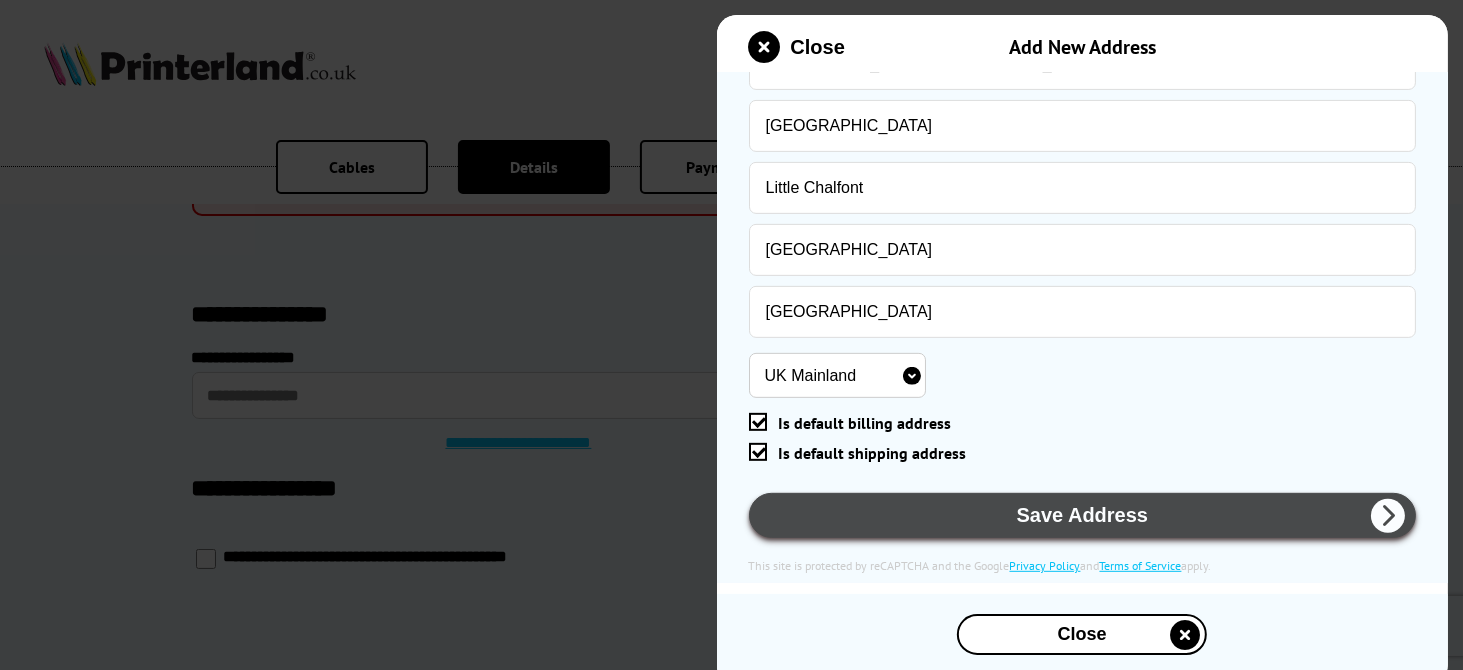 click on "Save Address" at bounding box center [1083, 515] 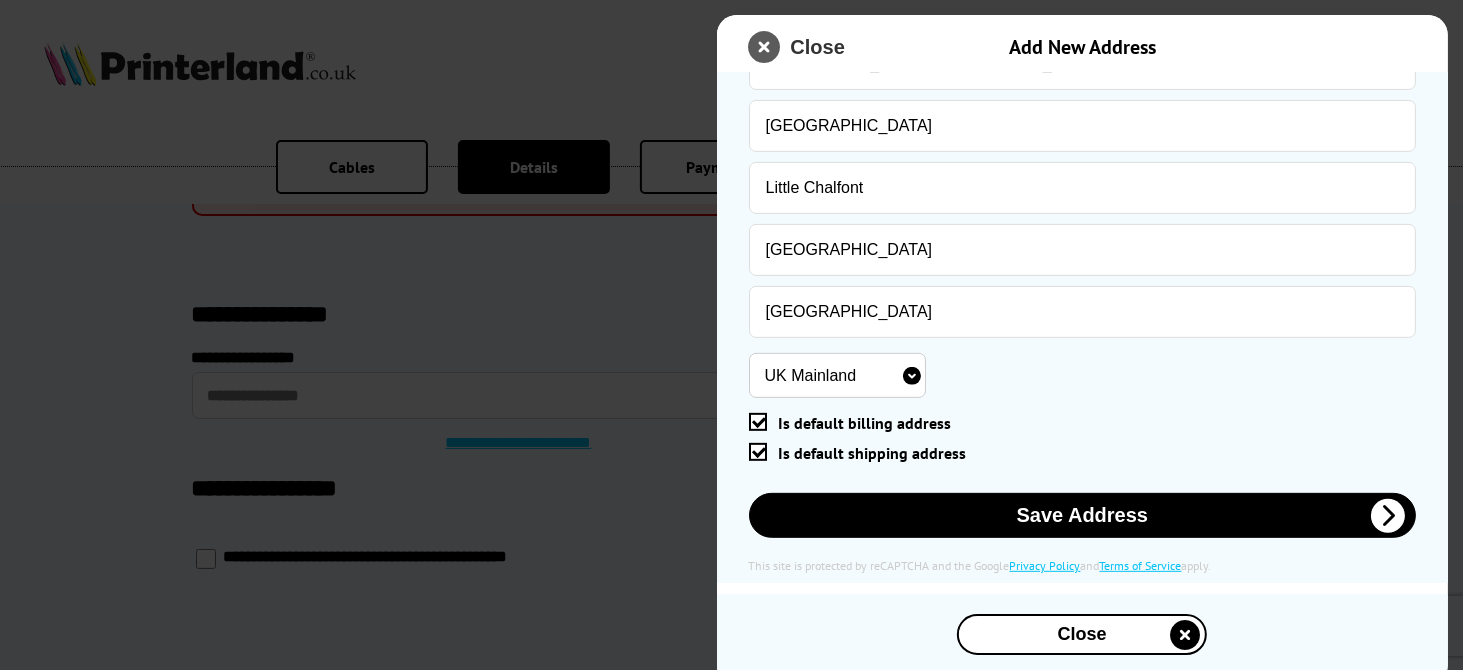 click at bounding box center [765, 47] 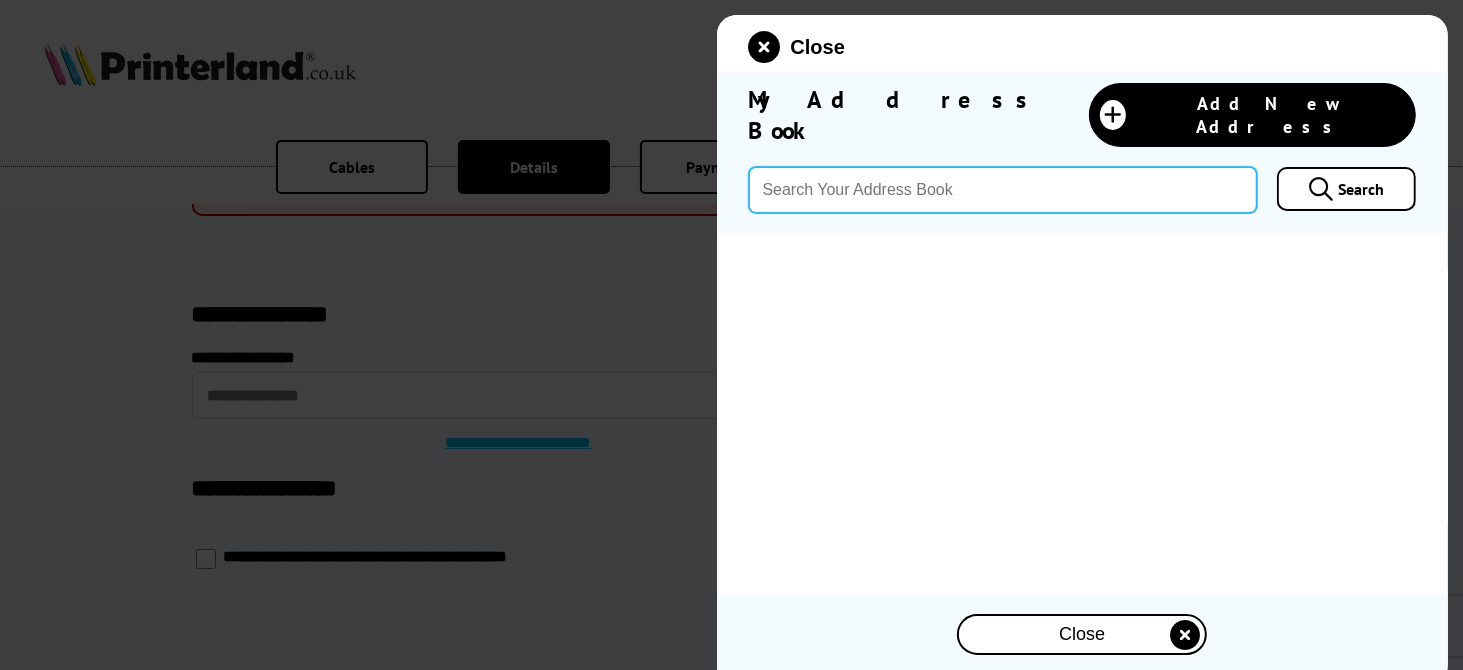 click at bounding box center [1003, 190] 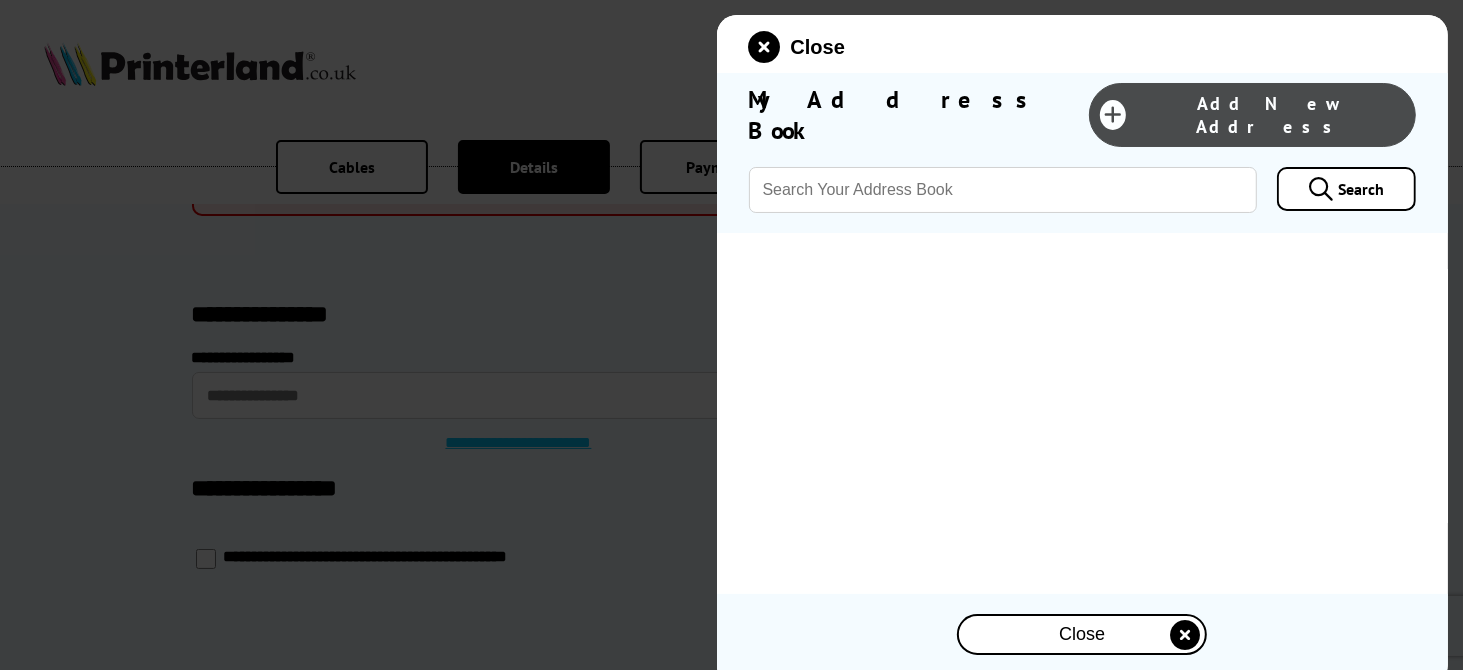 click on "Add New Address" at bounding box center [1270, 115] 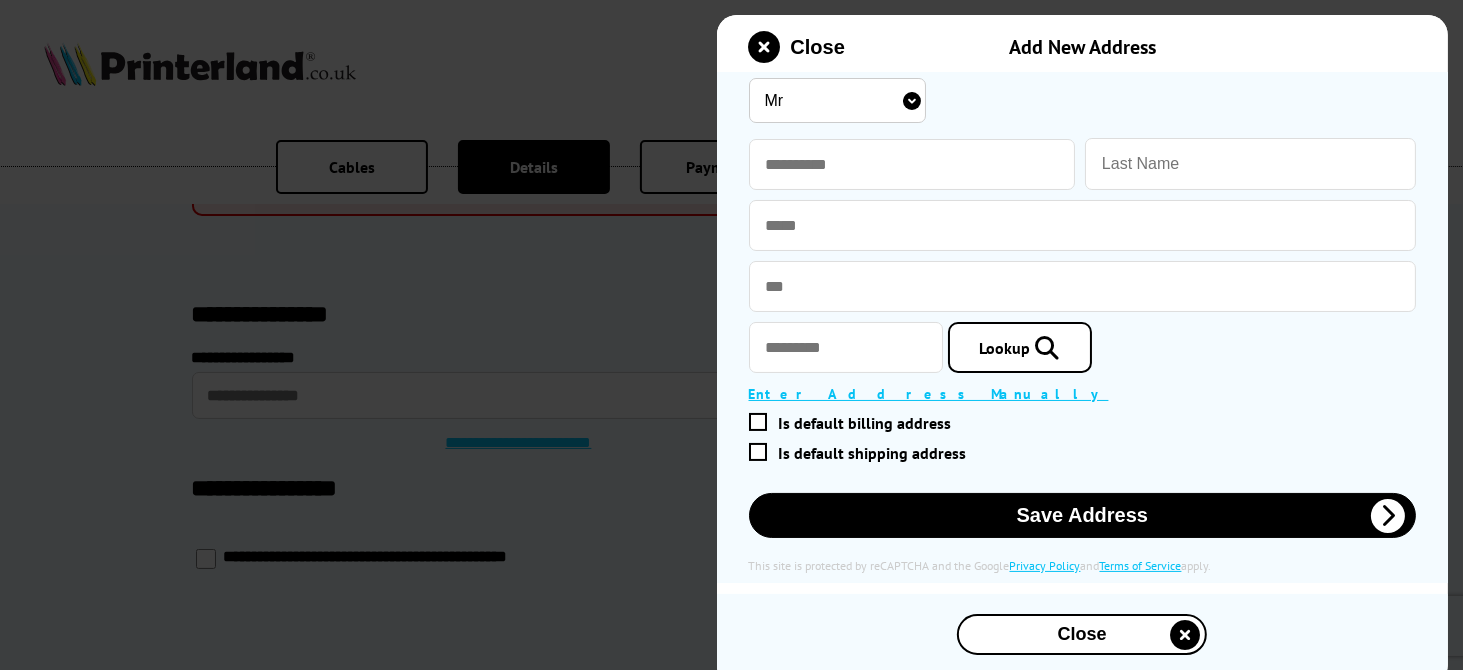 scroll, scrollTop: 15, scrollLeft: 0, axis: vertical 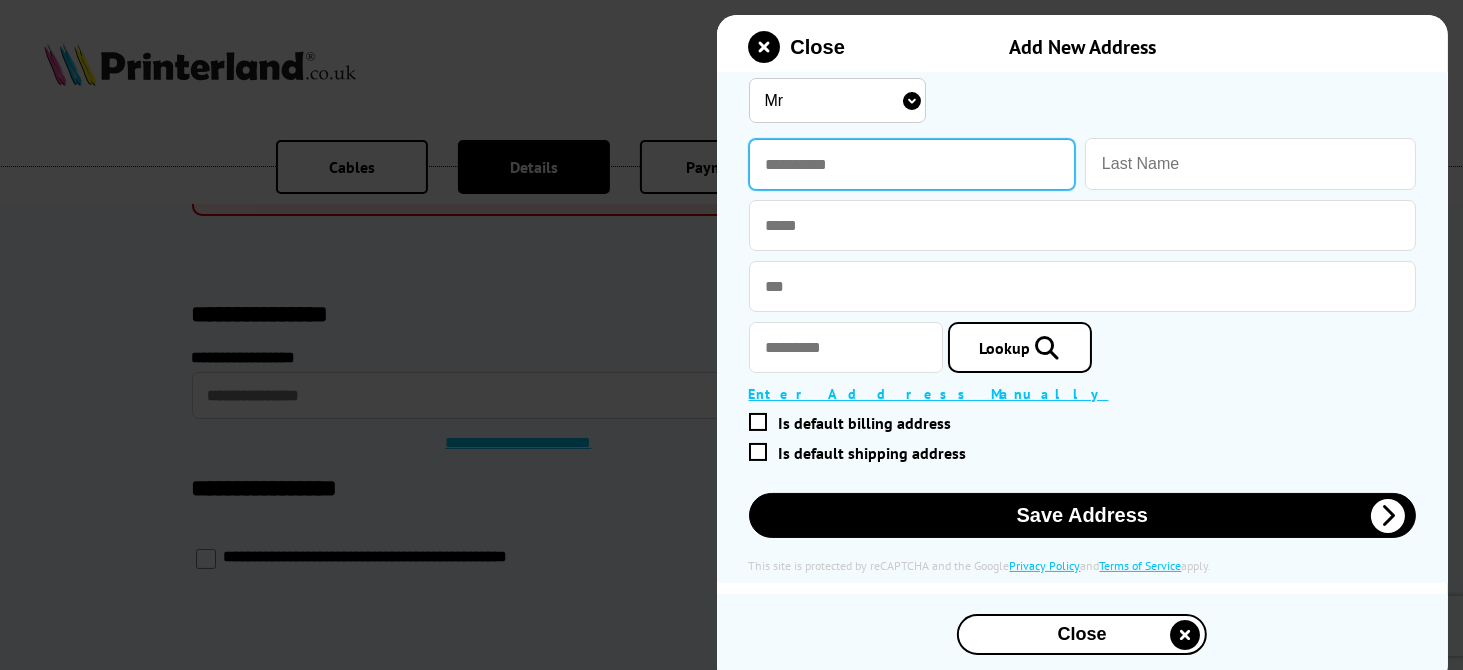 click at bounding box center (912, 164) 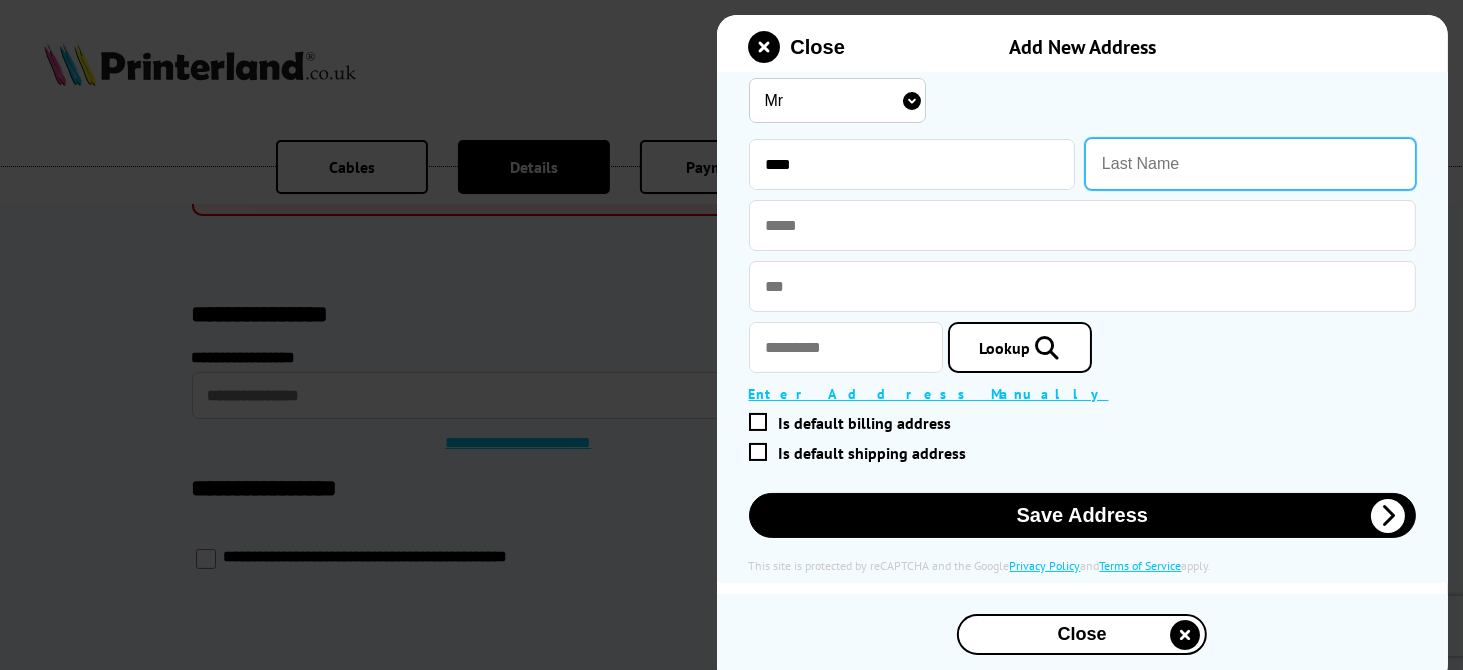 type on "Cox" 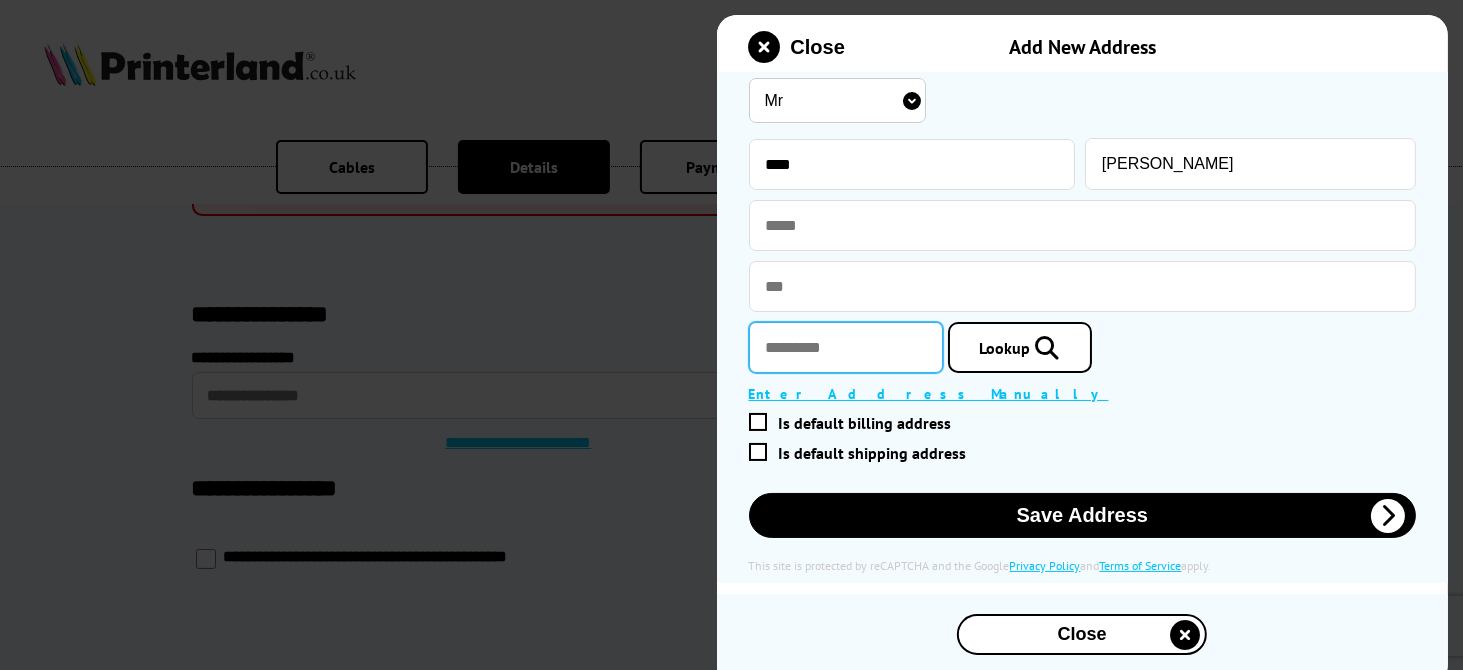 type on "*******" 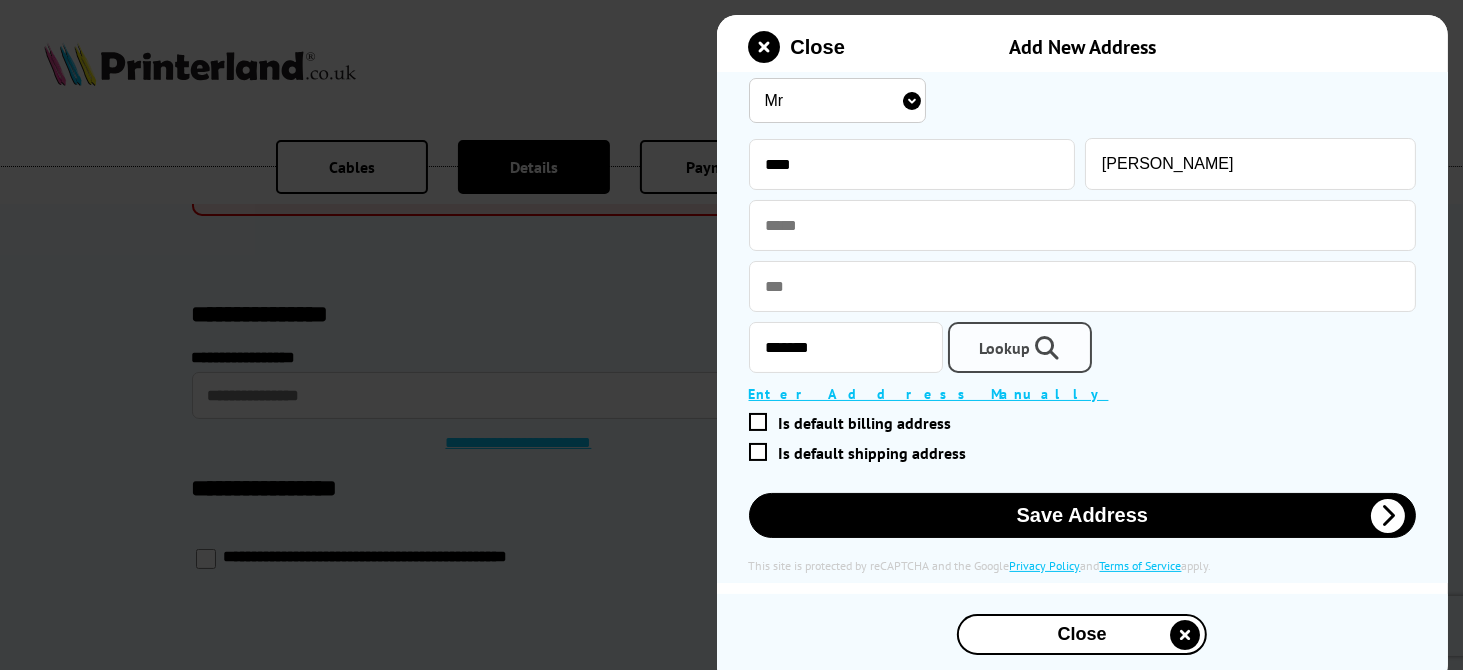 click at bounding box center (1045, 348) 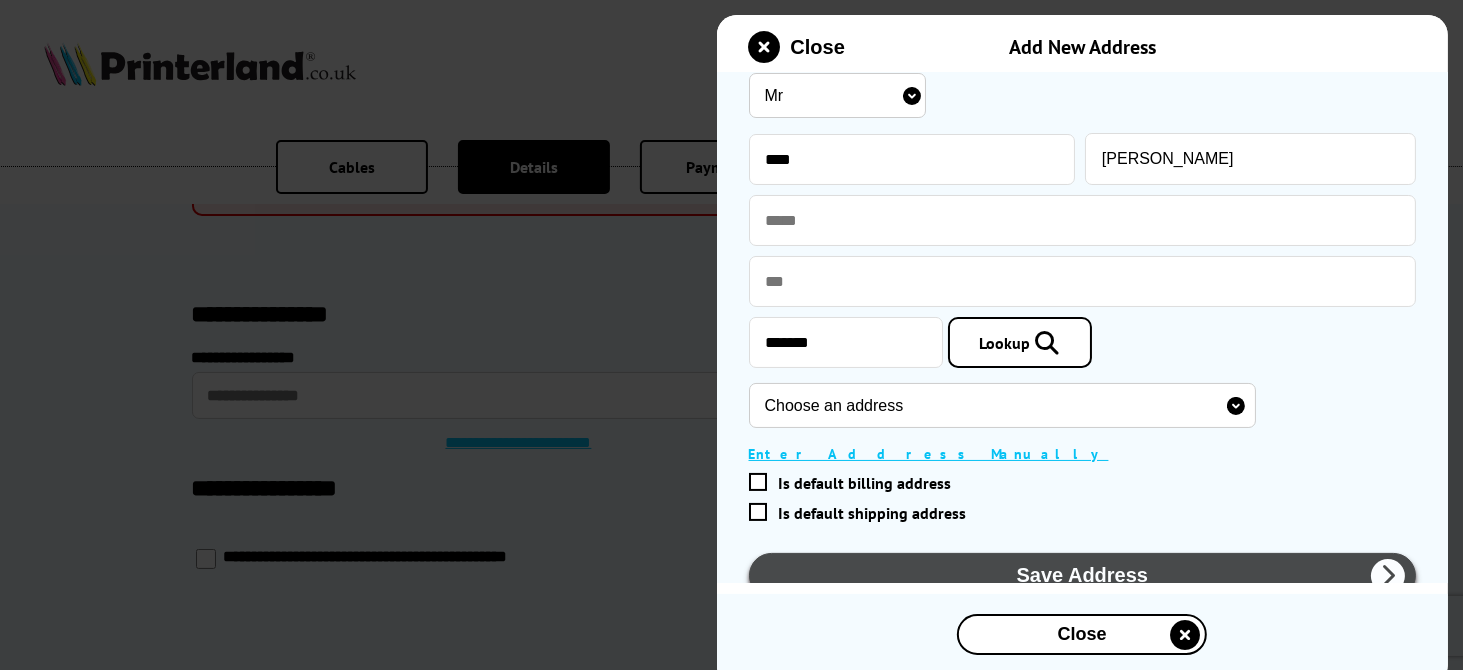 click on "Save Address" at bounding box center (1083, 575) 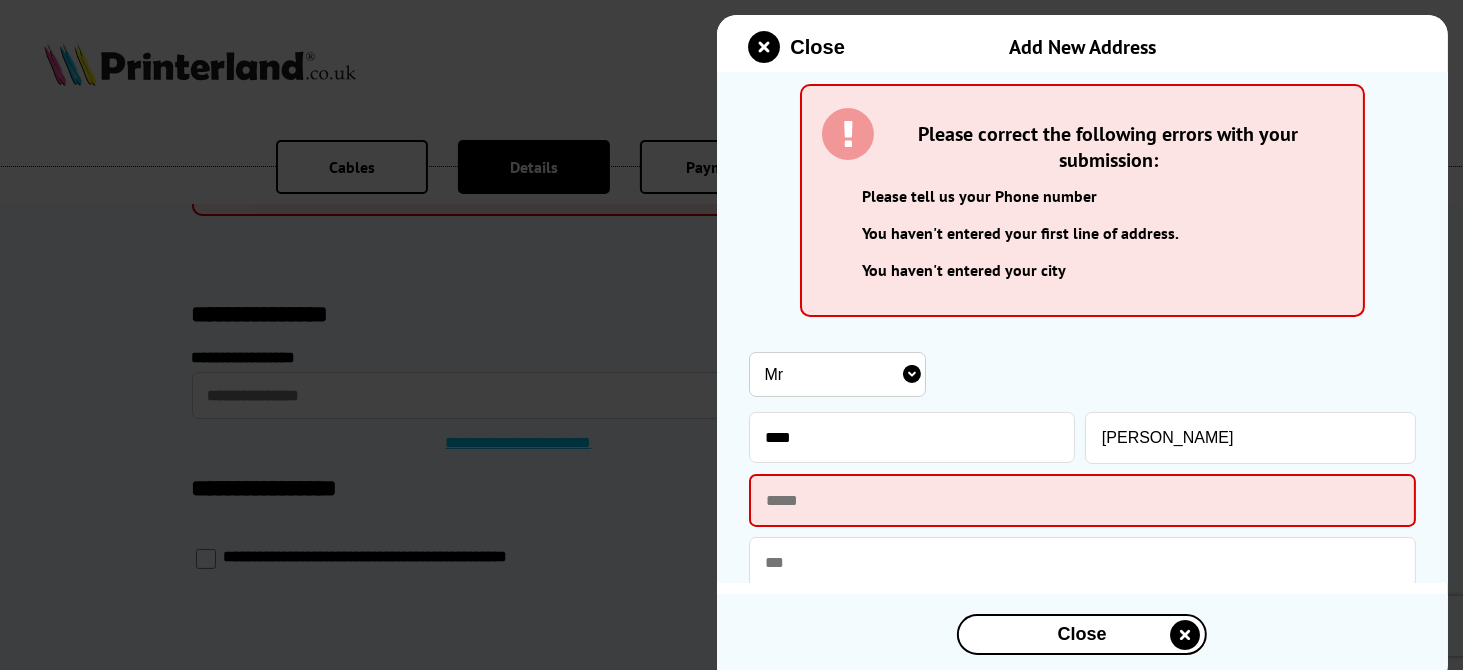 scroll, scrollTop: 292, scrollLeft: 0, axis: vertical 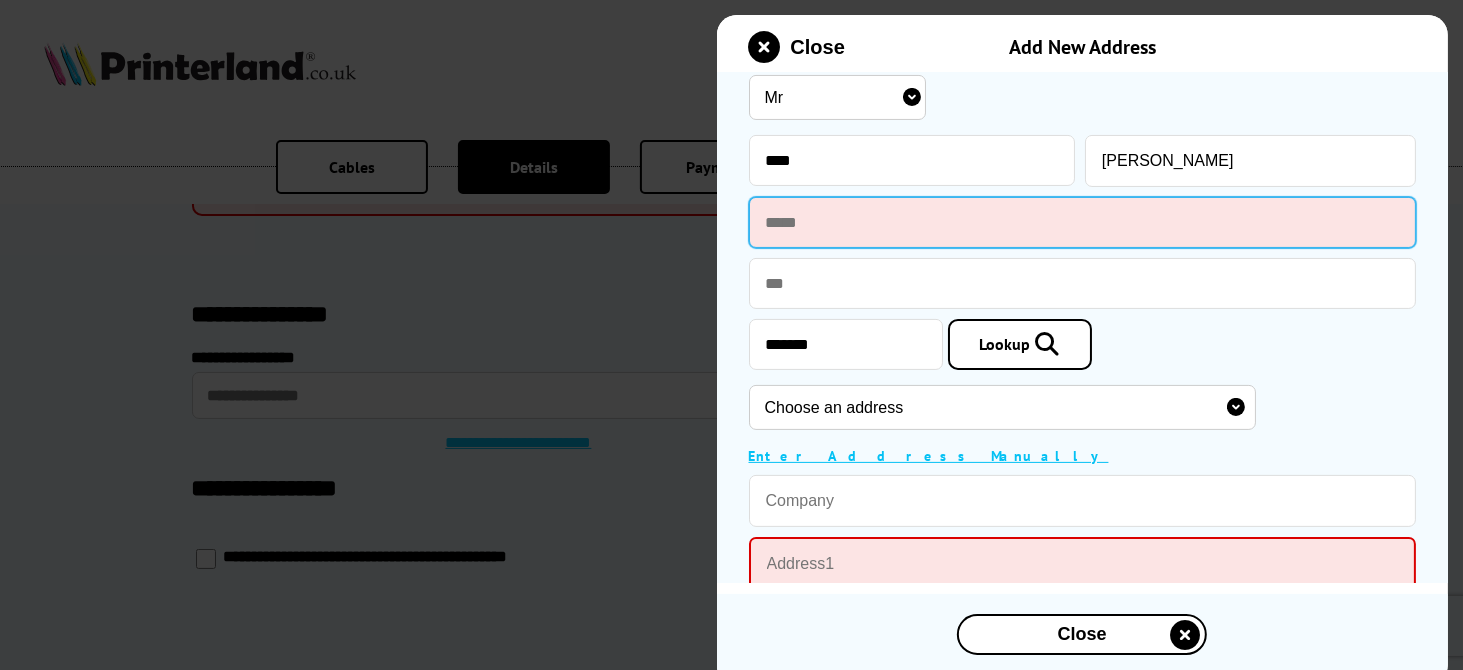 click at bounding box center [1083, 222] 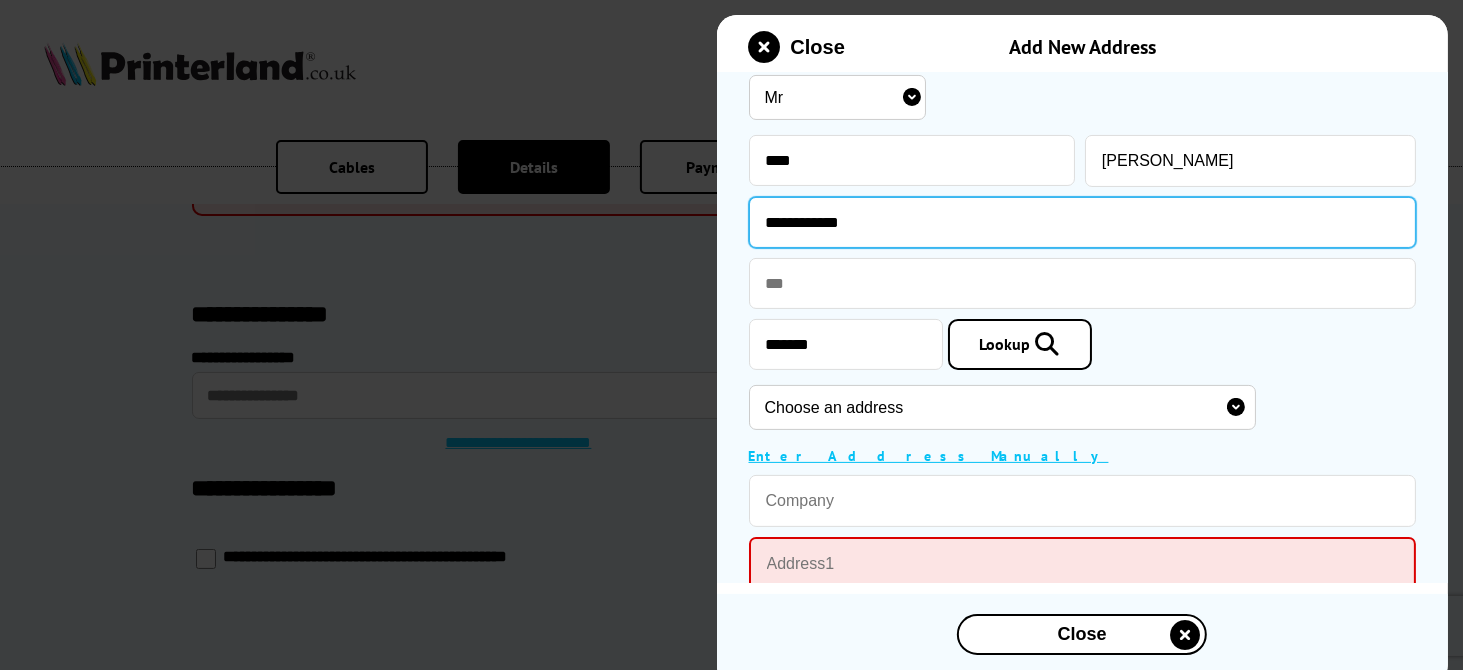 type on "**********" 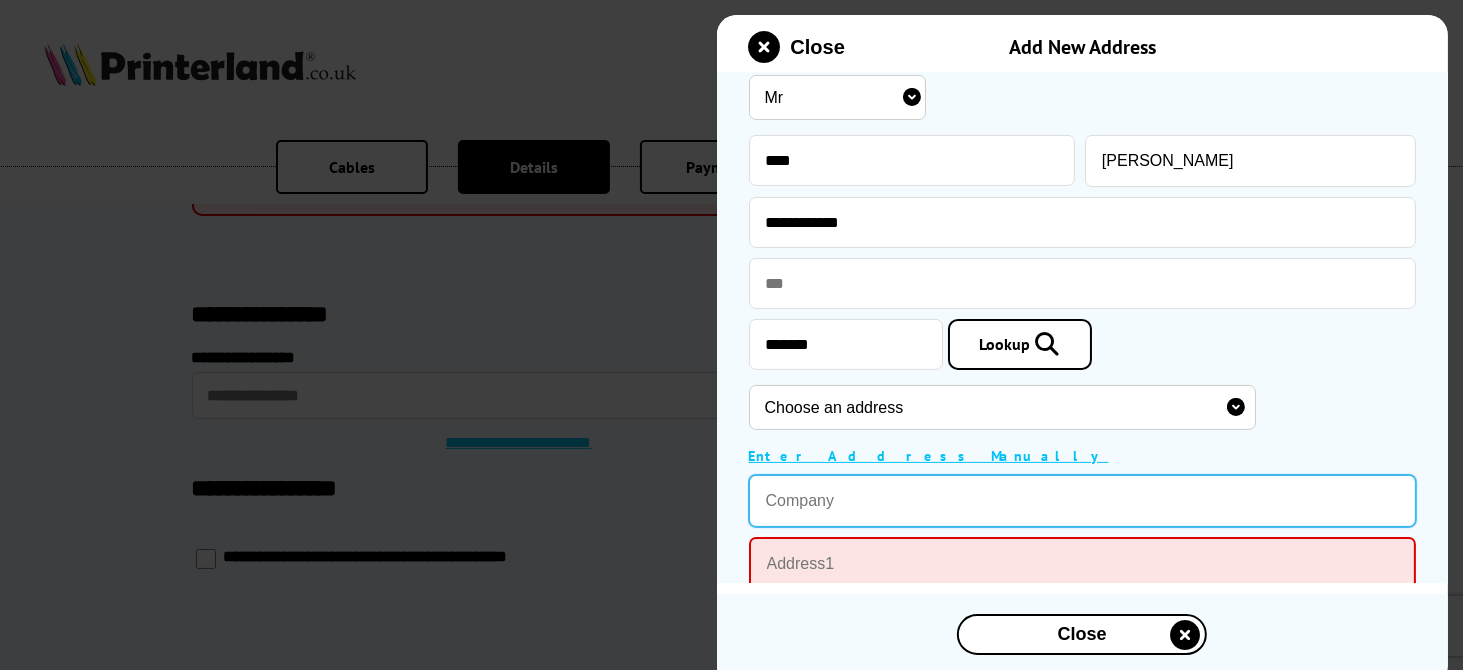 click at bounding box center (1083, 501) 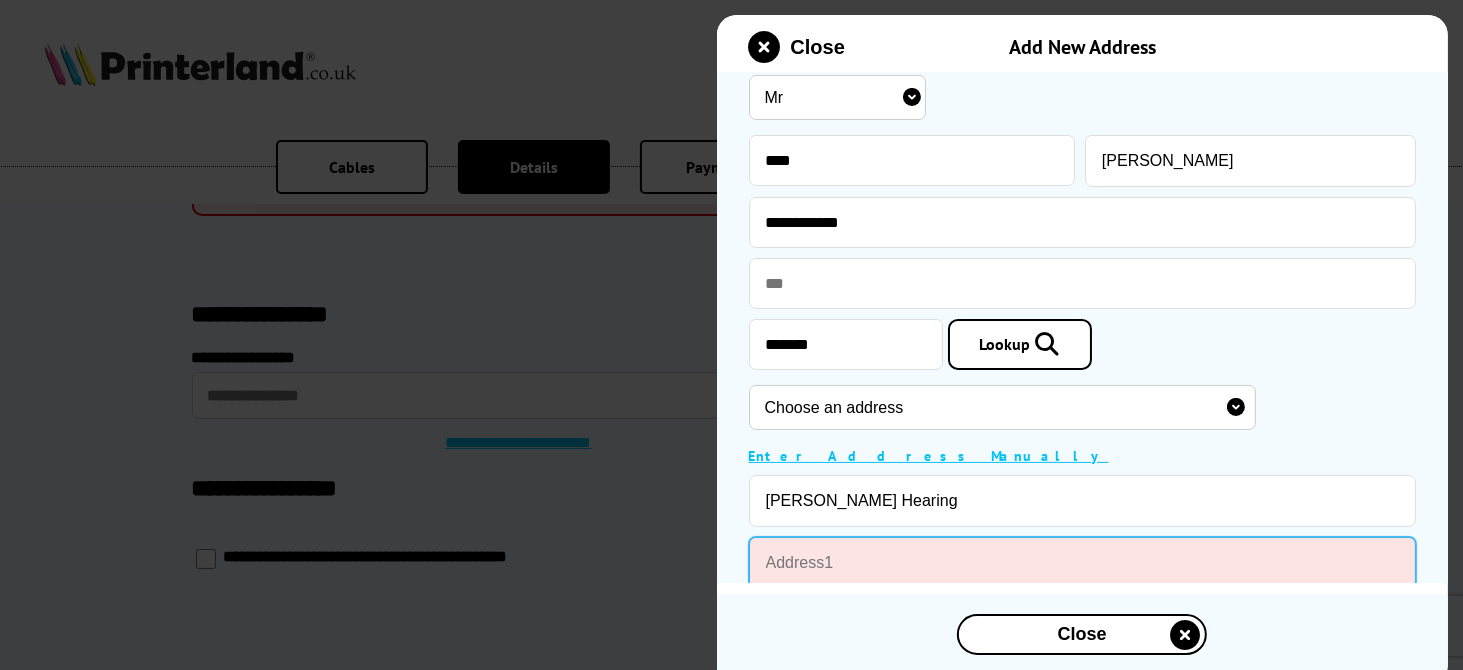 type on "Oliv-Harr House" 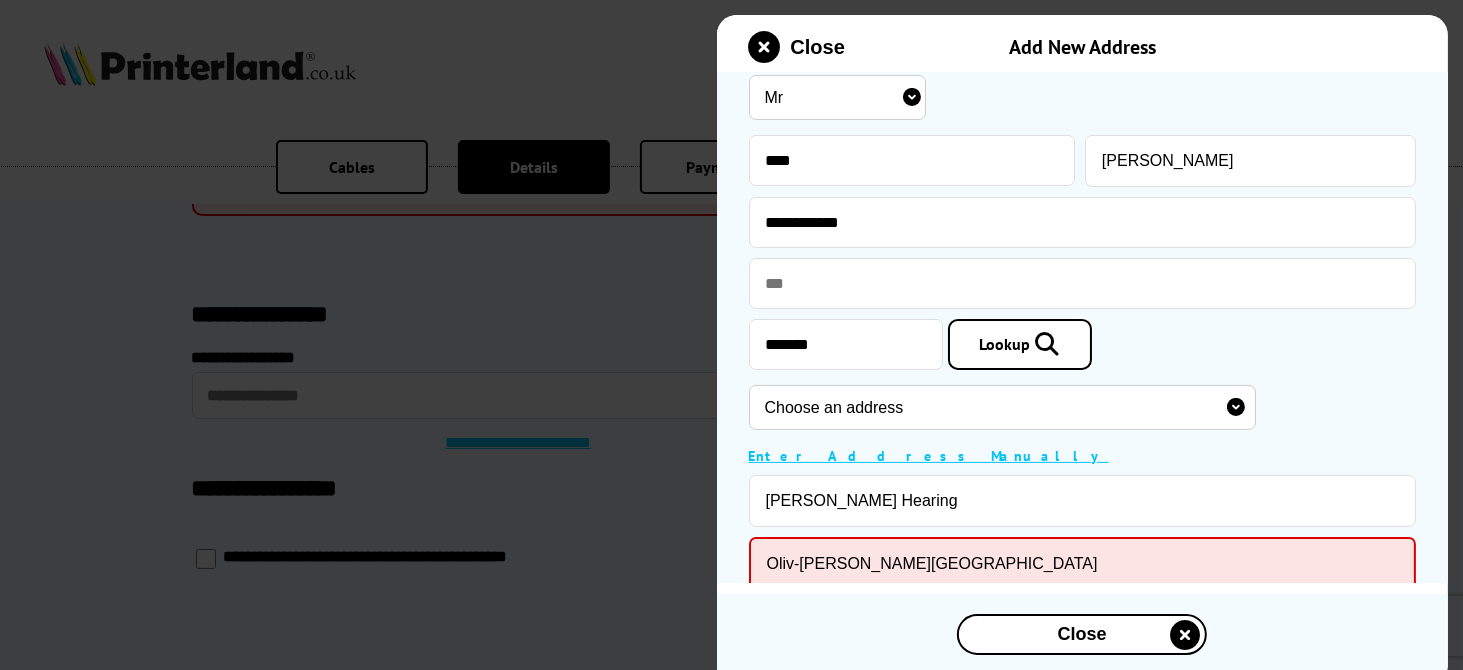 type on "Chalfont Station Road" 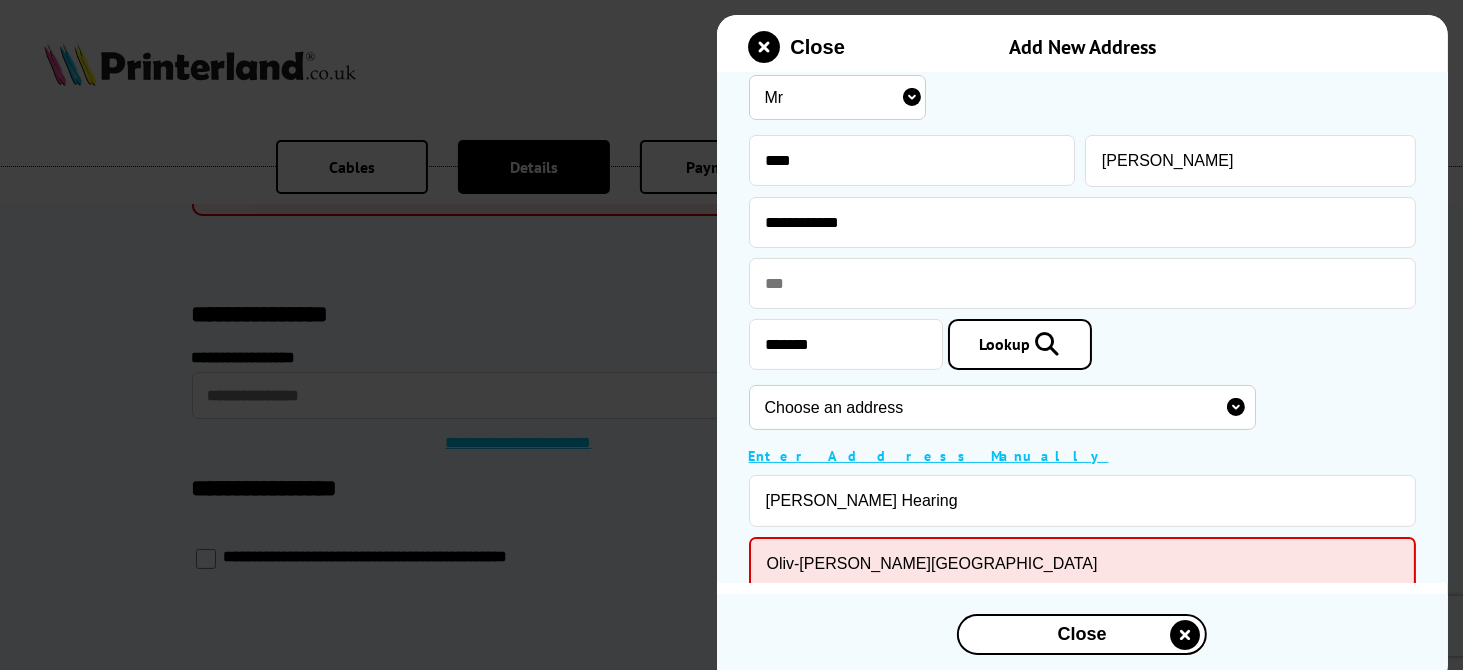 type on "Amersham" 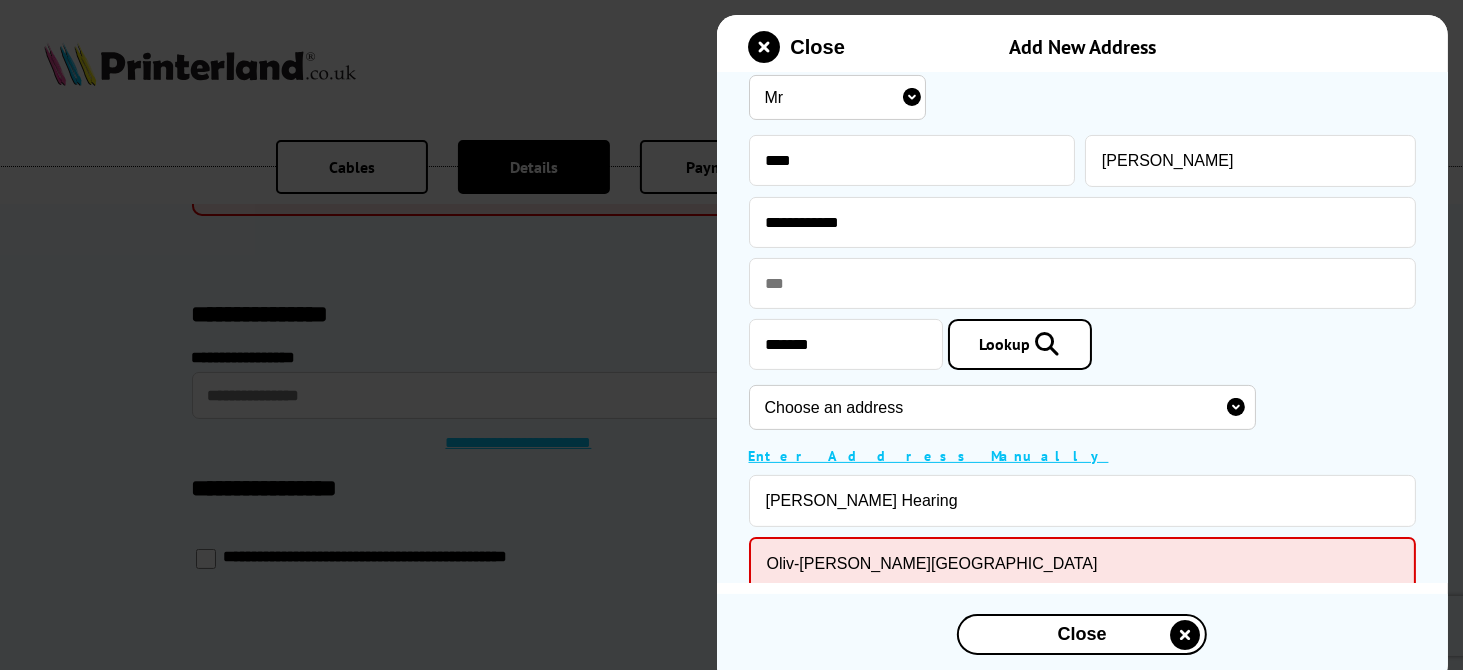 type on "Buckinghamshire" 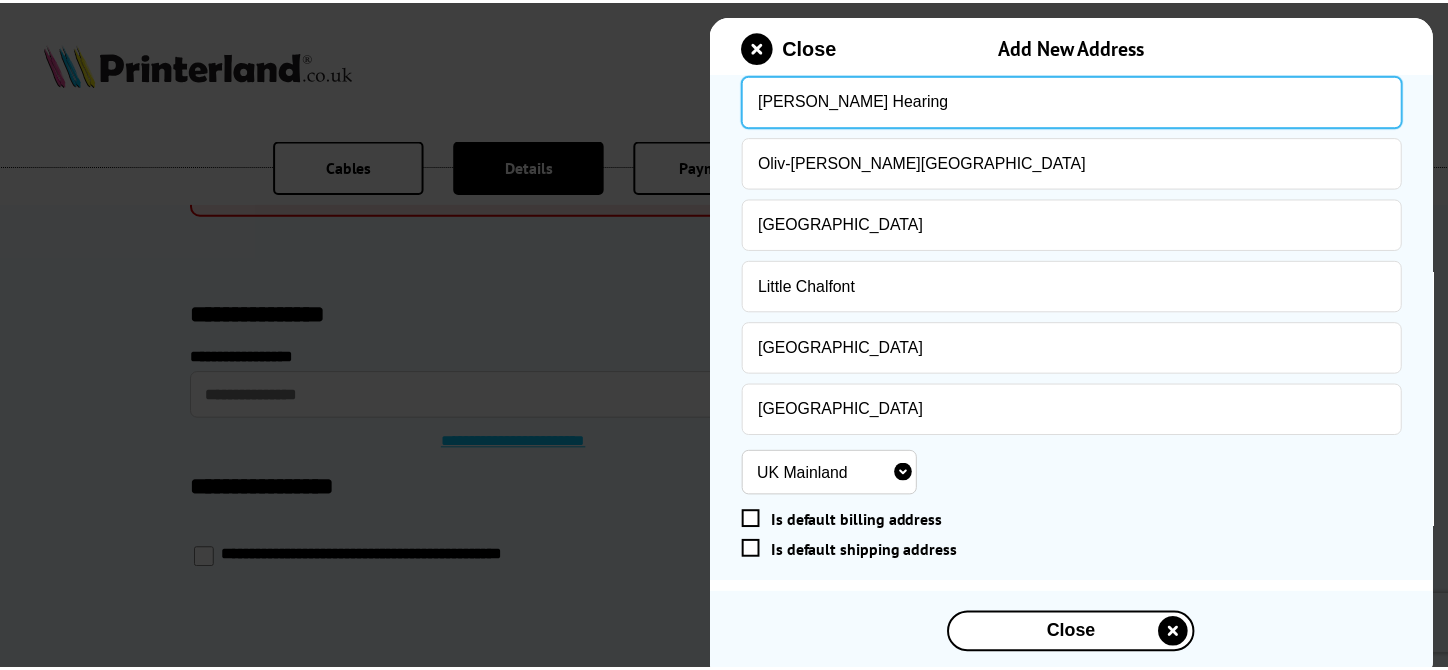 scroll, scrollTop: 793, scrollLeft: 0, axis: vertical 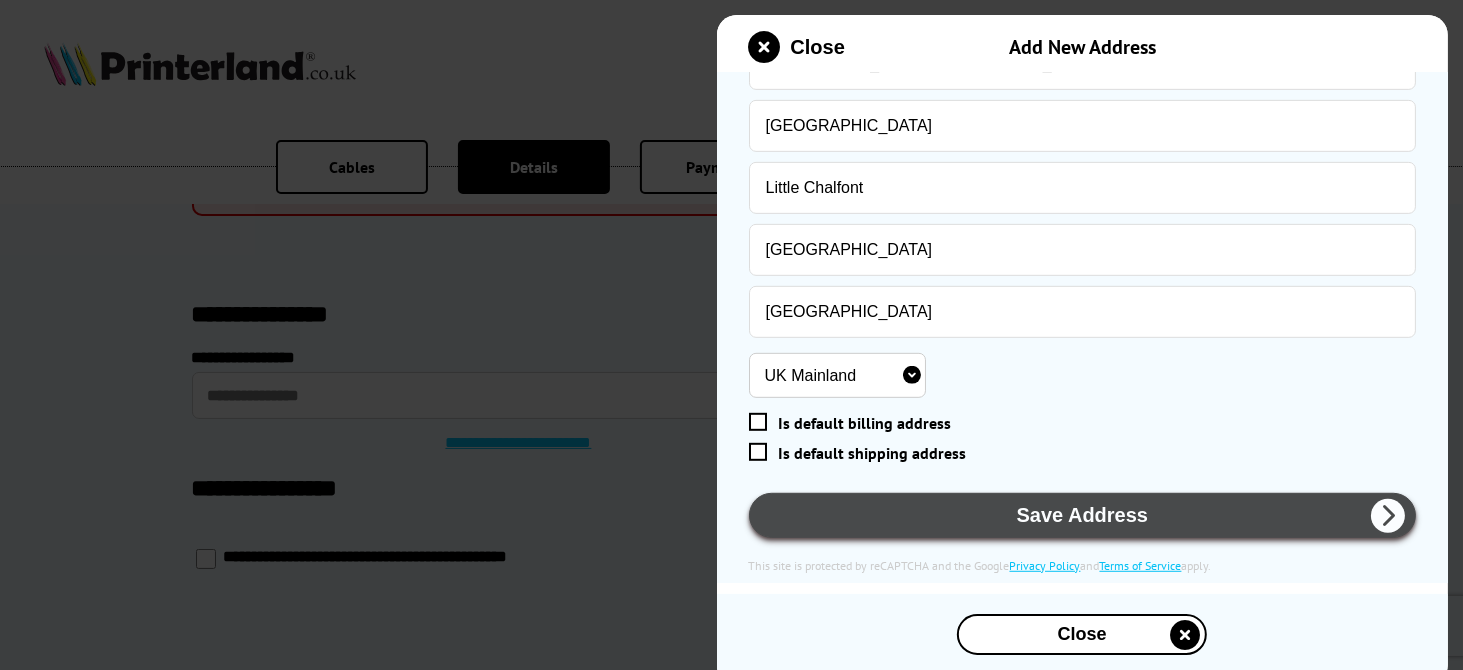 click on "Save Address" at bounding box center [1083, 515] 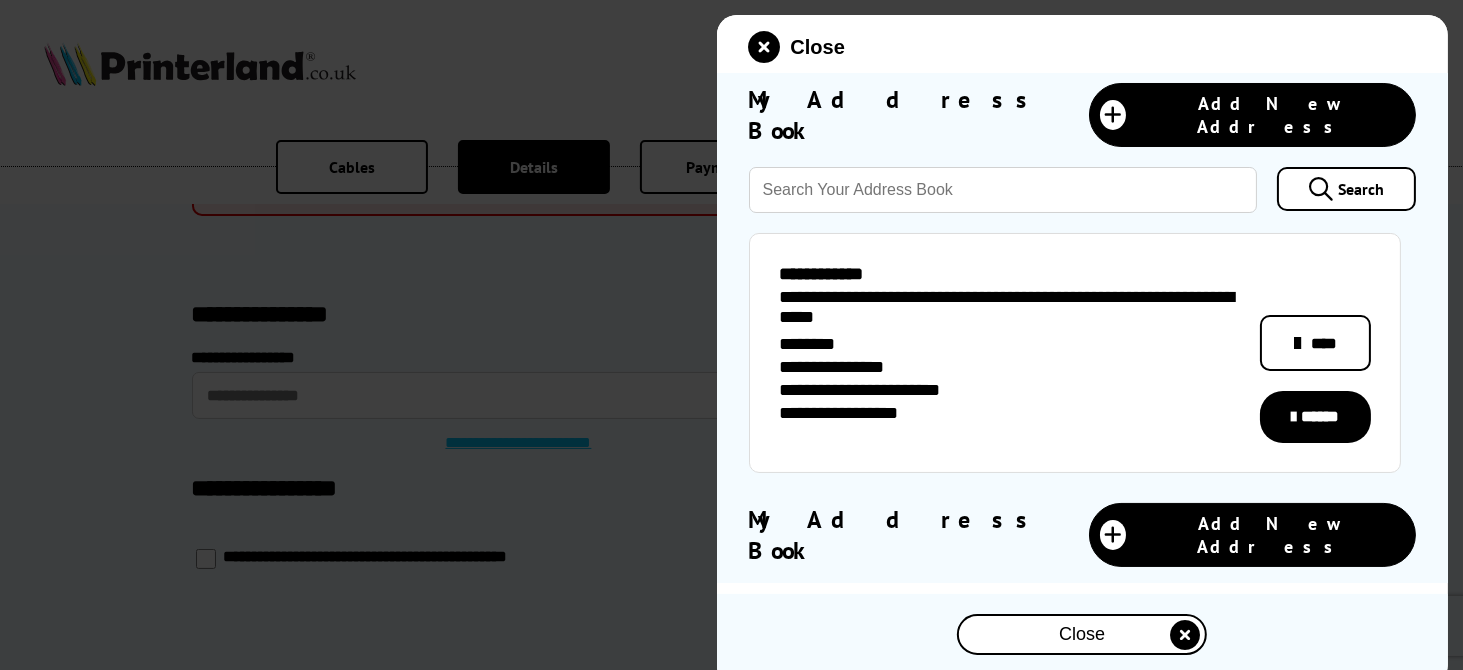 click at bounding box center (1293, 417) 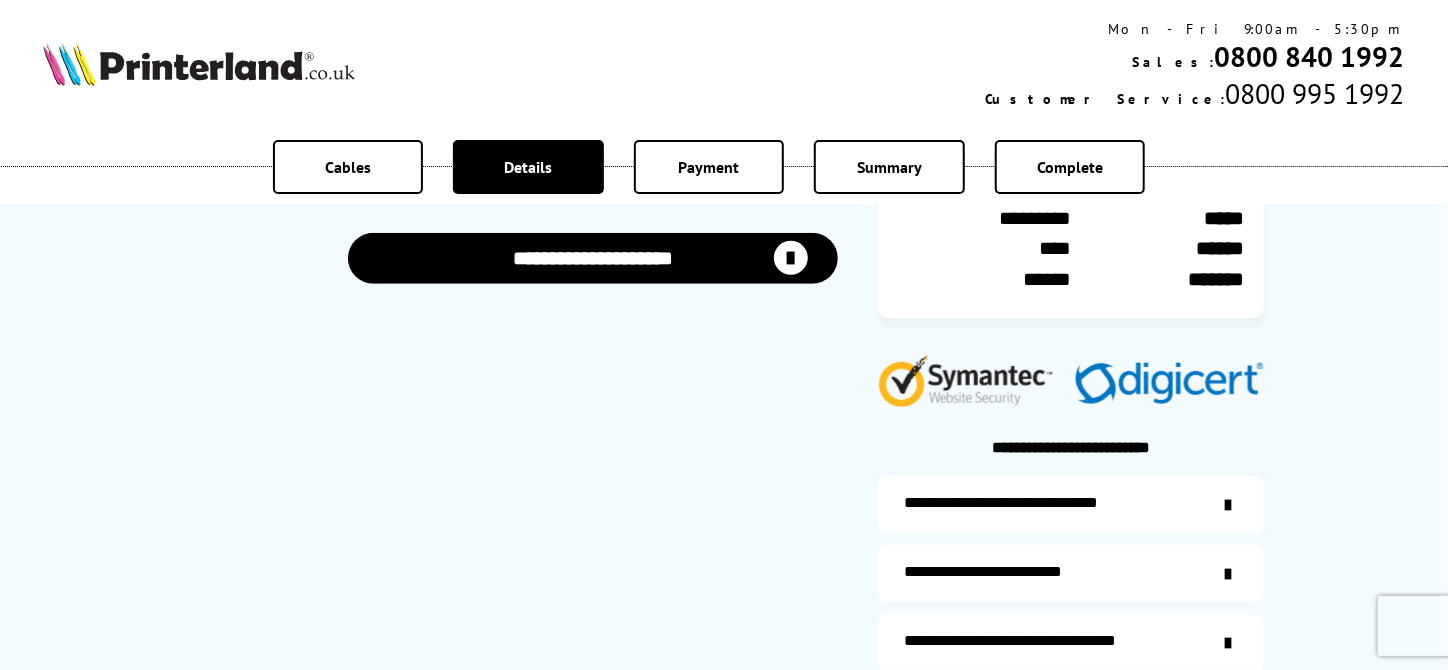 scroll, scrollTop: 600, scrollLeft: 0, axis: vertical 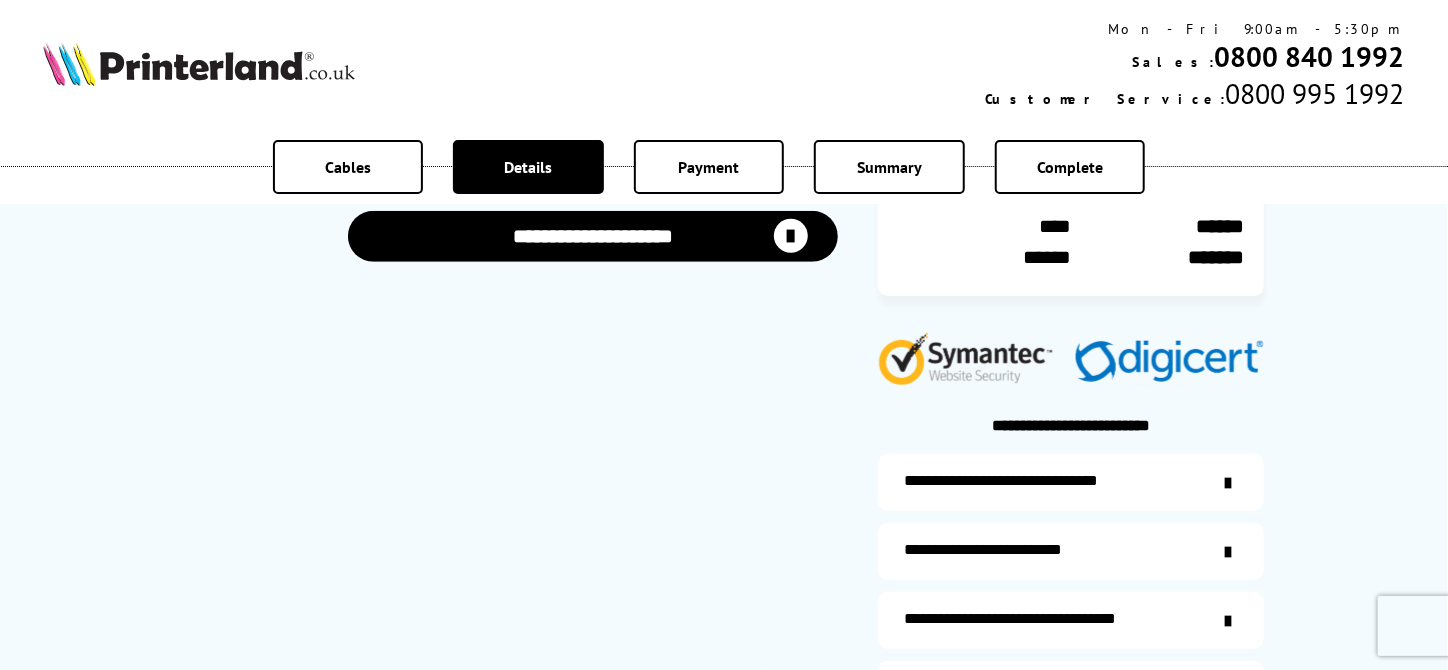 click on "**********" at bounding box center (593, 236) 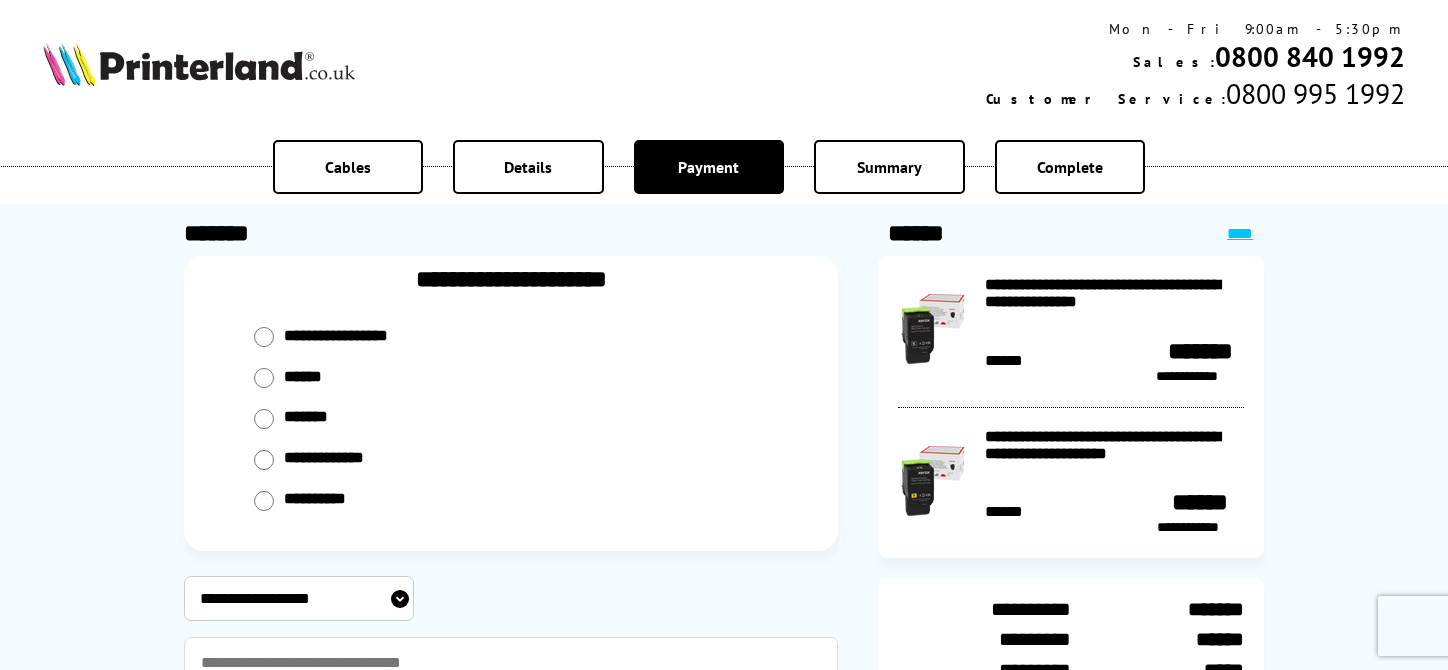 scroll, scrollTop: 0, scrollLeft: 0, axis: both 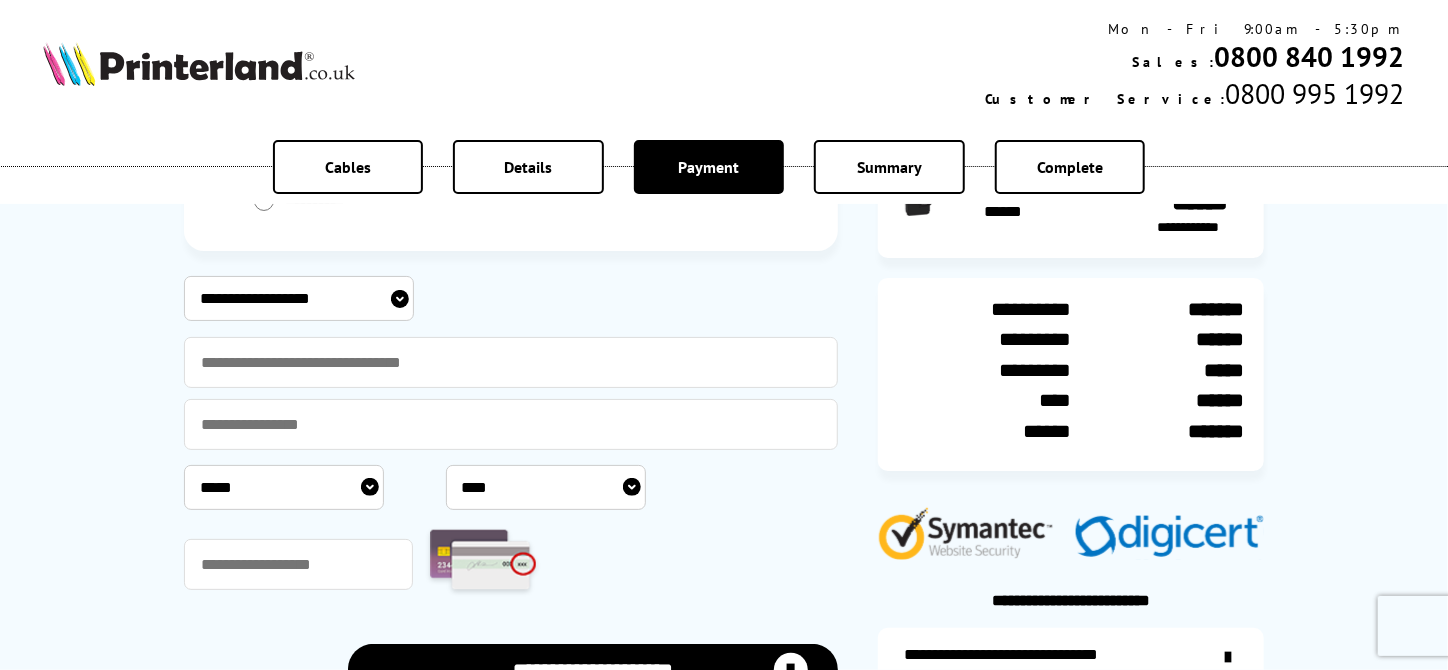 click on "**********" at bounding box center (299, 298) 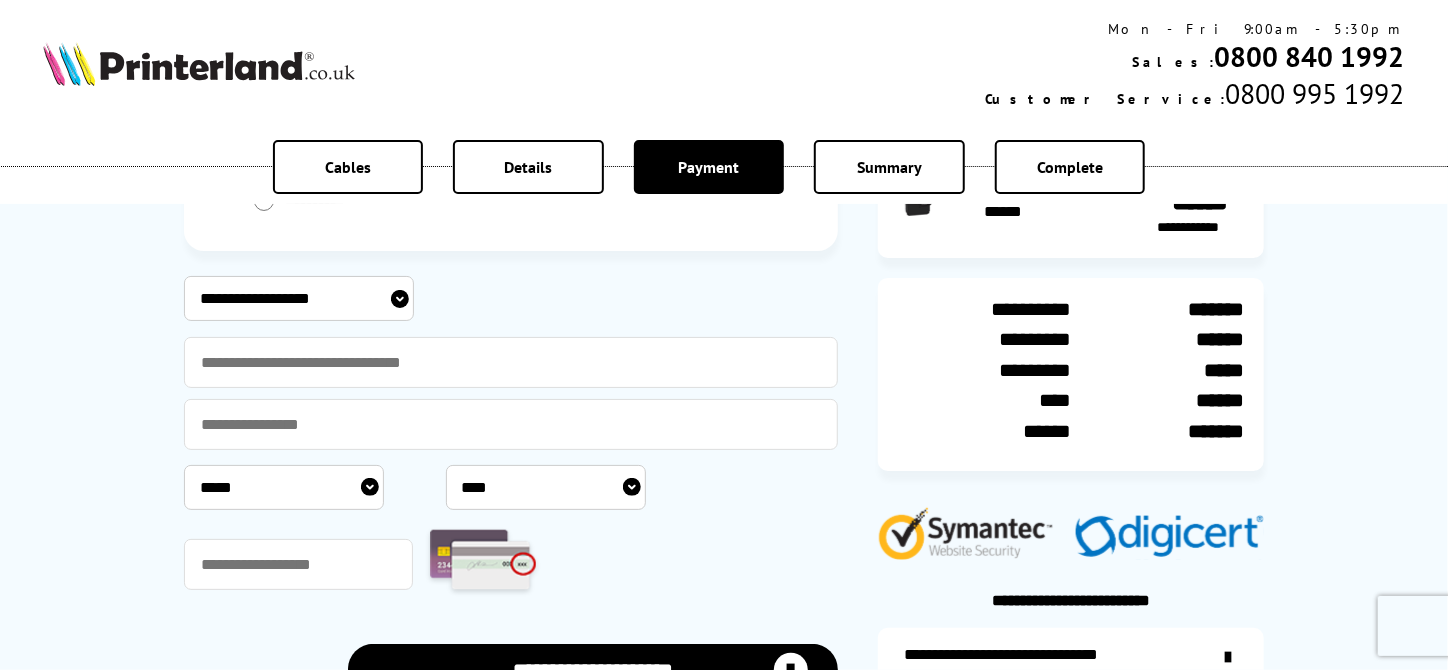 select on "**********" 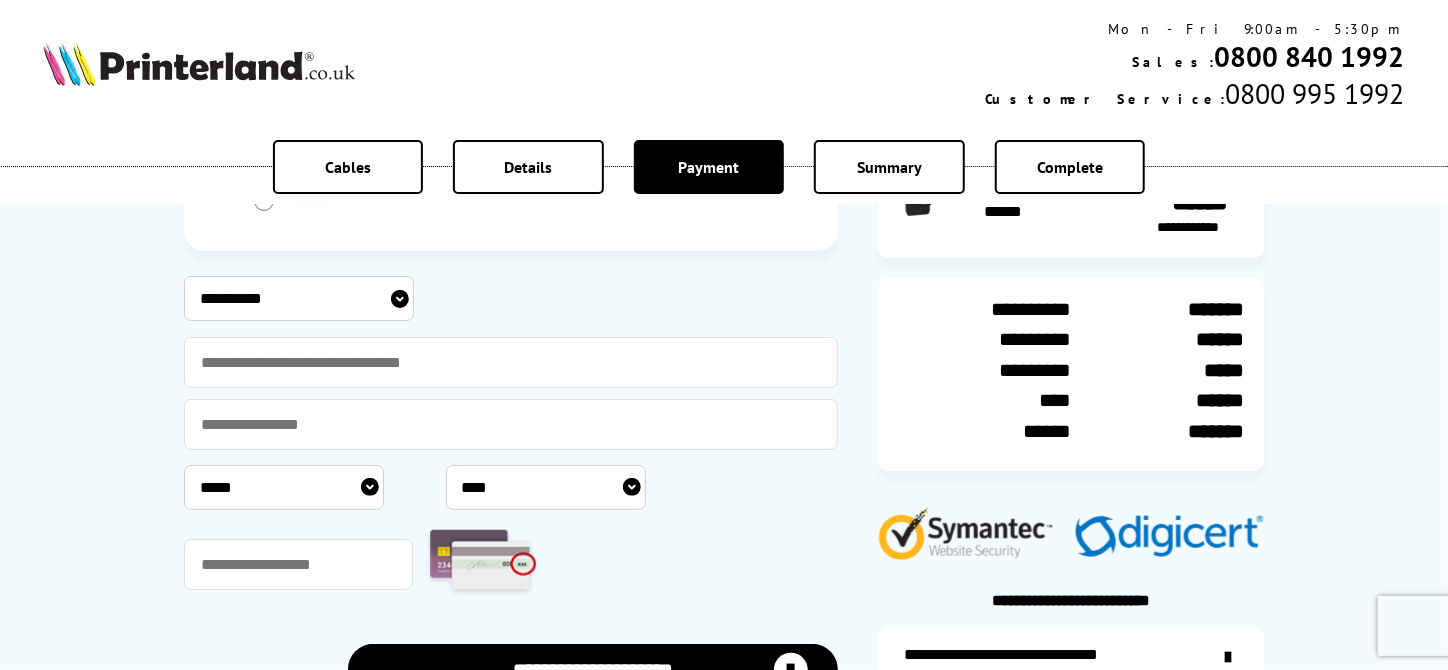 click on "**********" at bounding box center [299, 298] 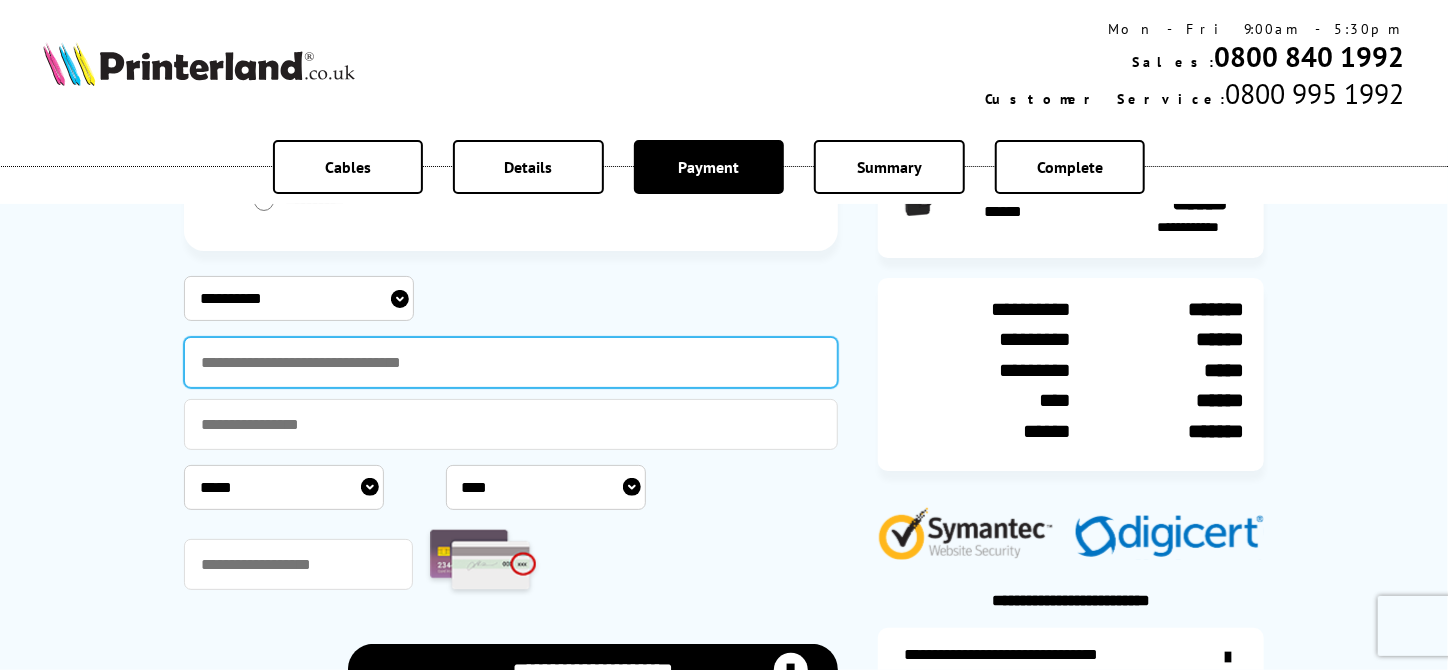 click at bounding box center [511, 362] 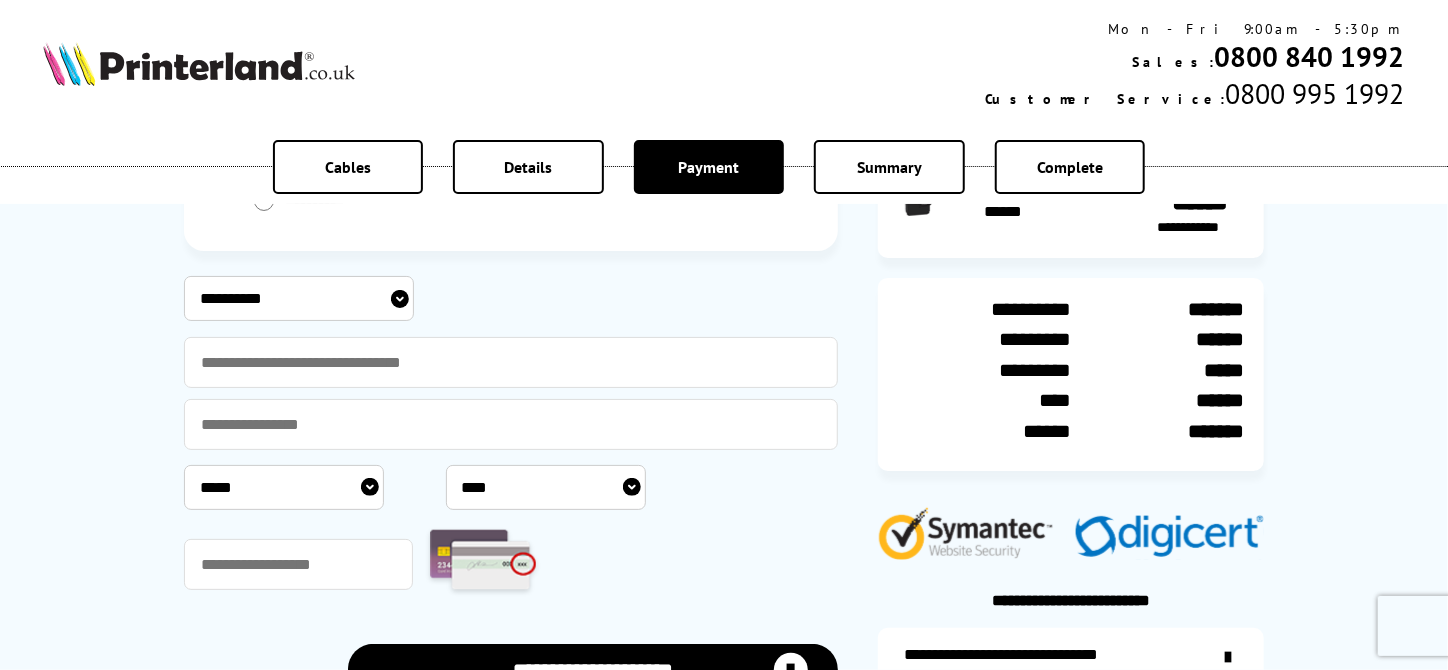 type on "**********" 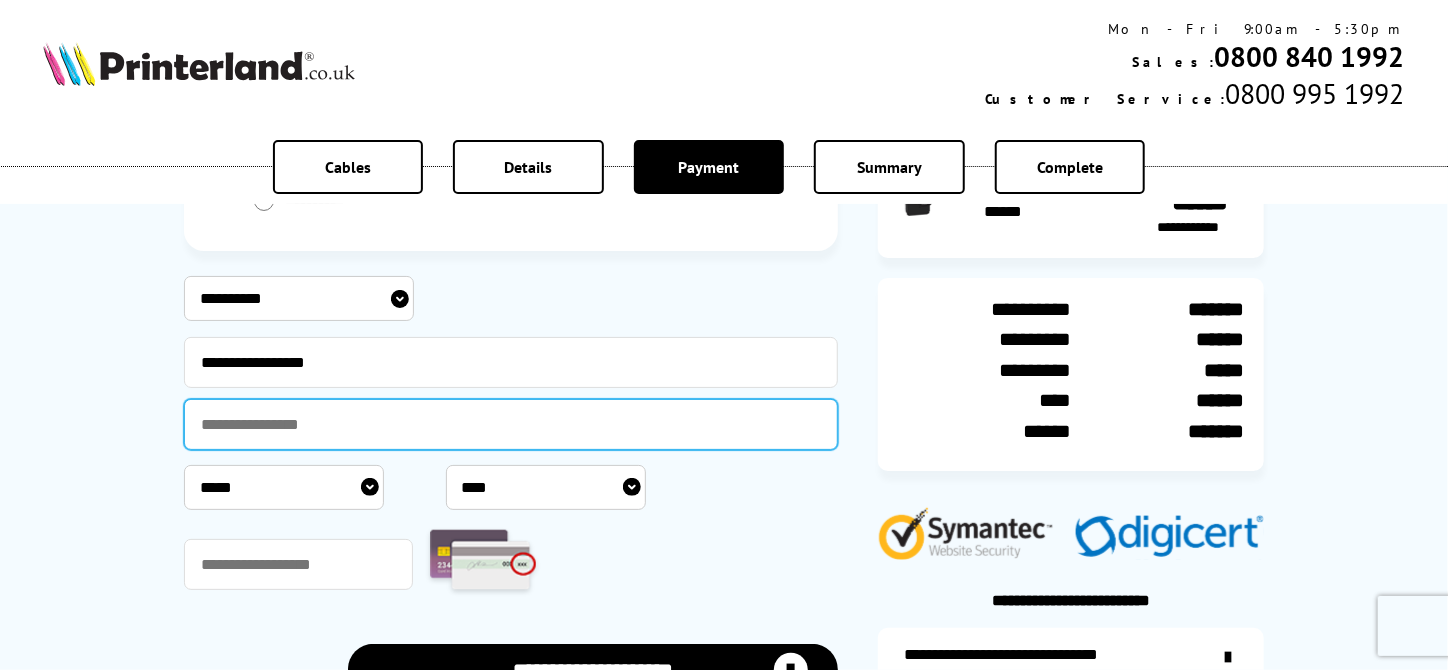 type on "**********" 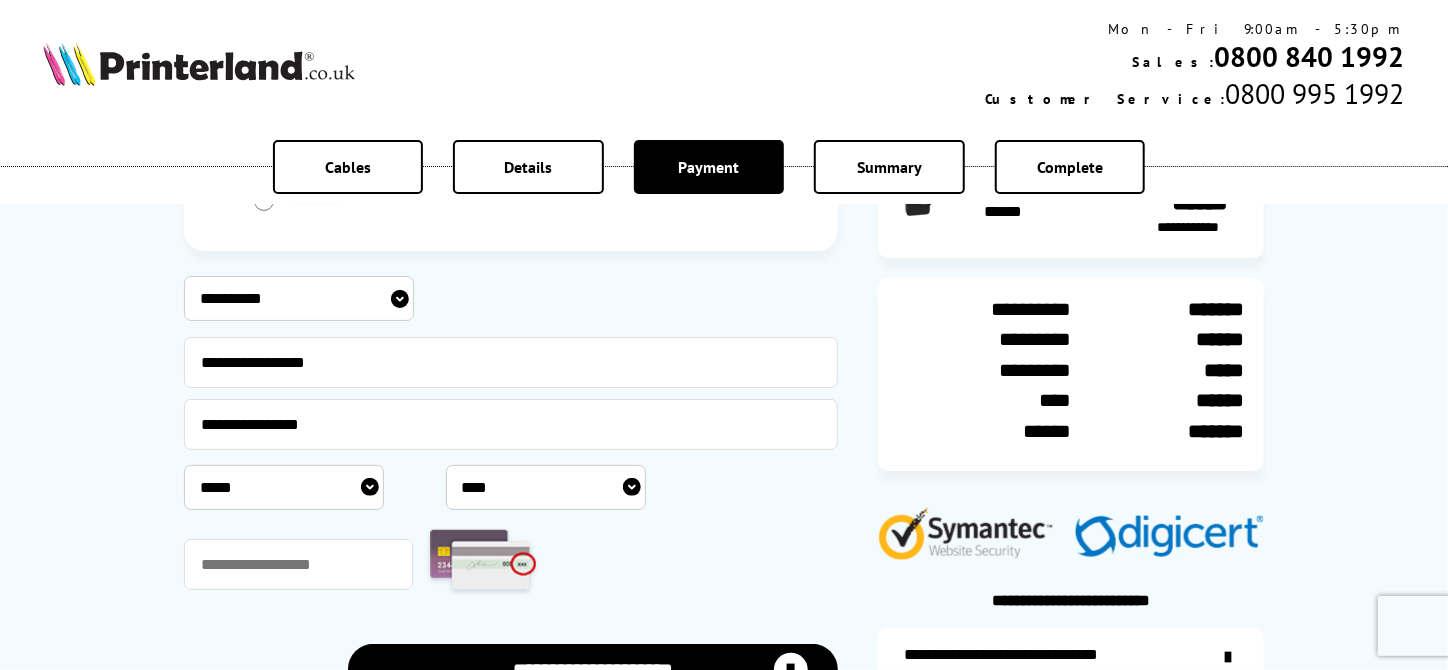 select on "**" 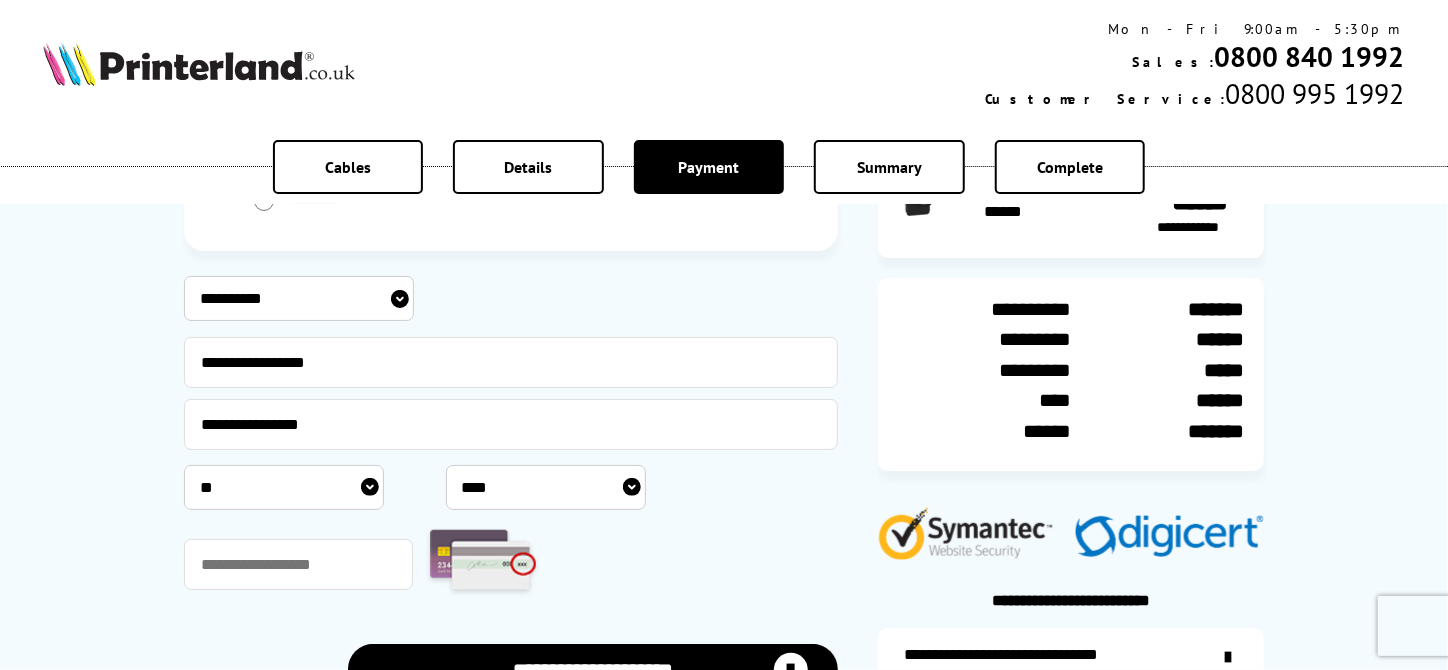 select on "****" 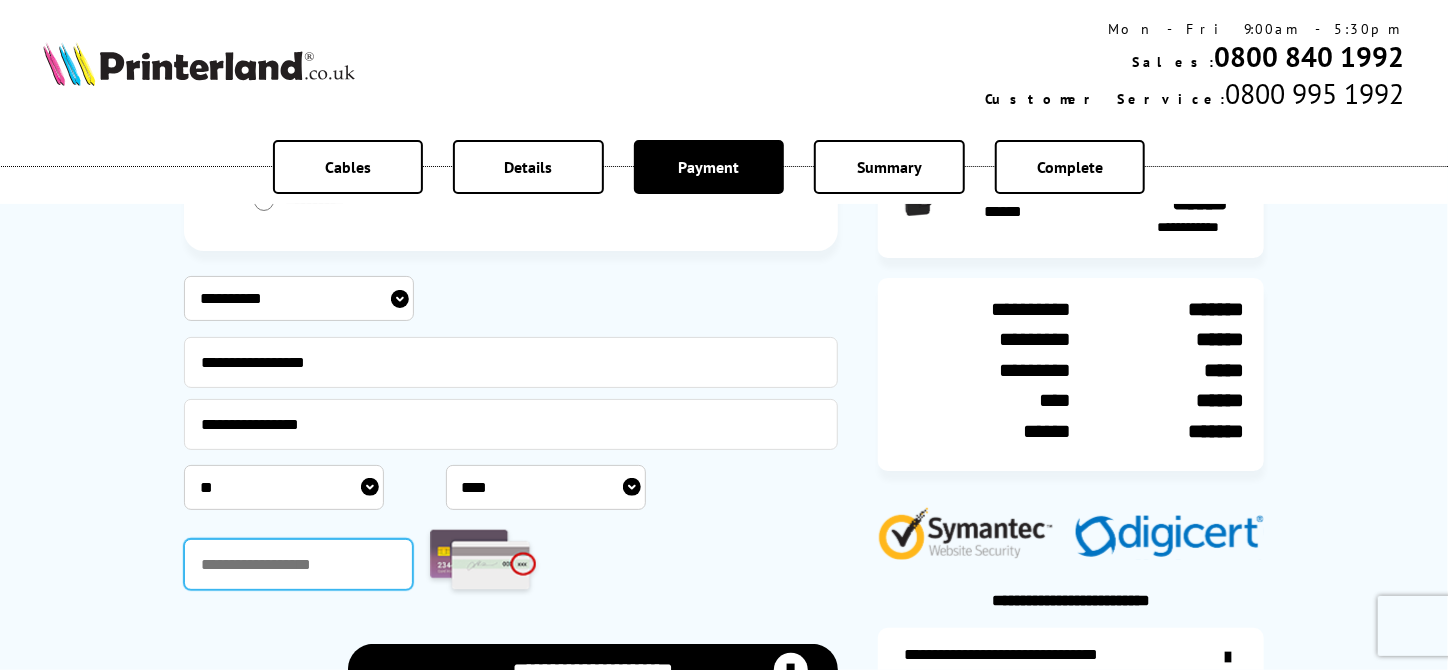 click at bounding box center (298, 564) 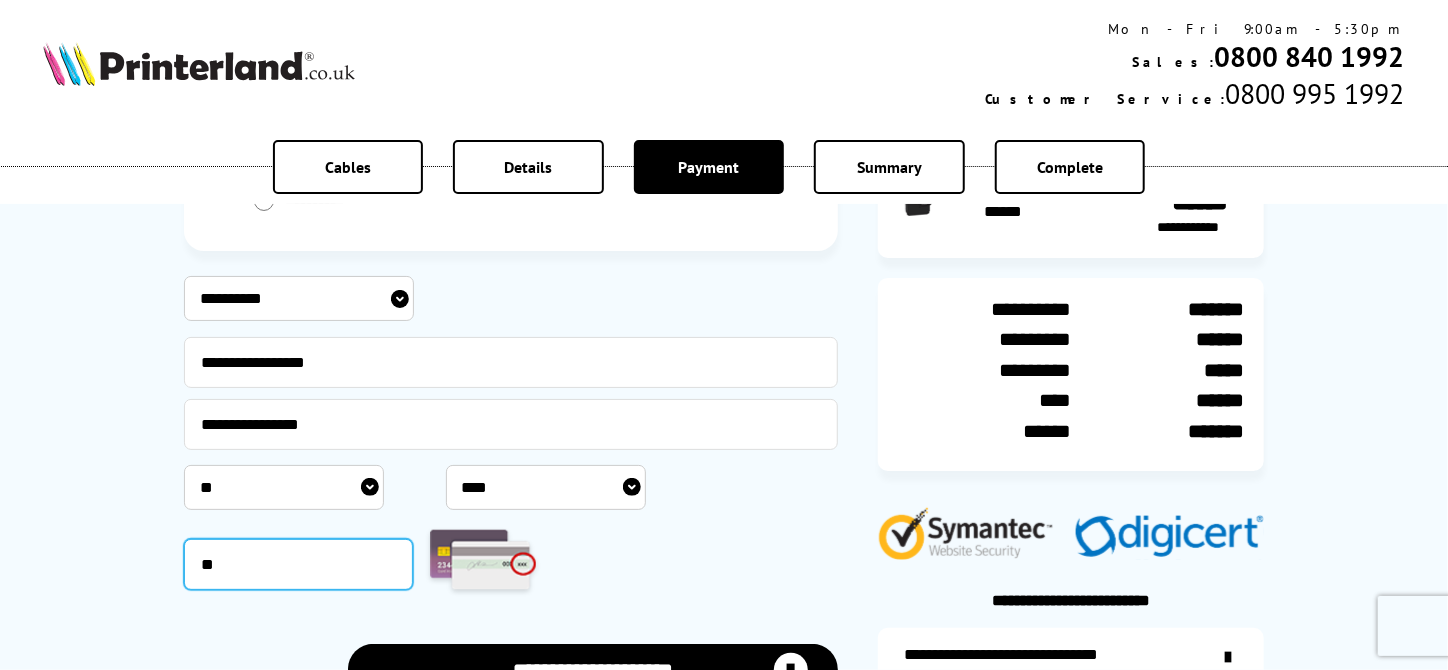 type on "*" 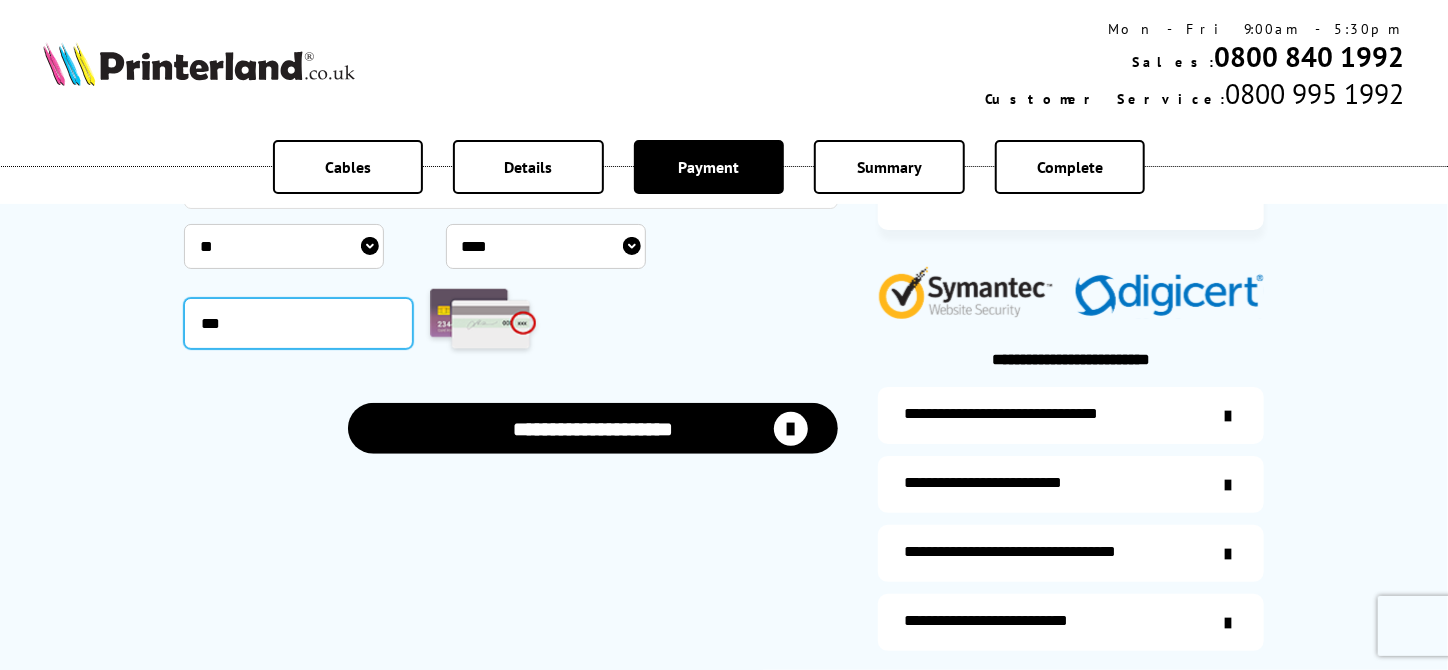scroll, scrollTop: 700, scrollLeft: 0, axis: vertical 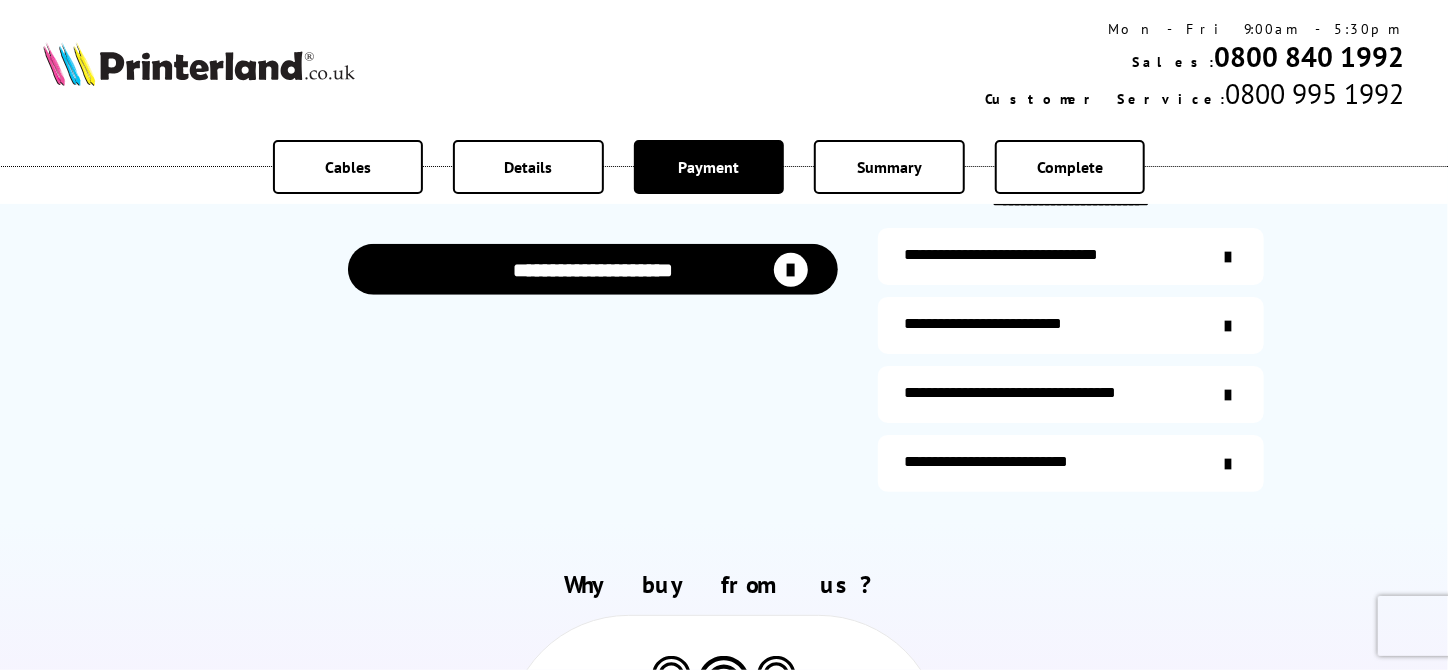 type on "***" 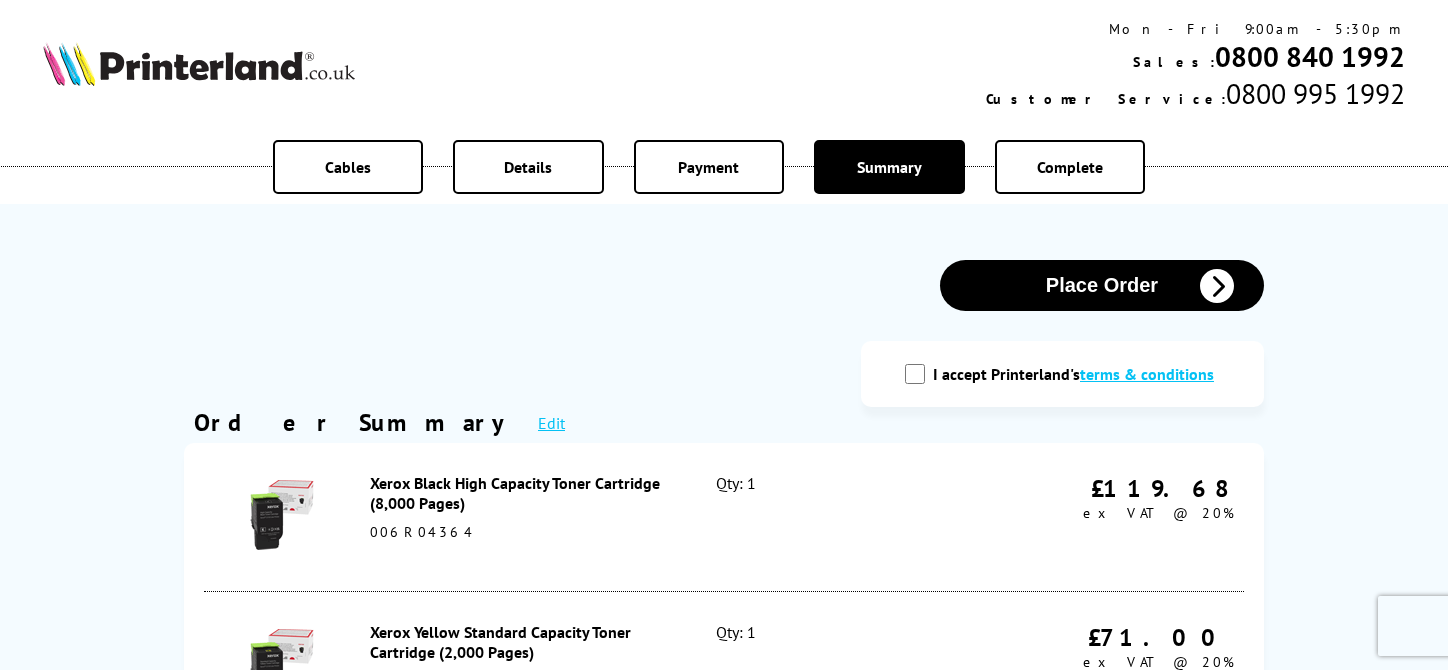 scroll, scrollTop: 0, scrollLeft: 0, axis: both 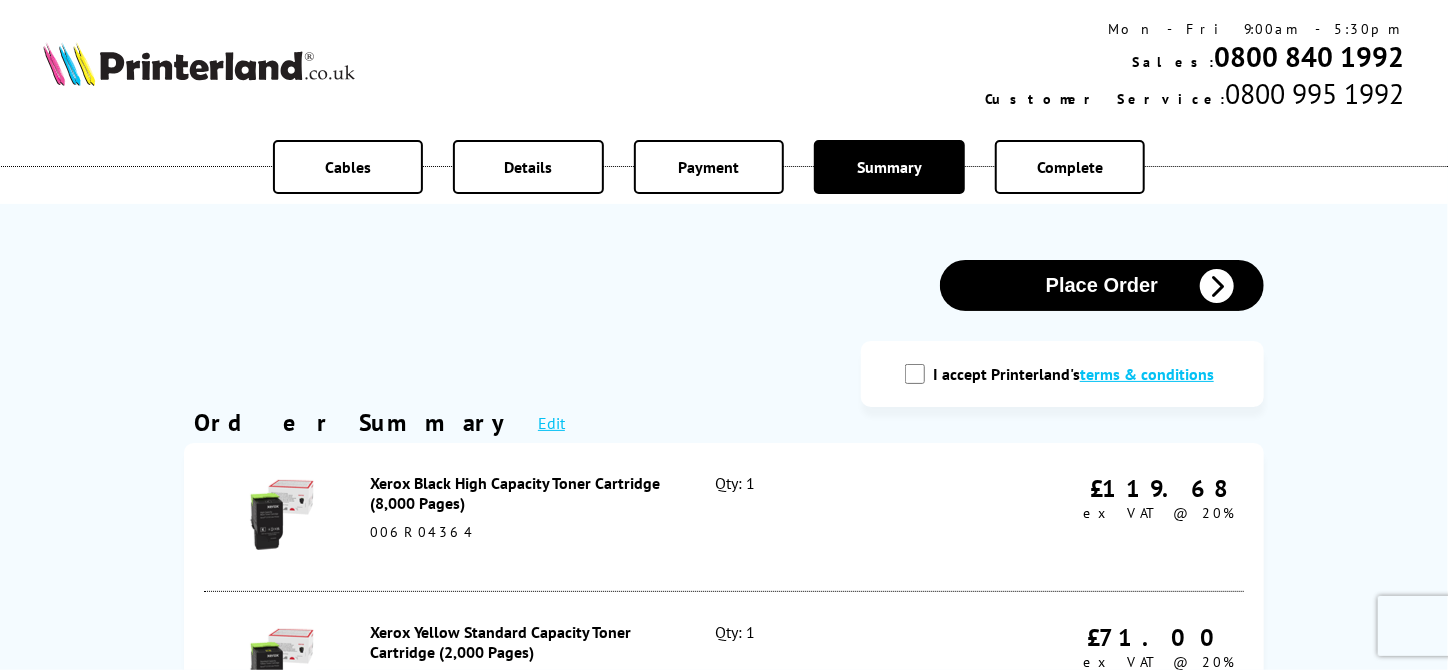 click on "I accept Printerland's  terms & conditions" at bounding box center [915, 374] 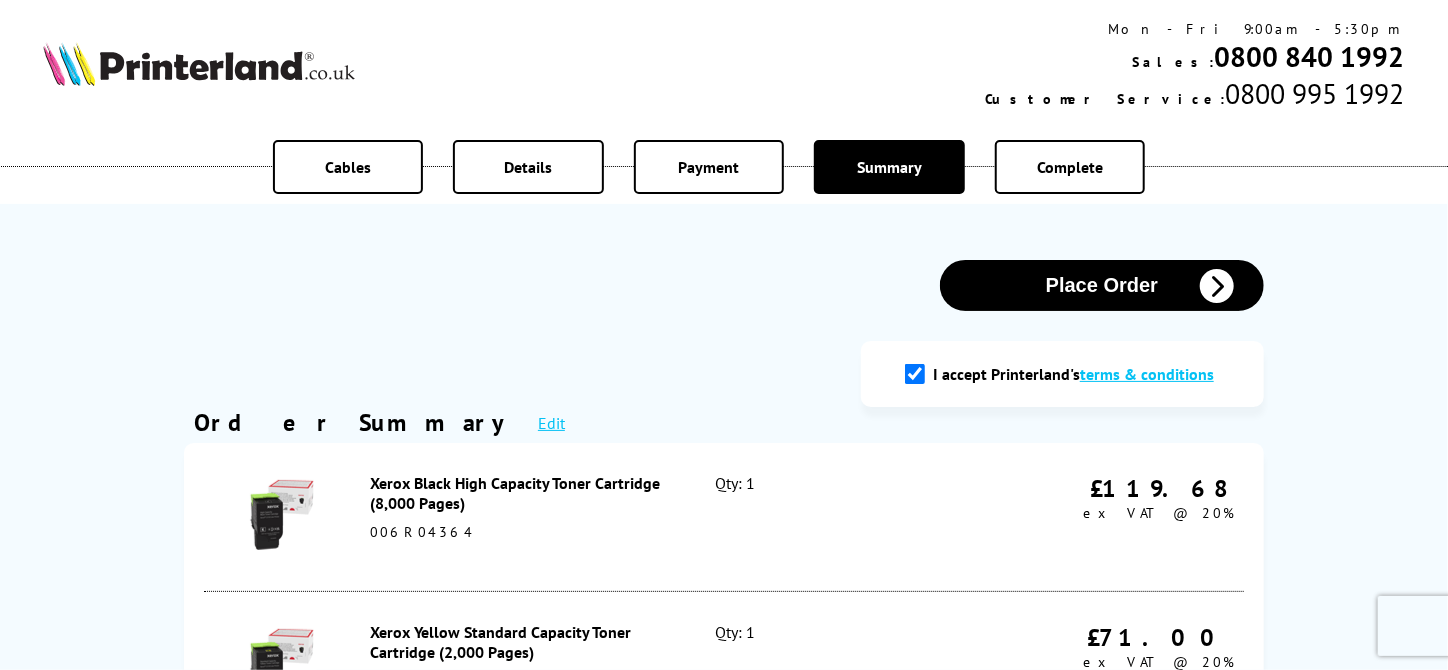 click on "Place Order" at bounding box center (1102, 285) 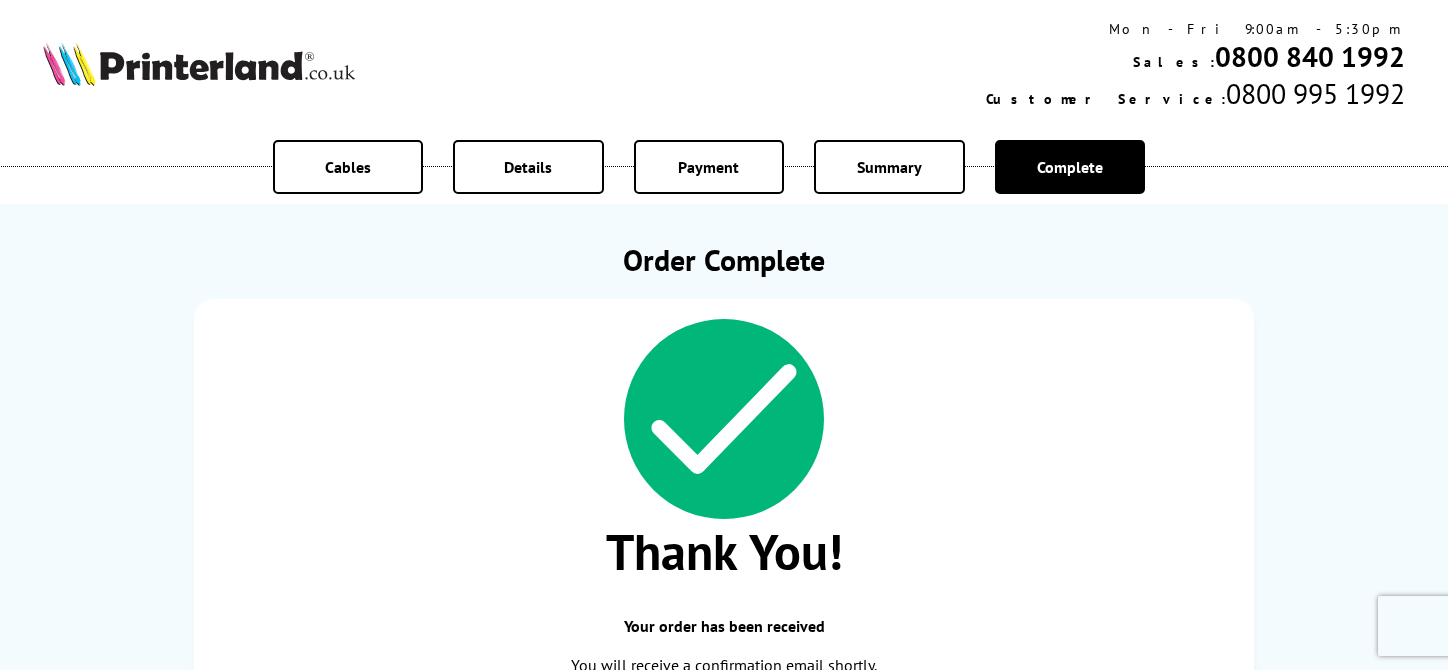 scroll, scrollTop: 0, scrollLeft: 0, axis: both 